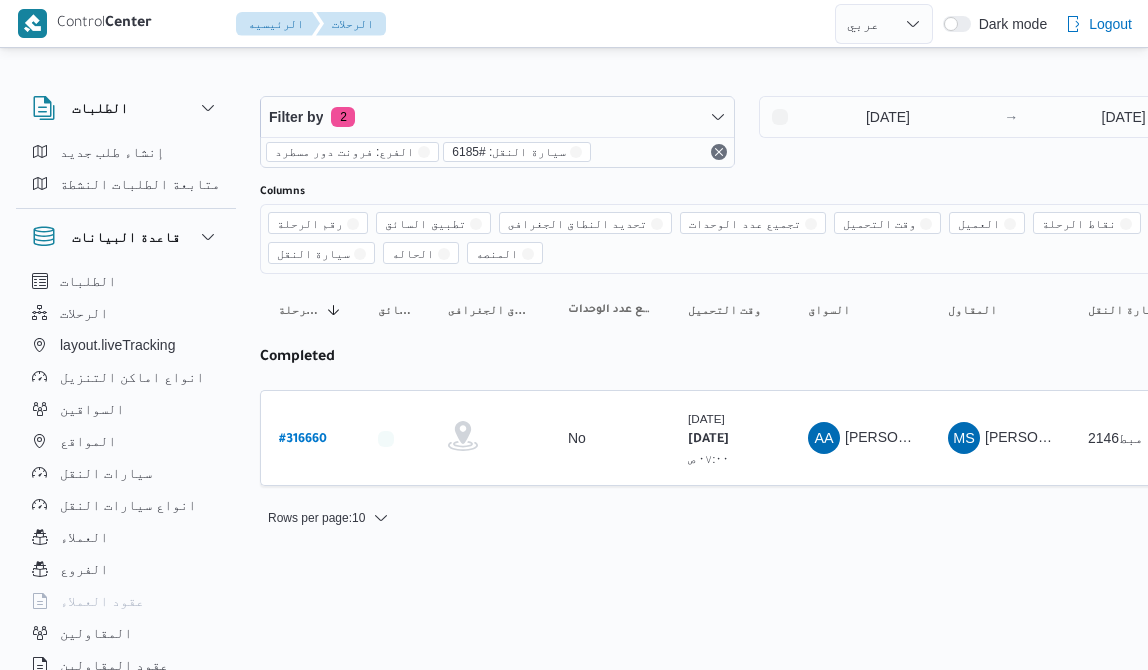 select on "ar" 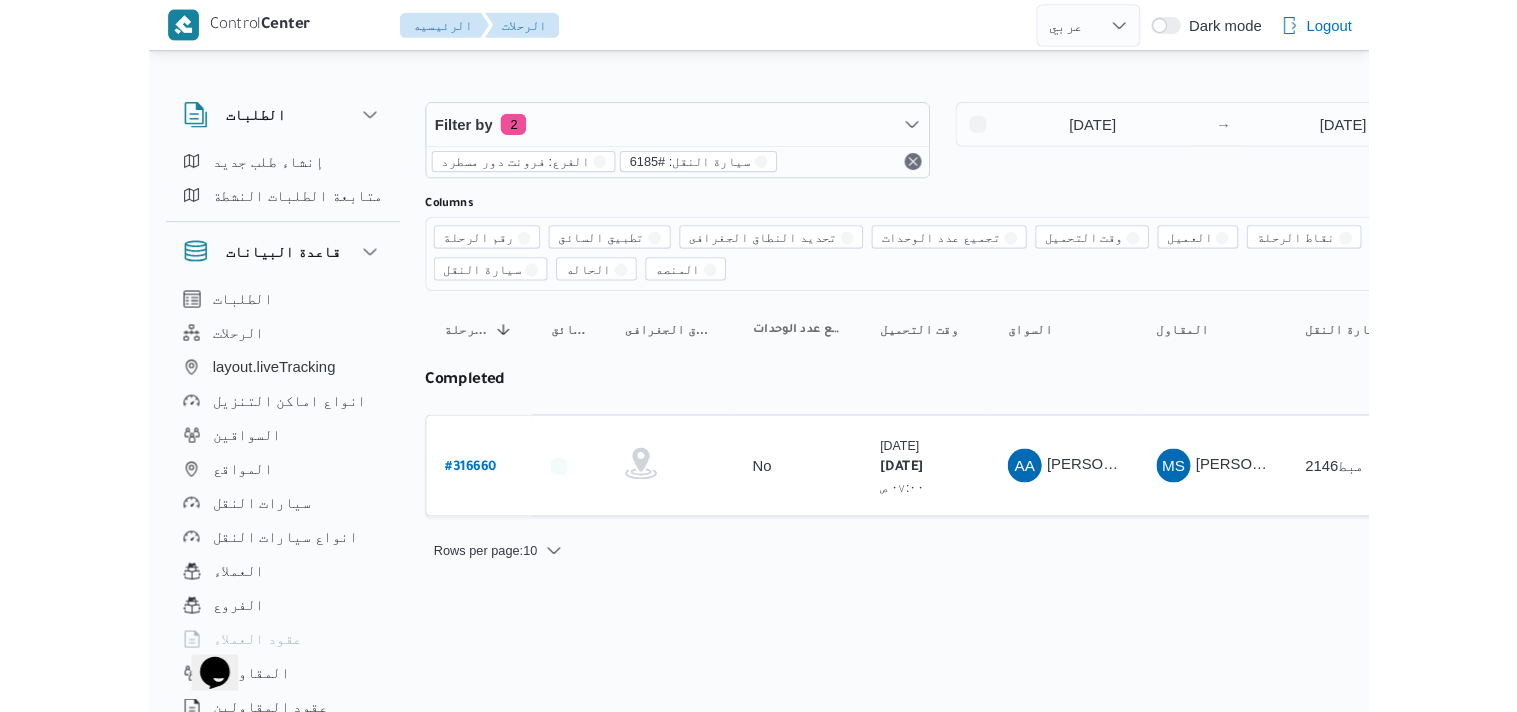 scroll, scrollTop: 0, scrollLeft: 0, axis: both 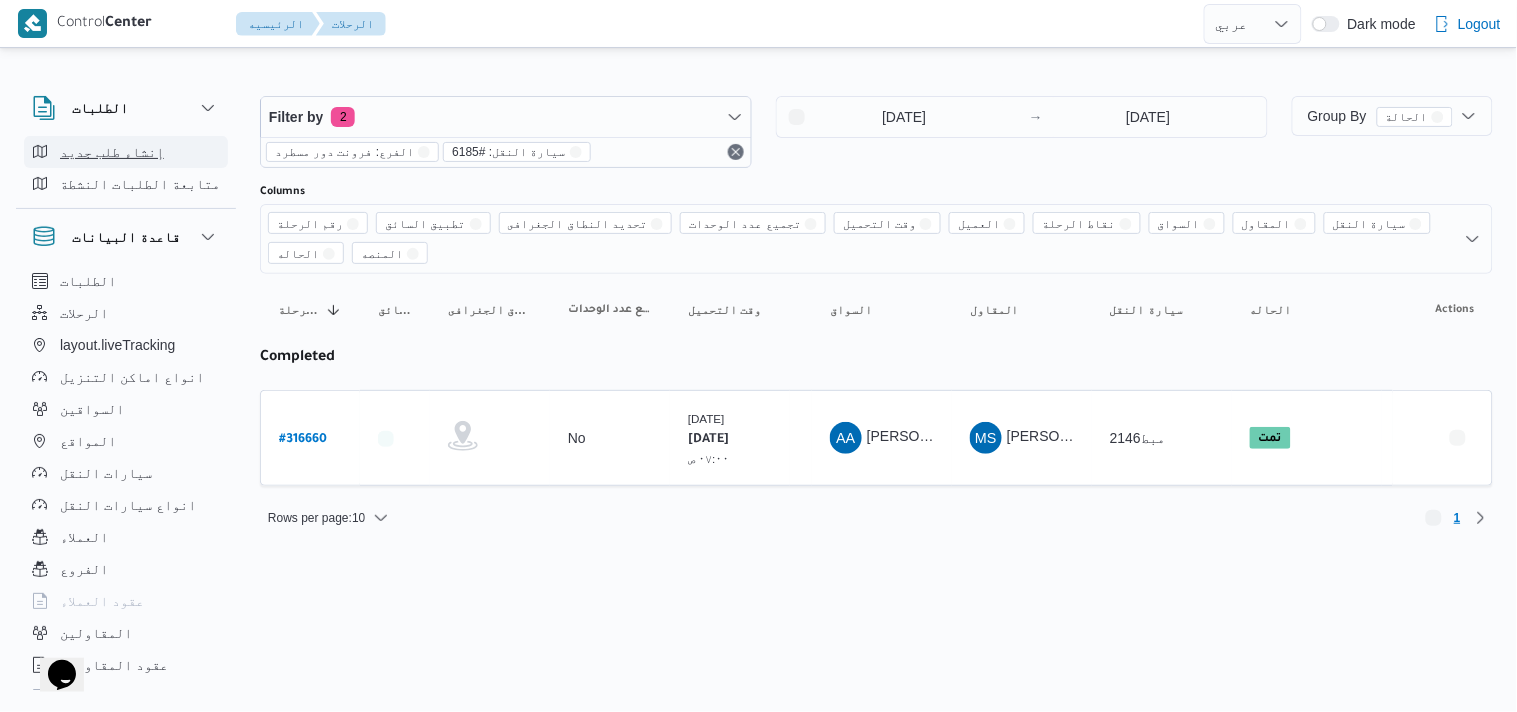 click on "إنشاء طلب جديد" at bounding box center [112, 152] 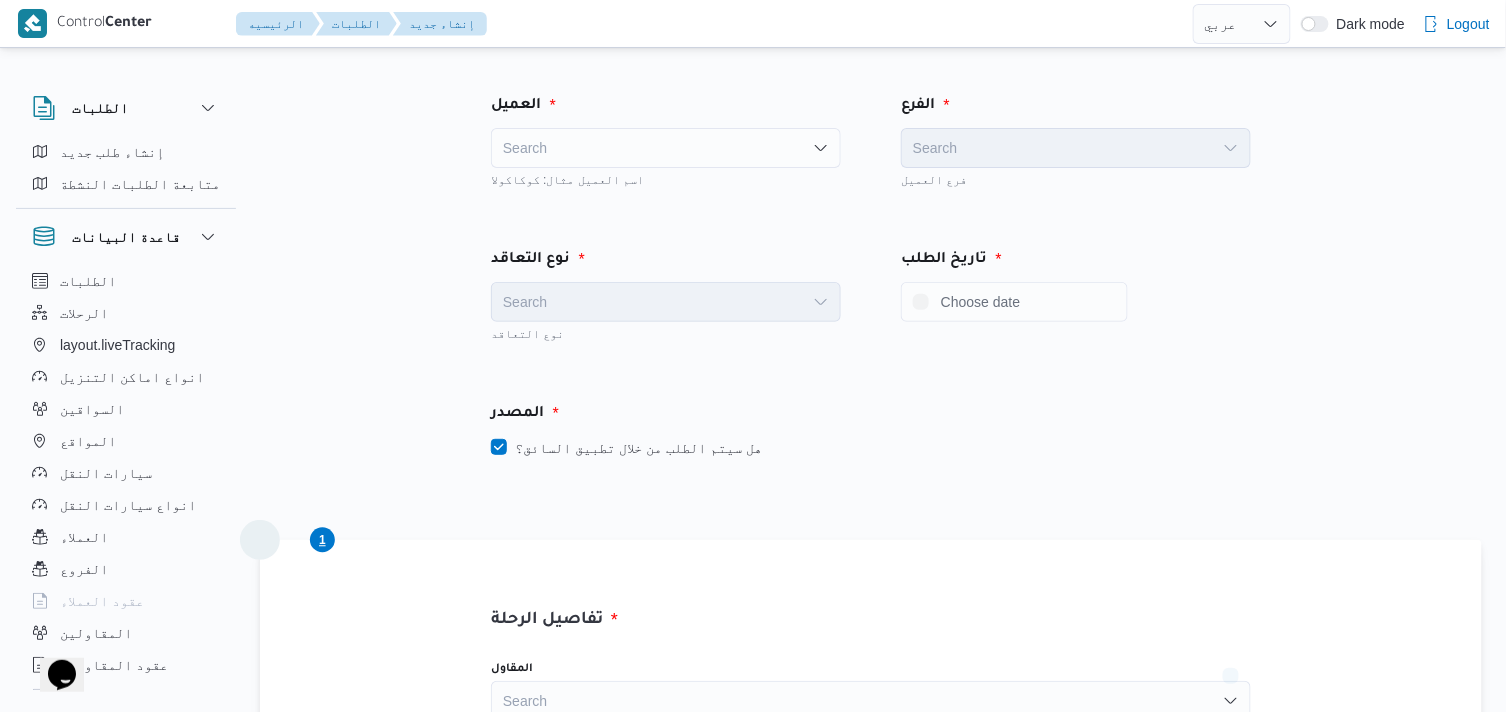 click on "Search" at bounding box center [666, 148] 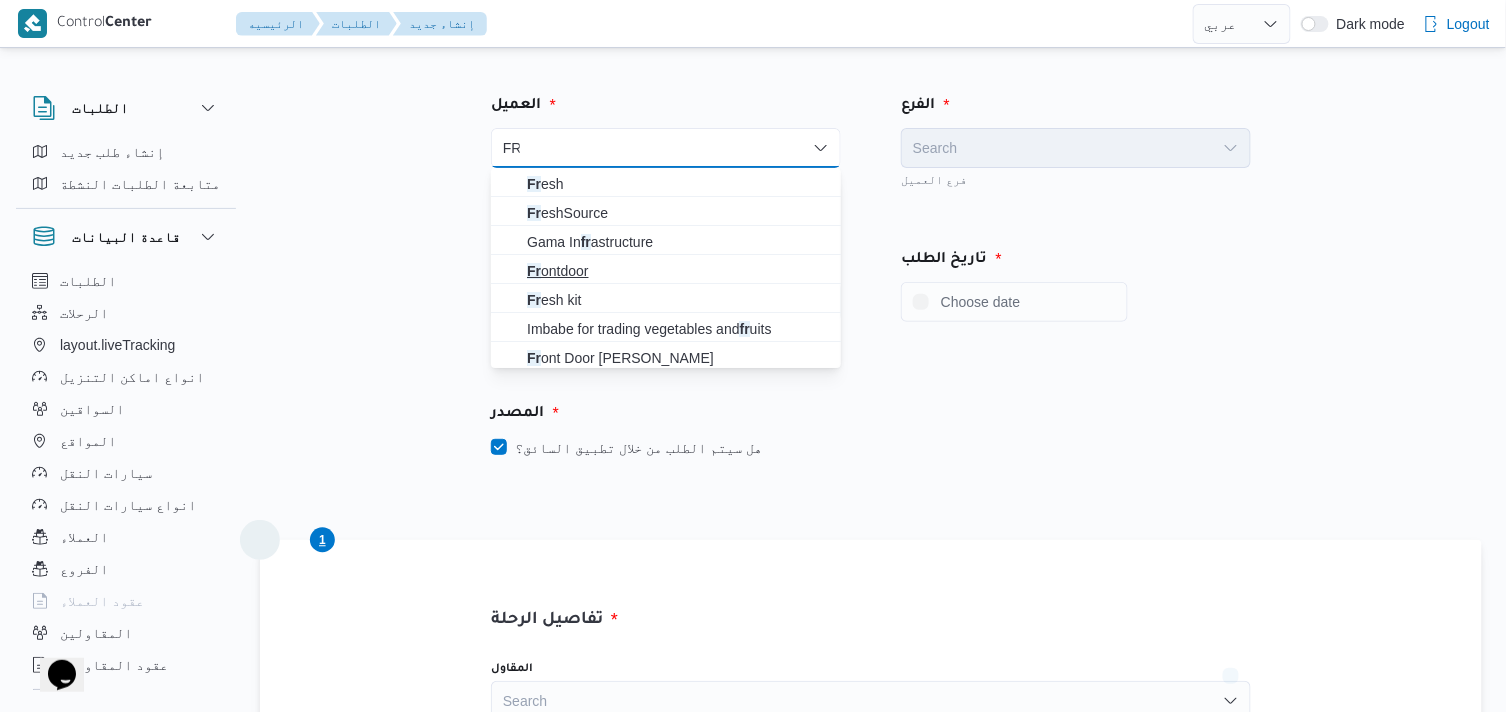 type on "FR" 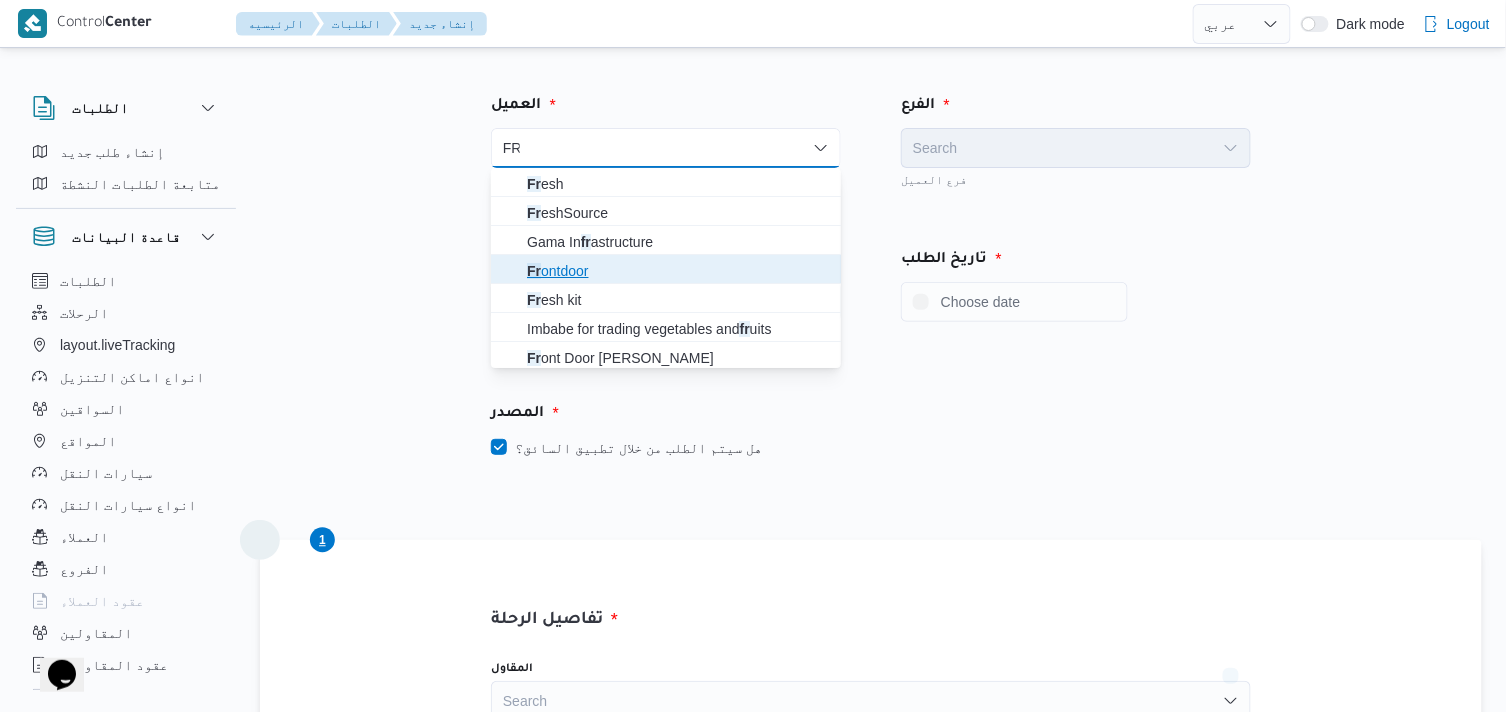 click on "Fr ontdoor" at bounding box center [678, 271] 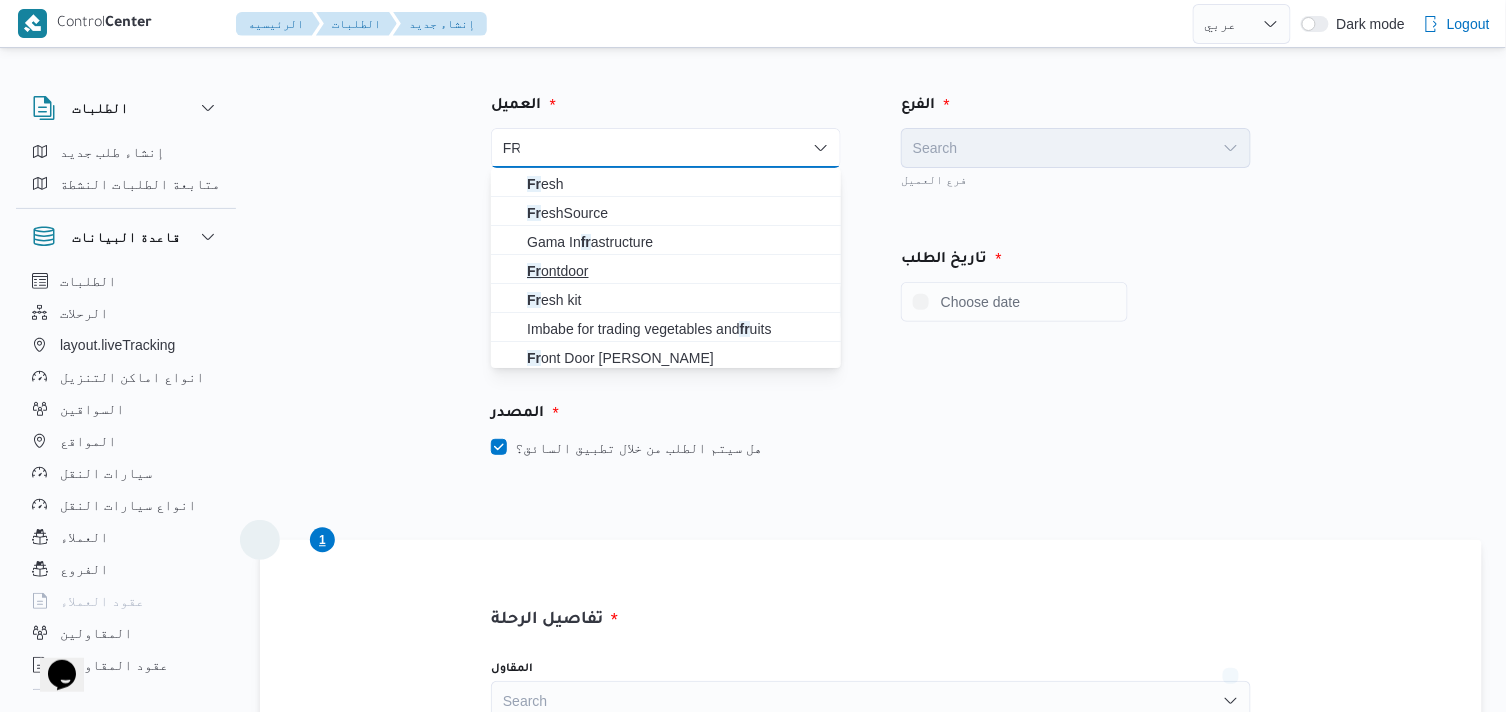 type 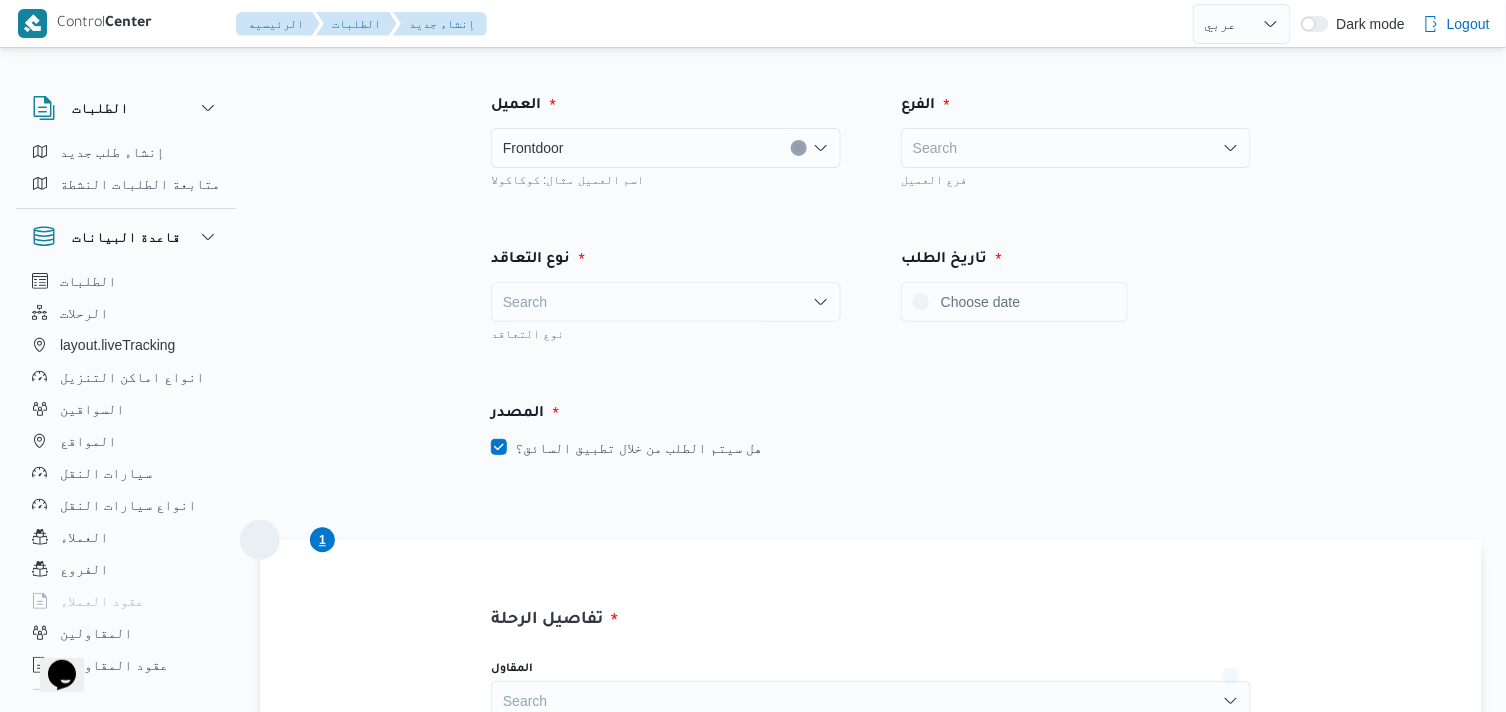 click on "Search" at bounding box center (1076, 148) 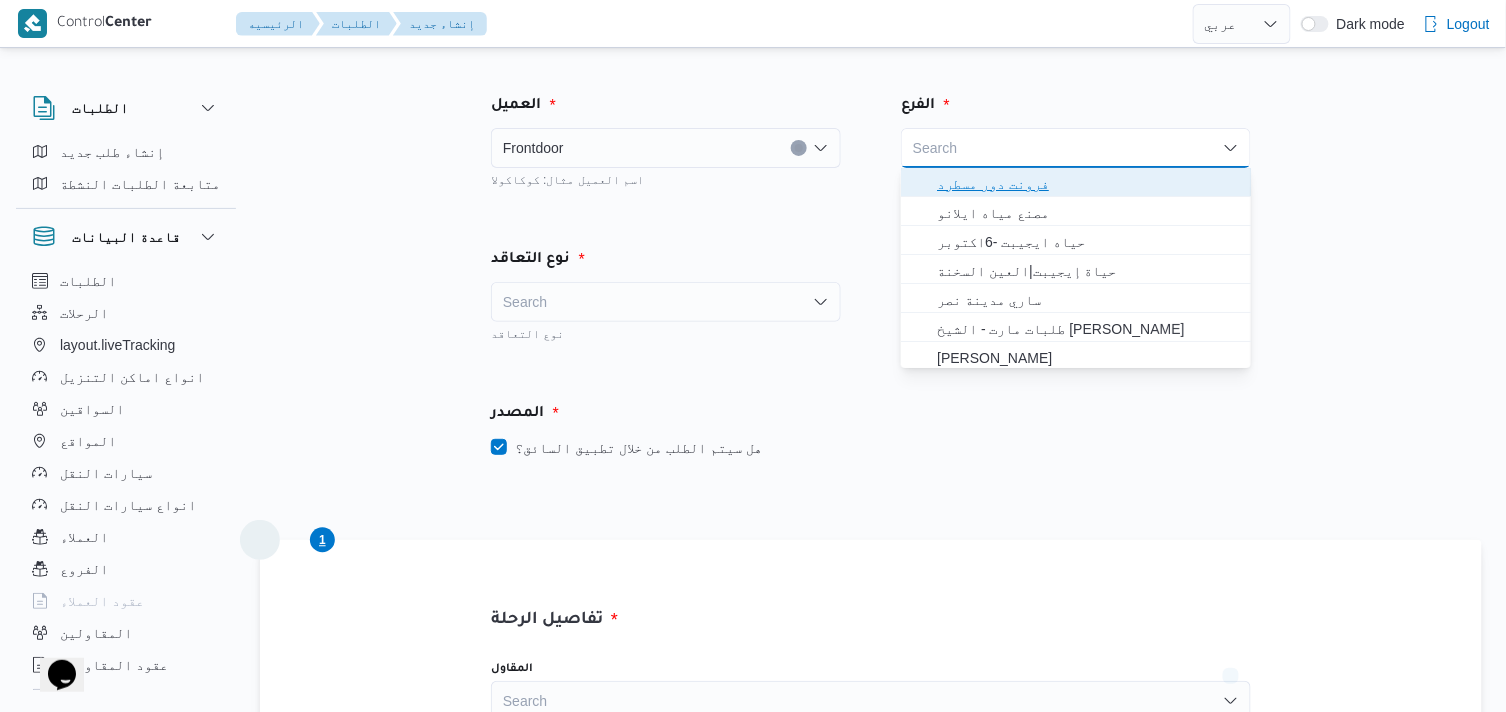click on "فرونت دور مسطرد" at bounding box center [1088, 184] 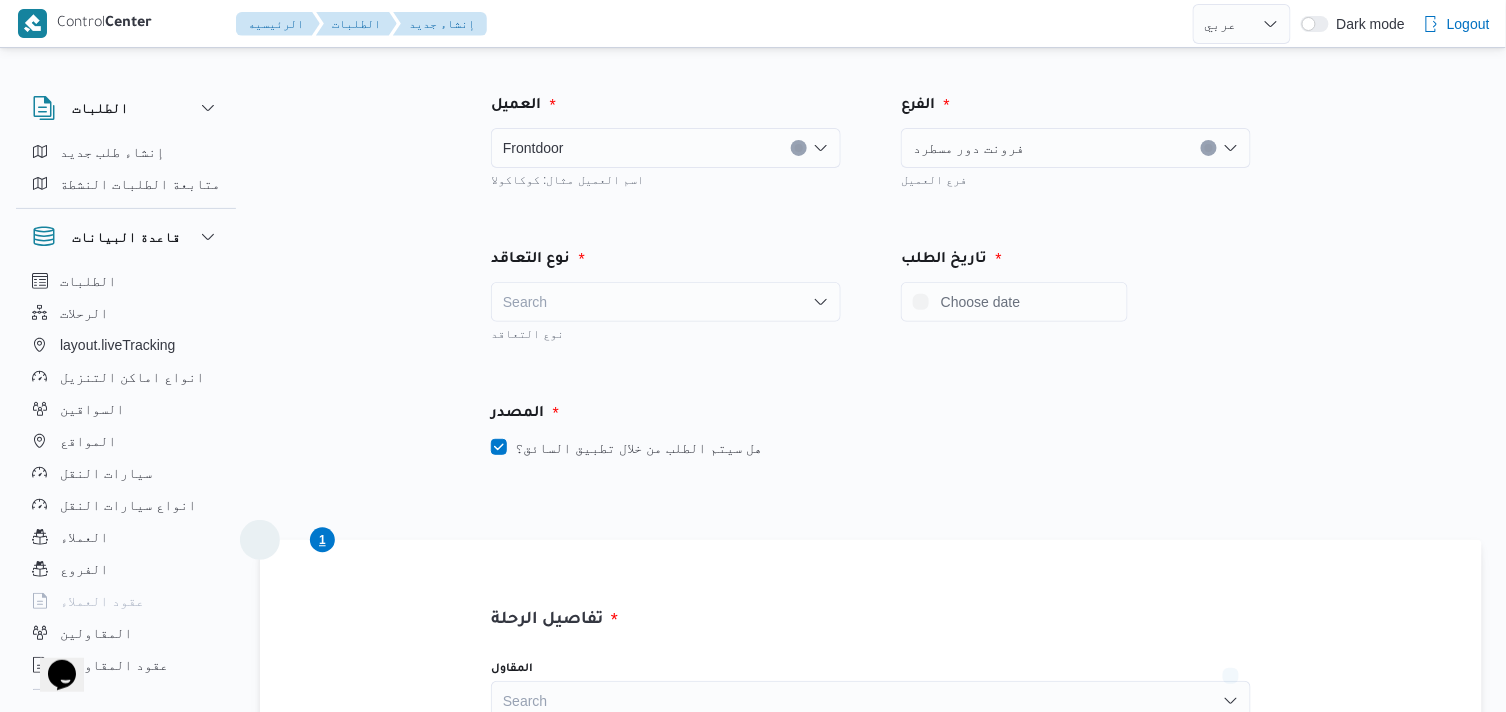 click on "Search" at bounding box center [666, 302] 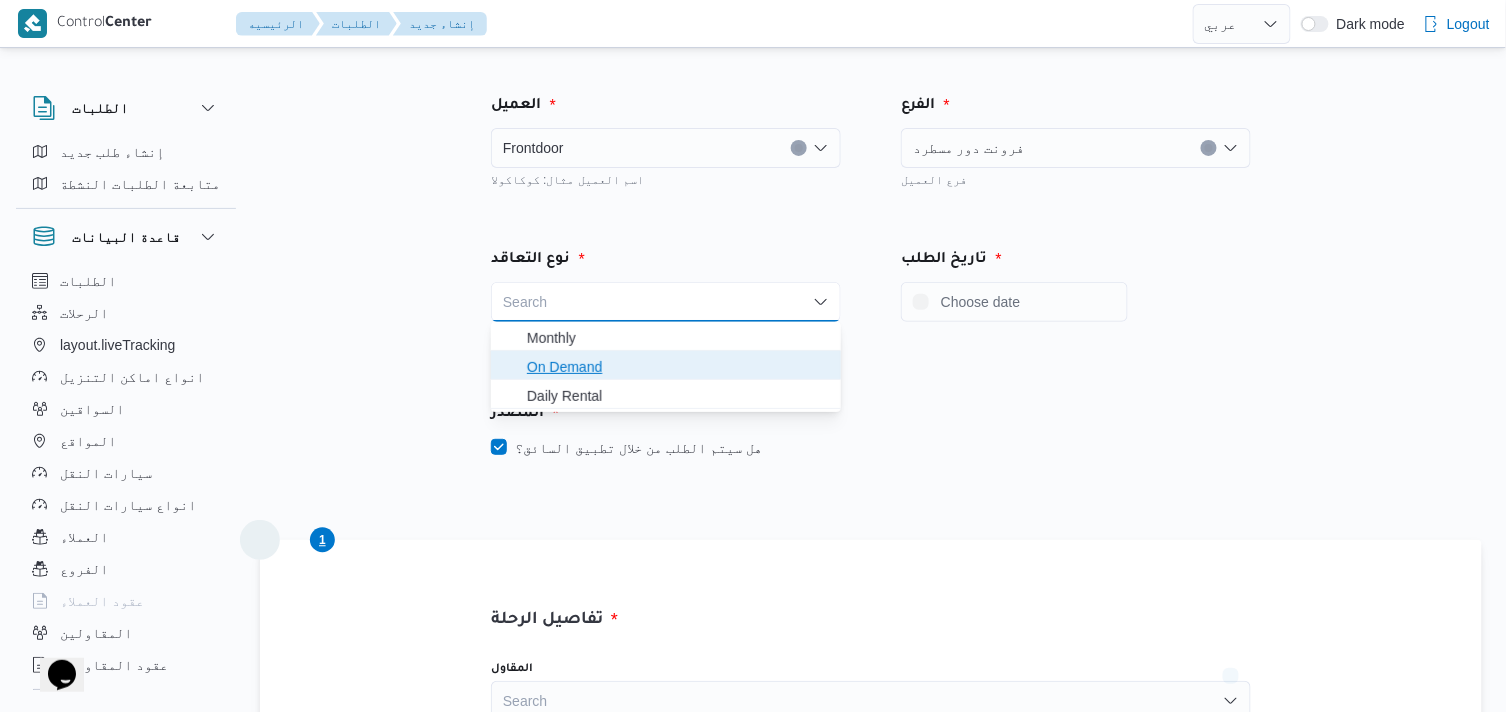 click on "On Demand" at bounding box center (678, 367) 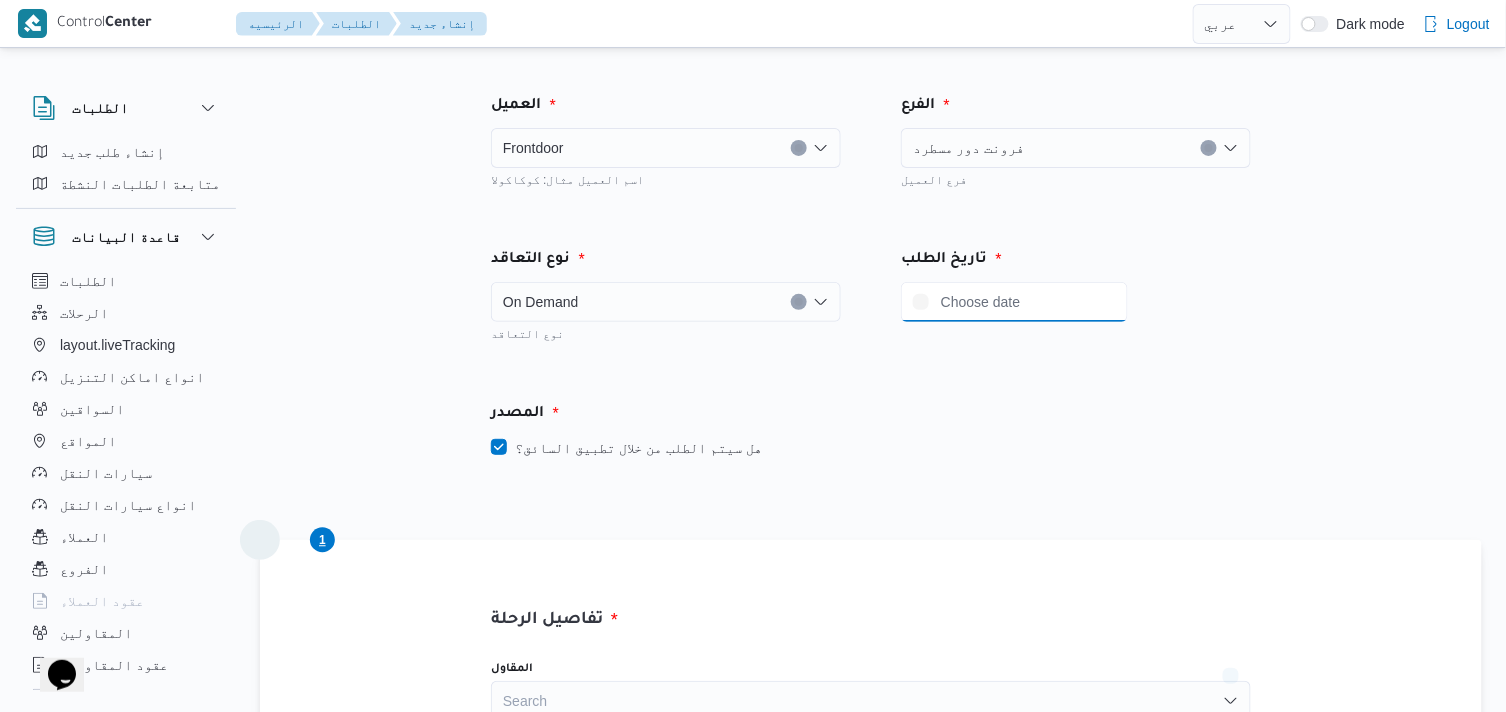 click at bounding box center (1014, 302) 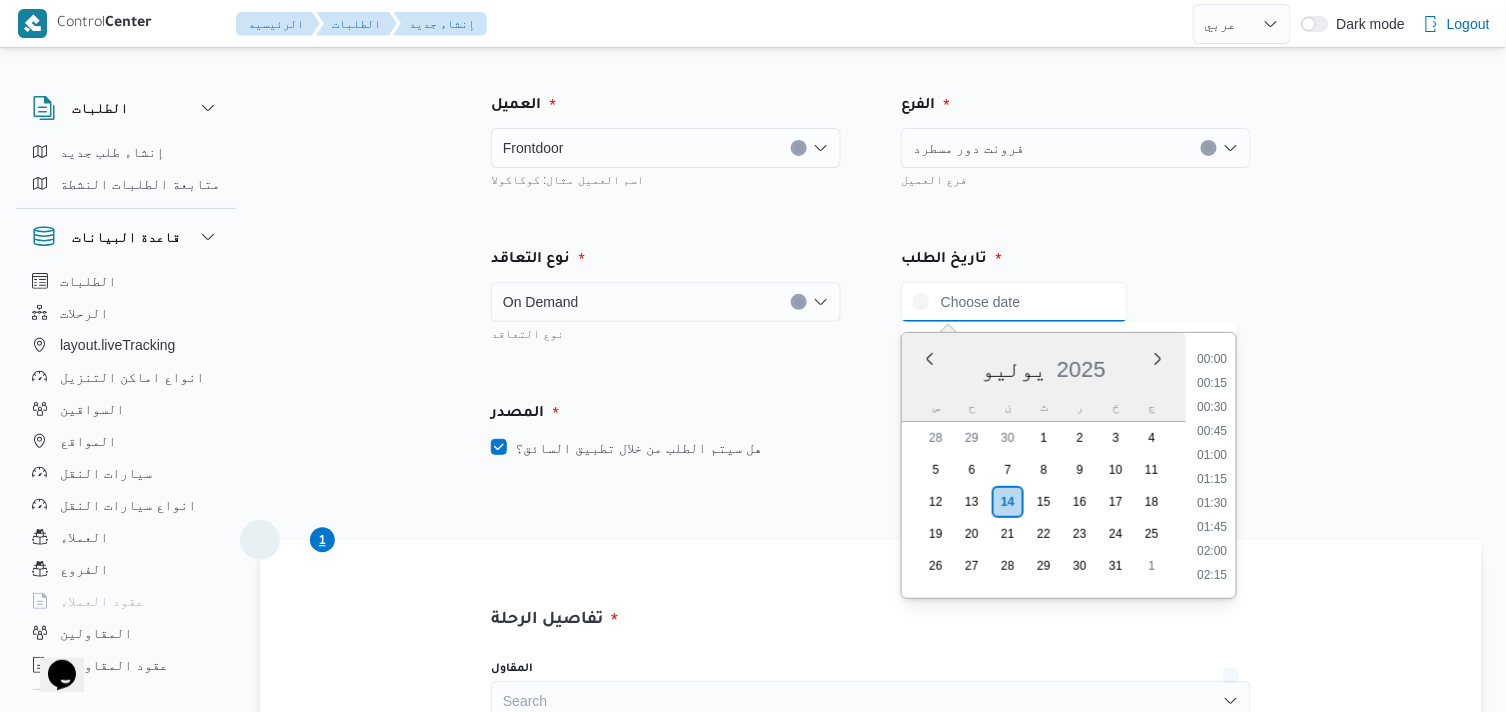 scroll, scrollTop: 1367, scrollLeft: 0, axis: vertical 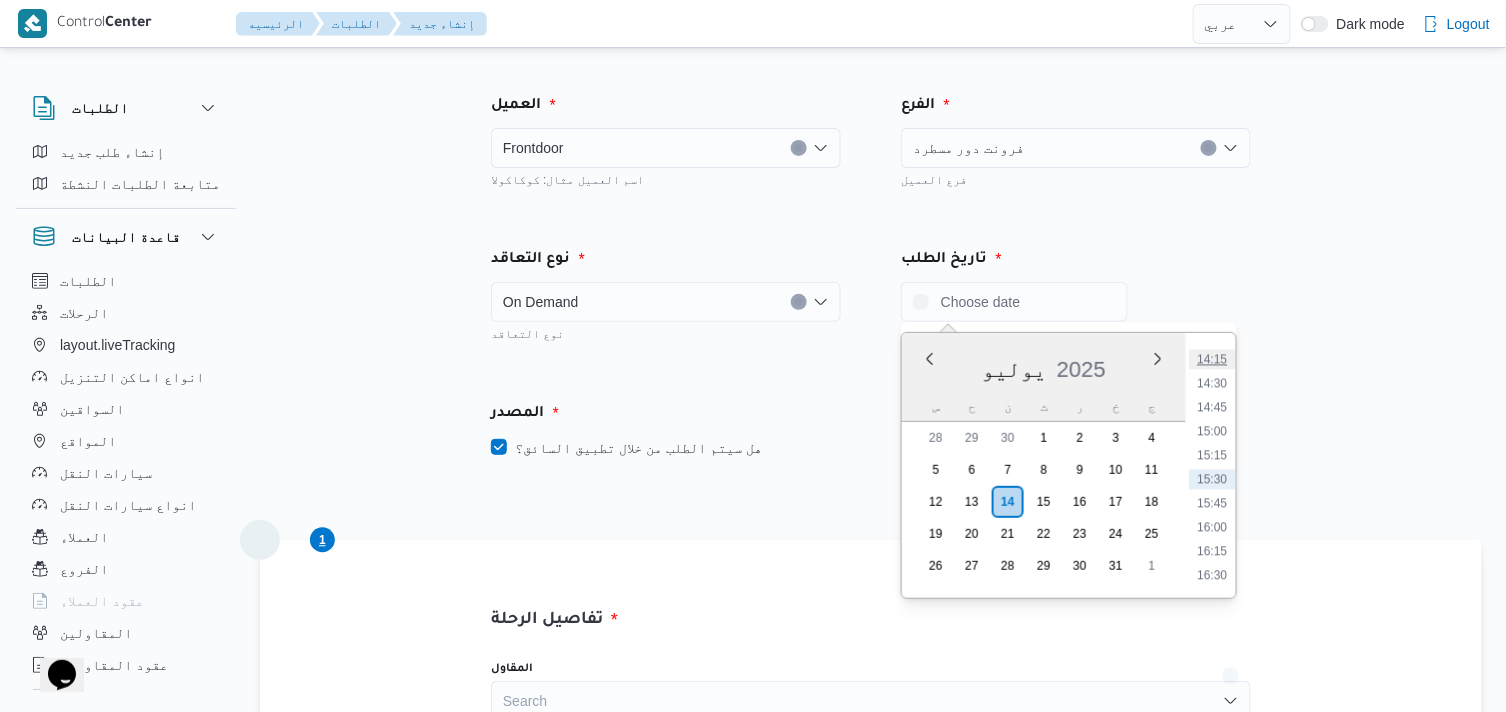 click on "14:15" at bounding box center (1213, 360) 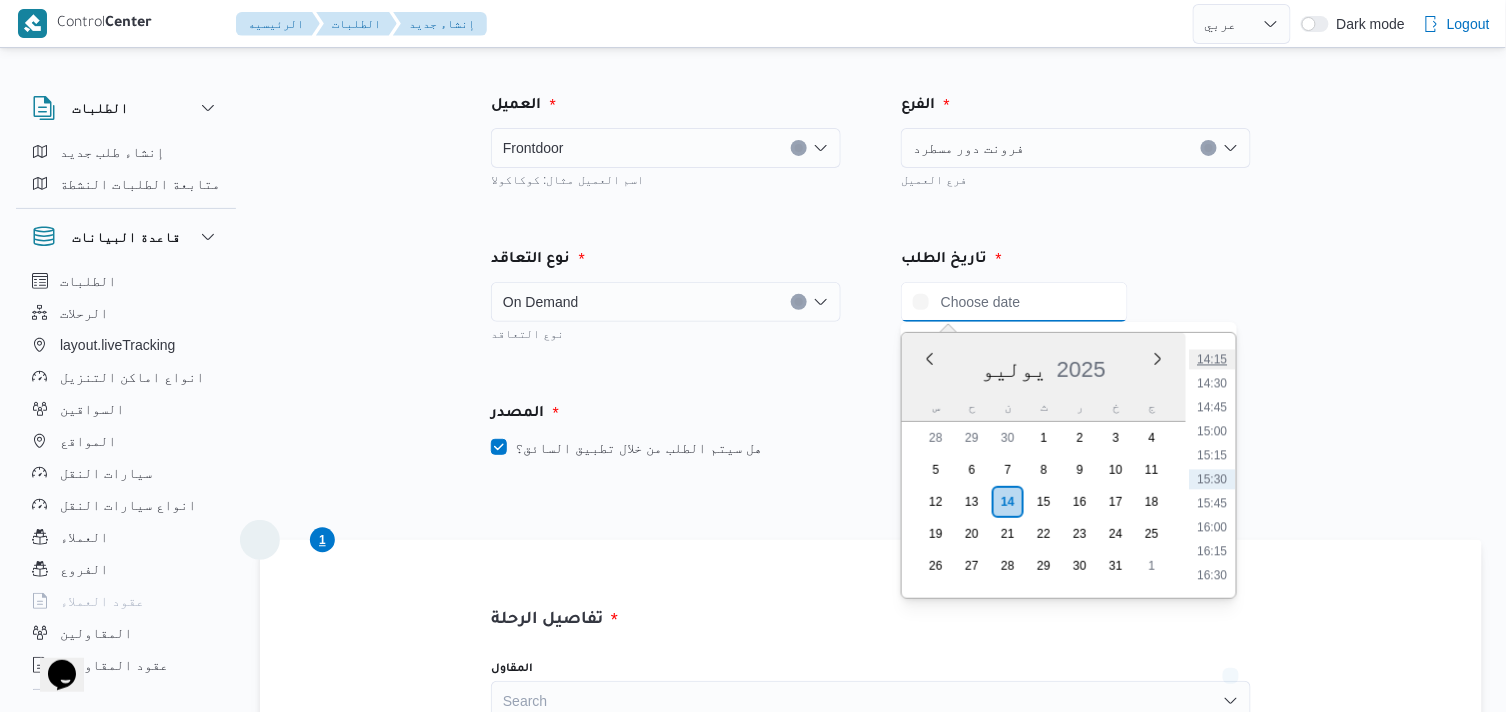 type on "[DATE] ١٤:١٥" 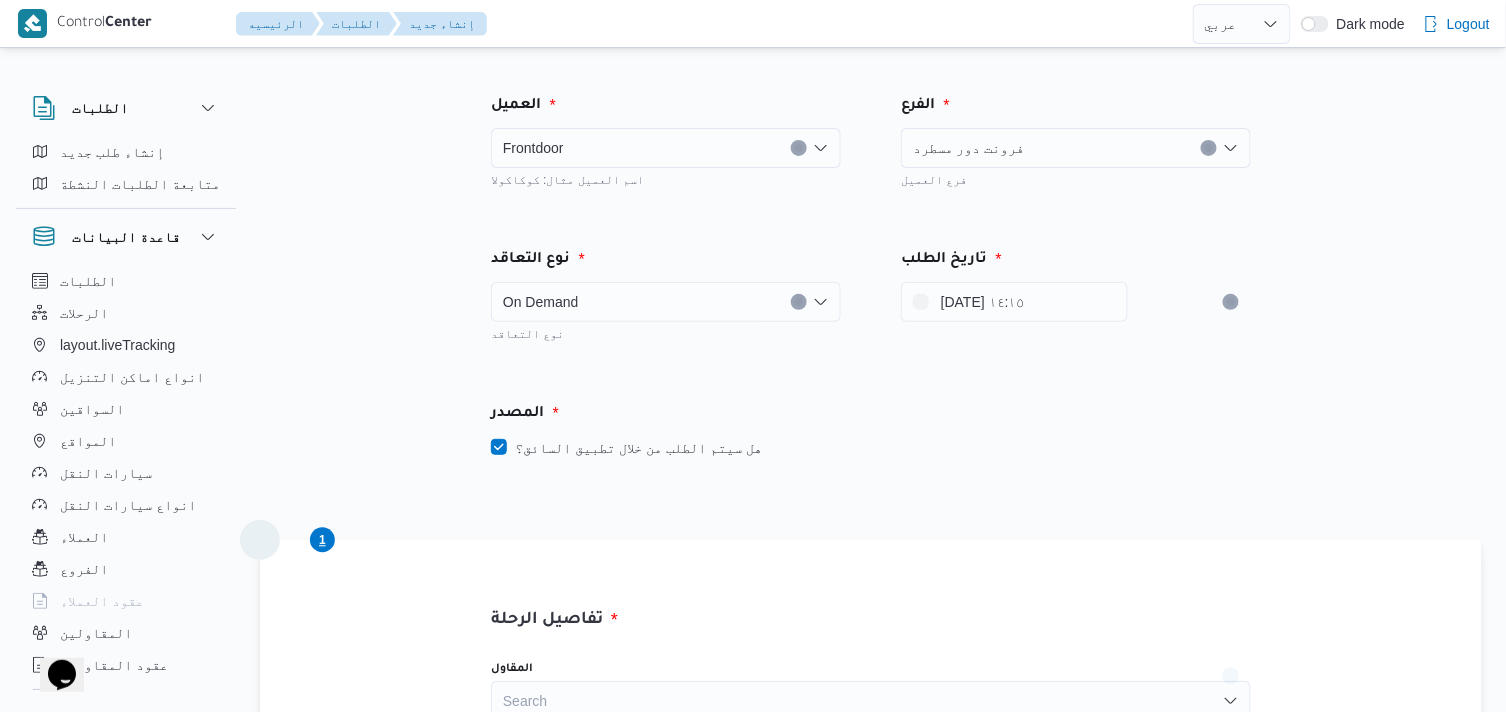 click on "هل سيتم الطلب من خلال تطبيق السائق؟" at bounding box center [626, 448] 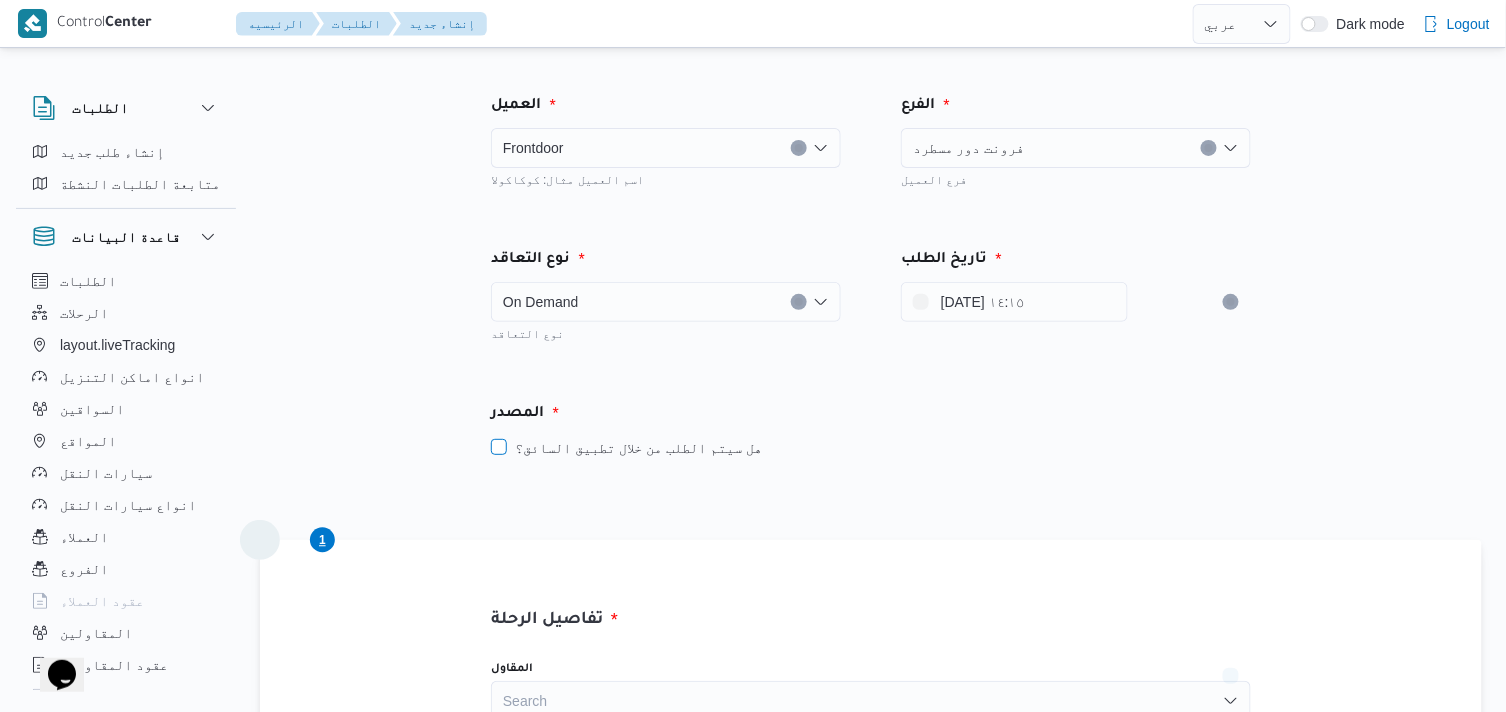 checkbox on "false" 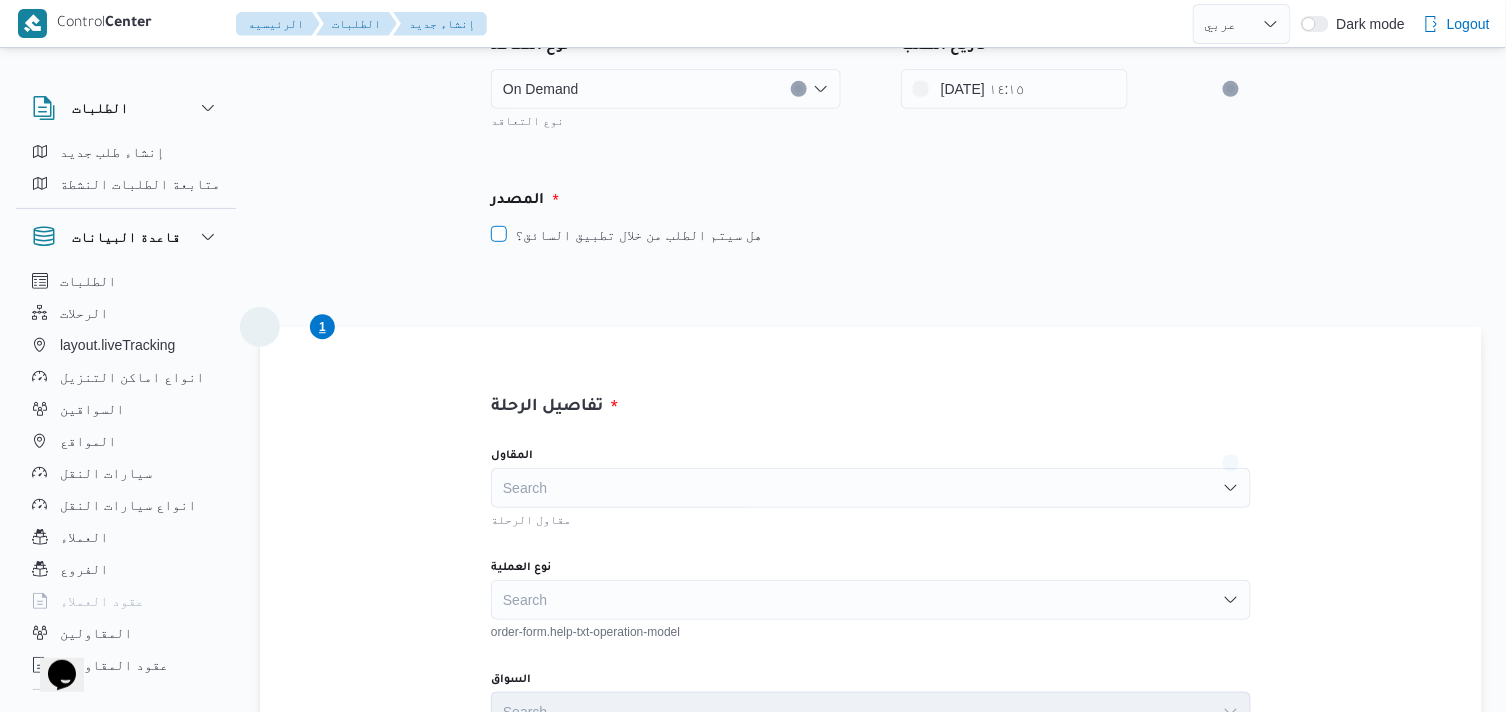 scroll, scrollTop: 222, scrollLeft: 0, axis: vertical 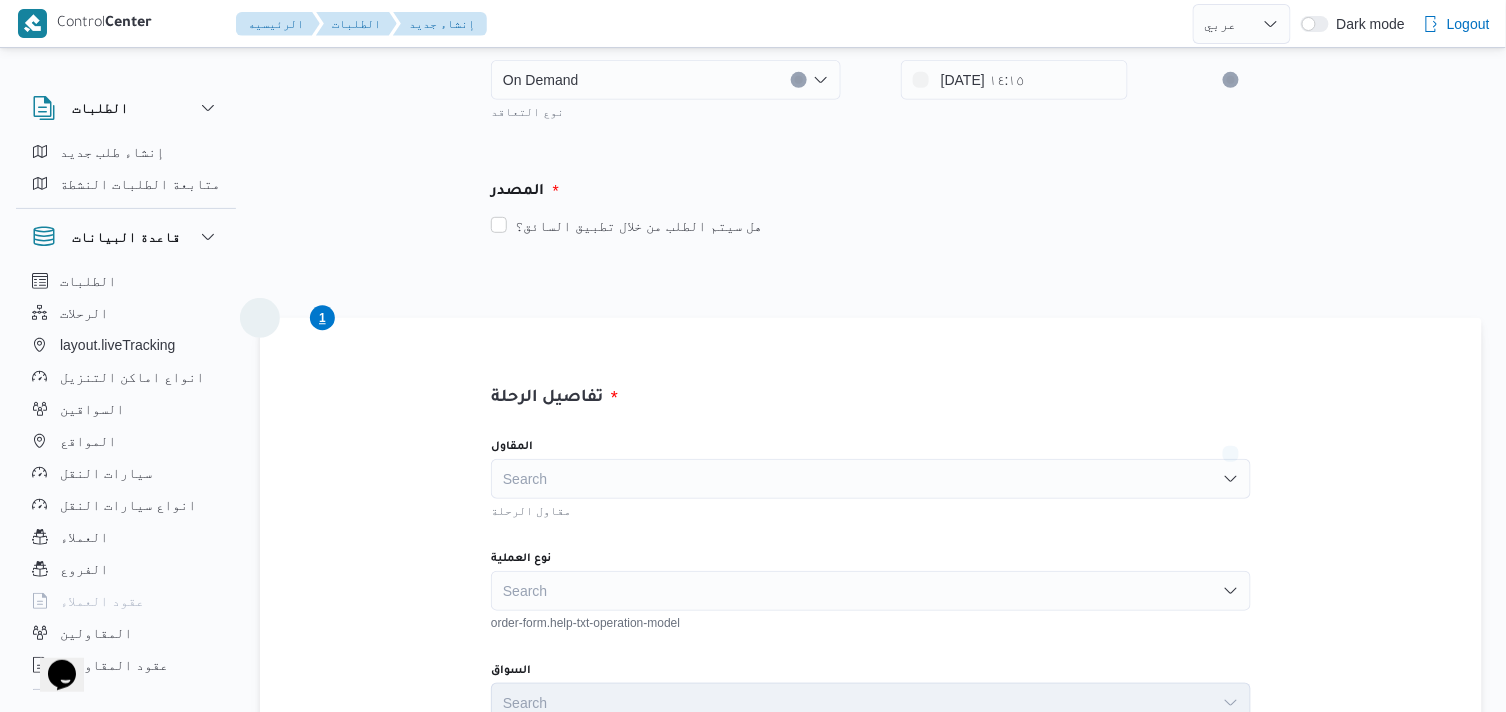 click on "Search" at bounding box center [871, 479] 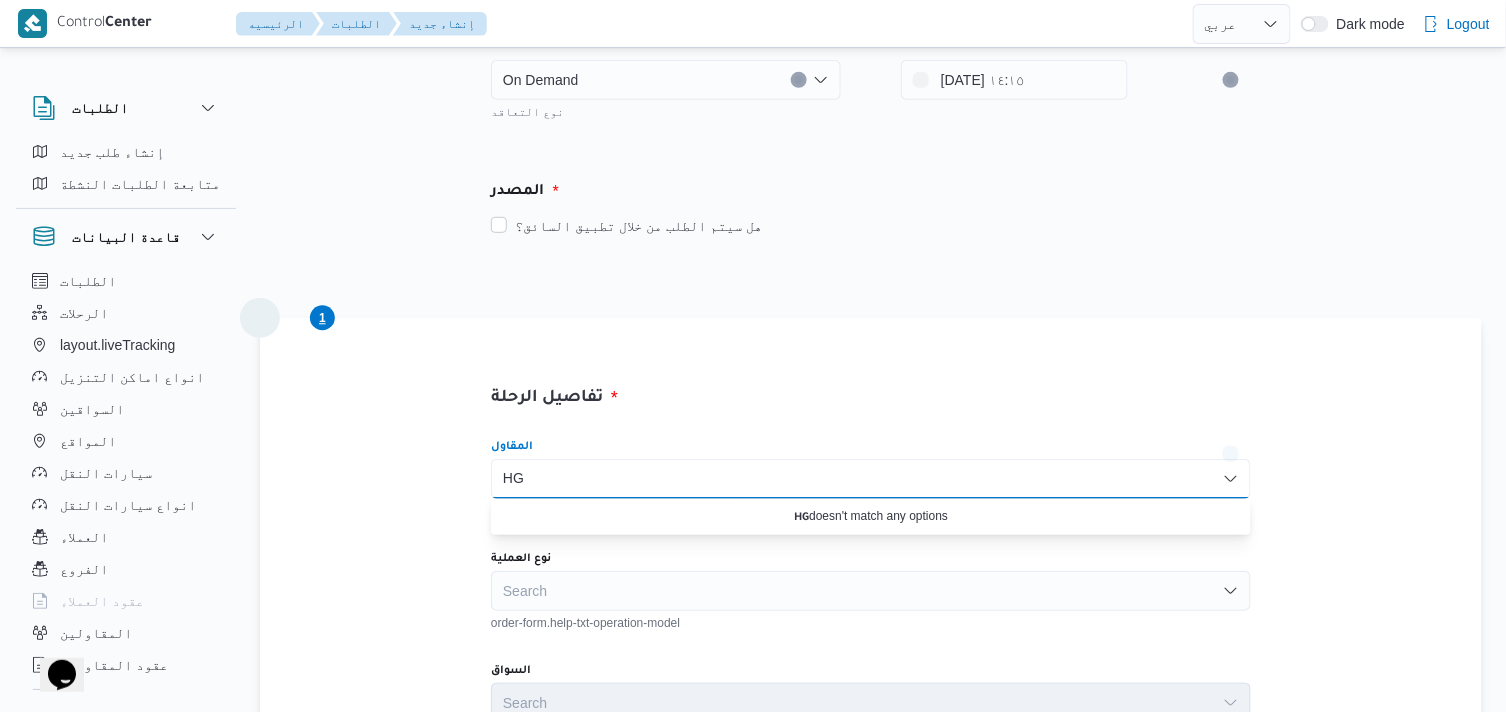type on "H" 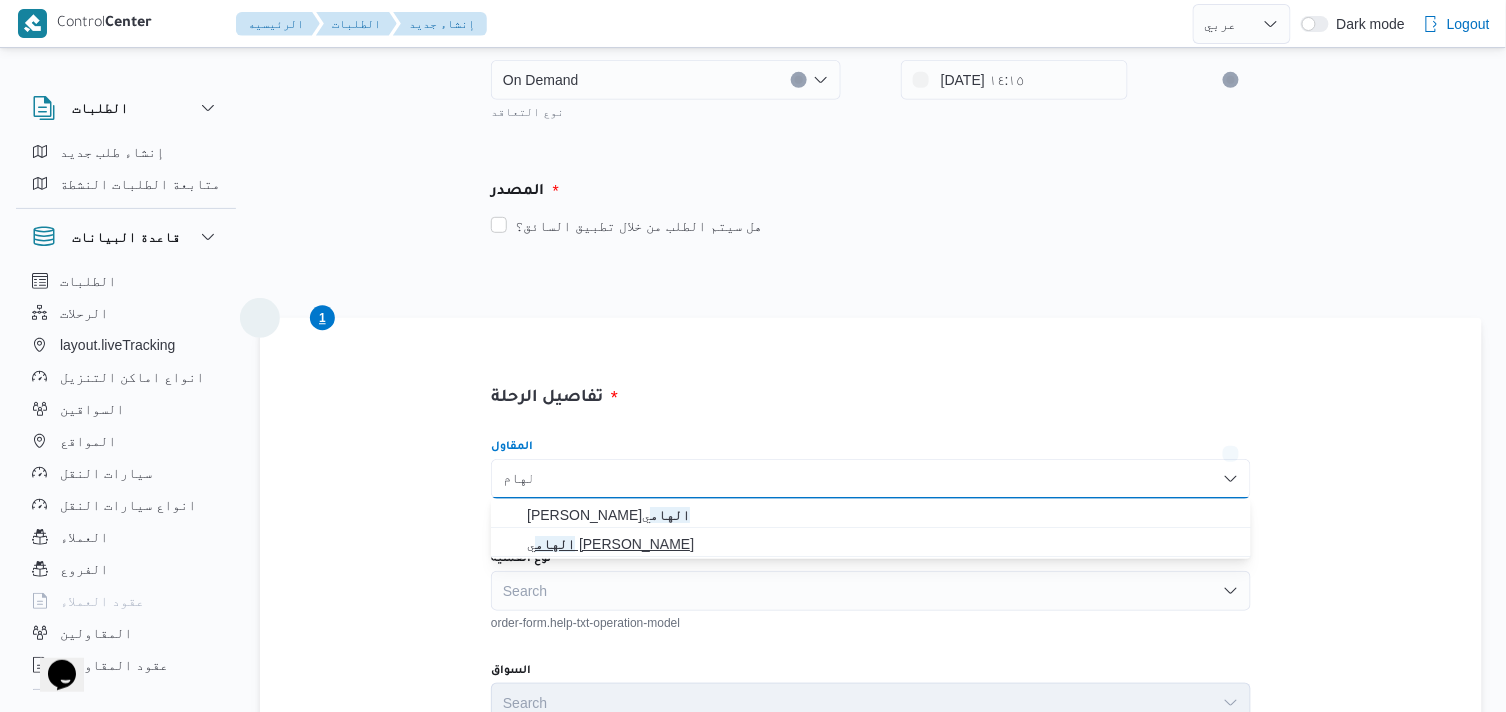 type on "الهام" 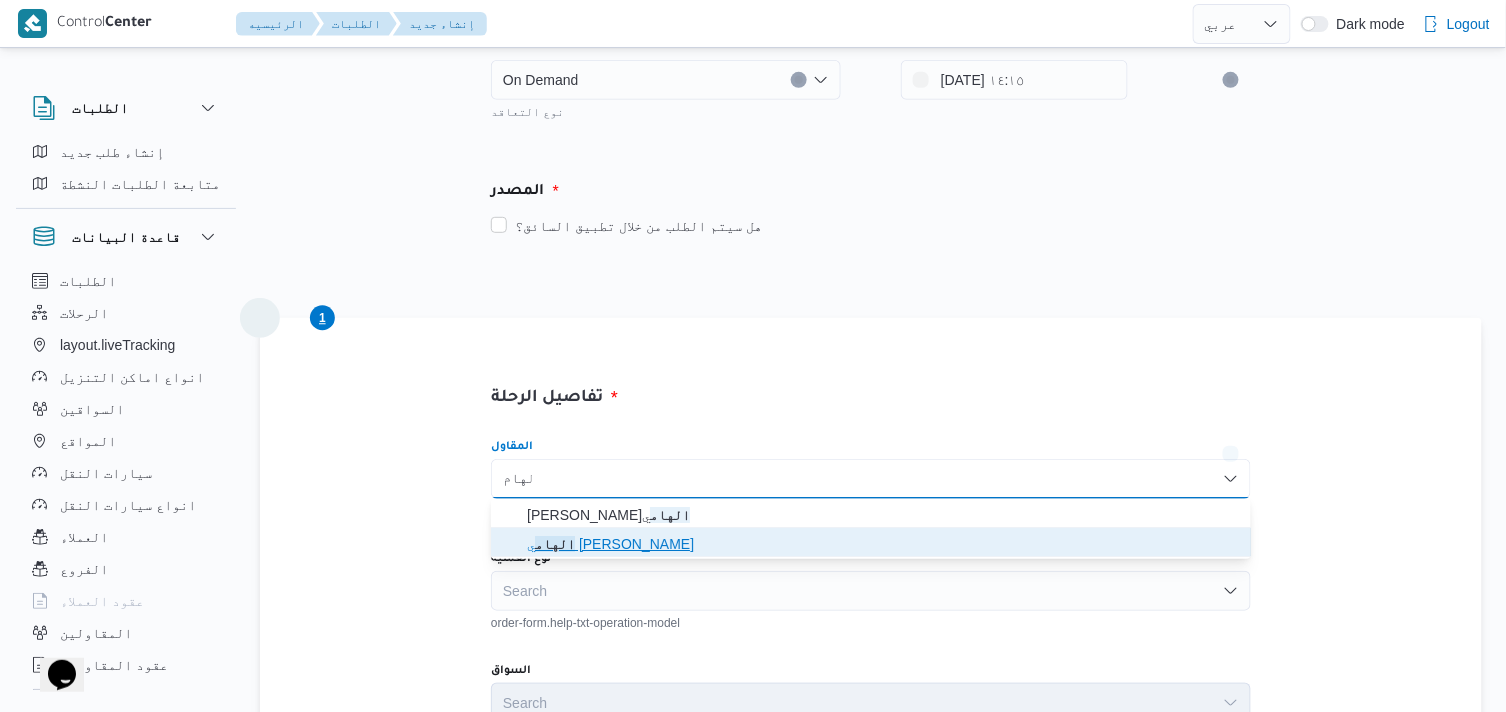 click on "الهام ي محمد خالد علي" at bounding box center [883, 544] 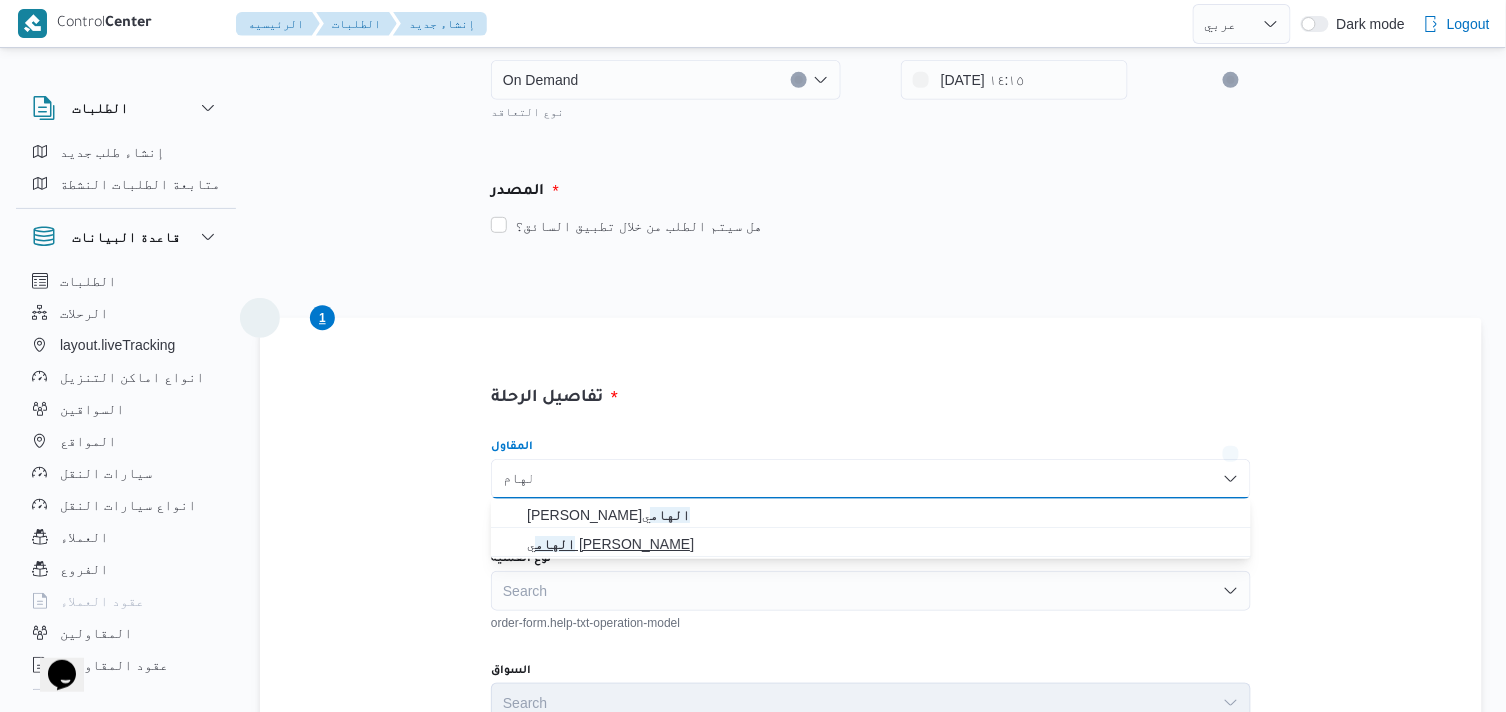 type 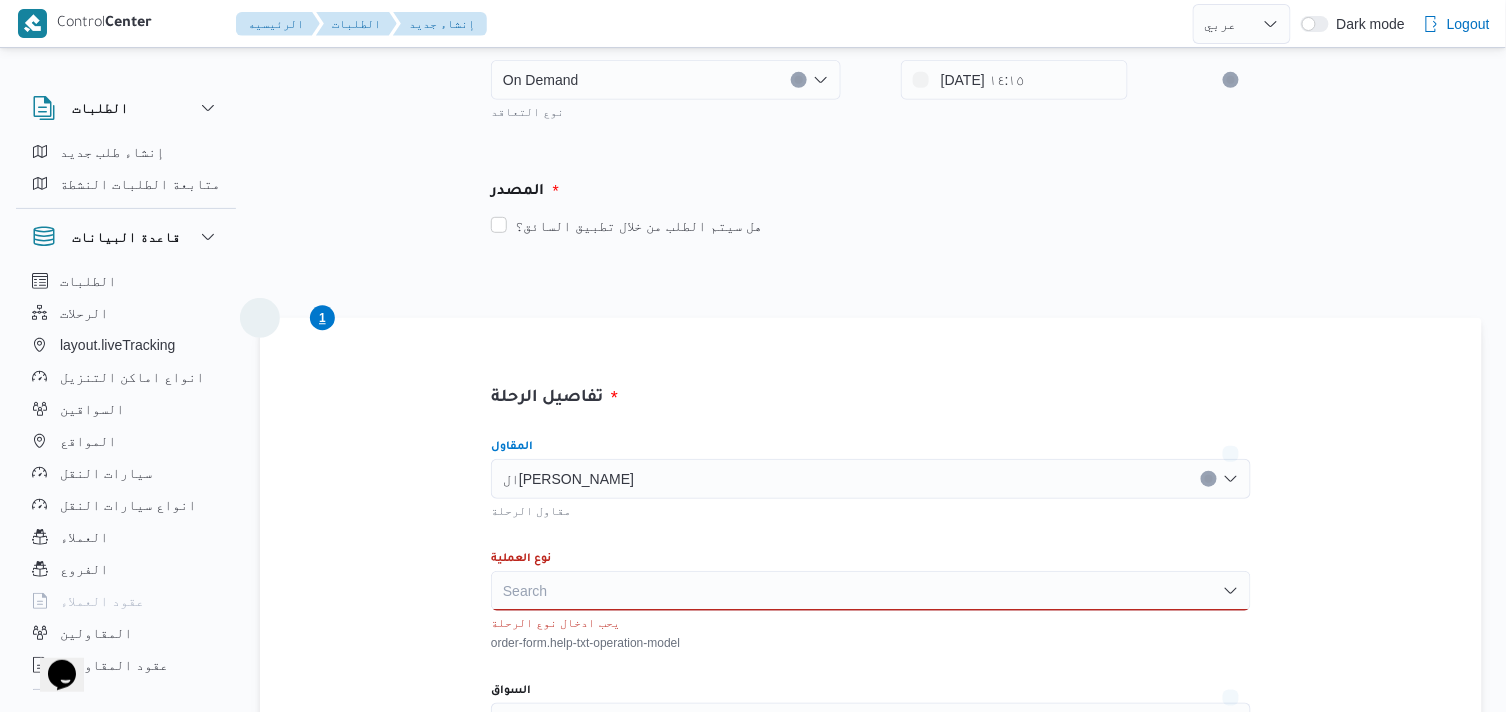 click on "Search" at bounding box center [871, 591] 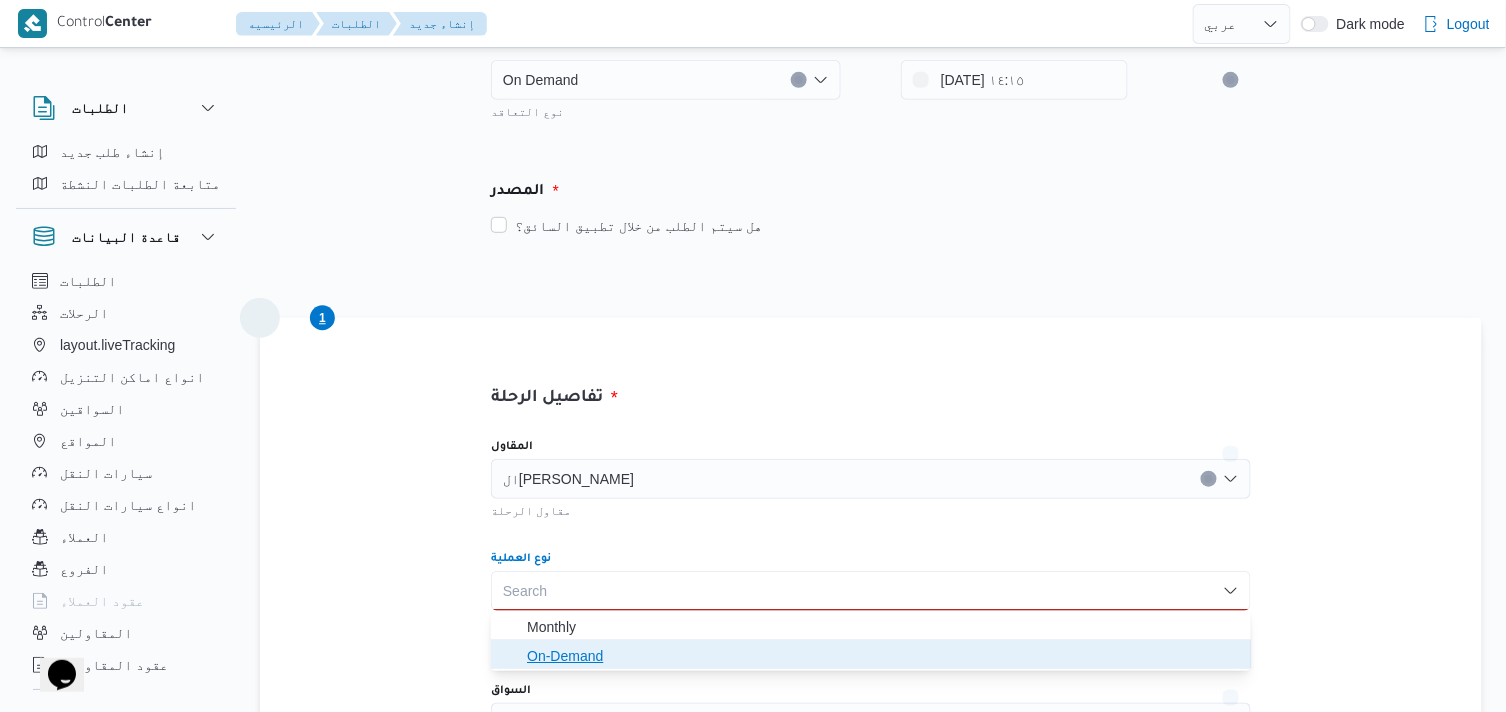 click on "On-Demand" at bounding box center (883, 656) 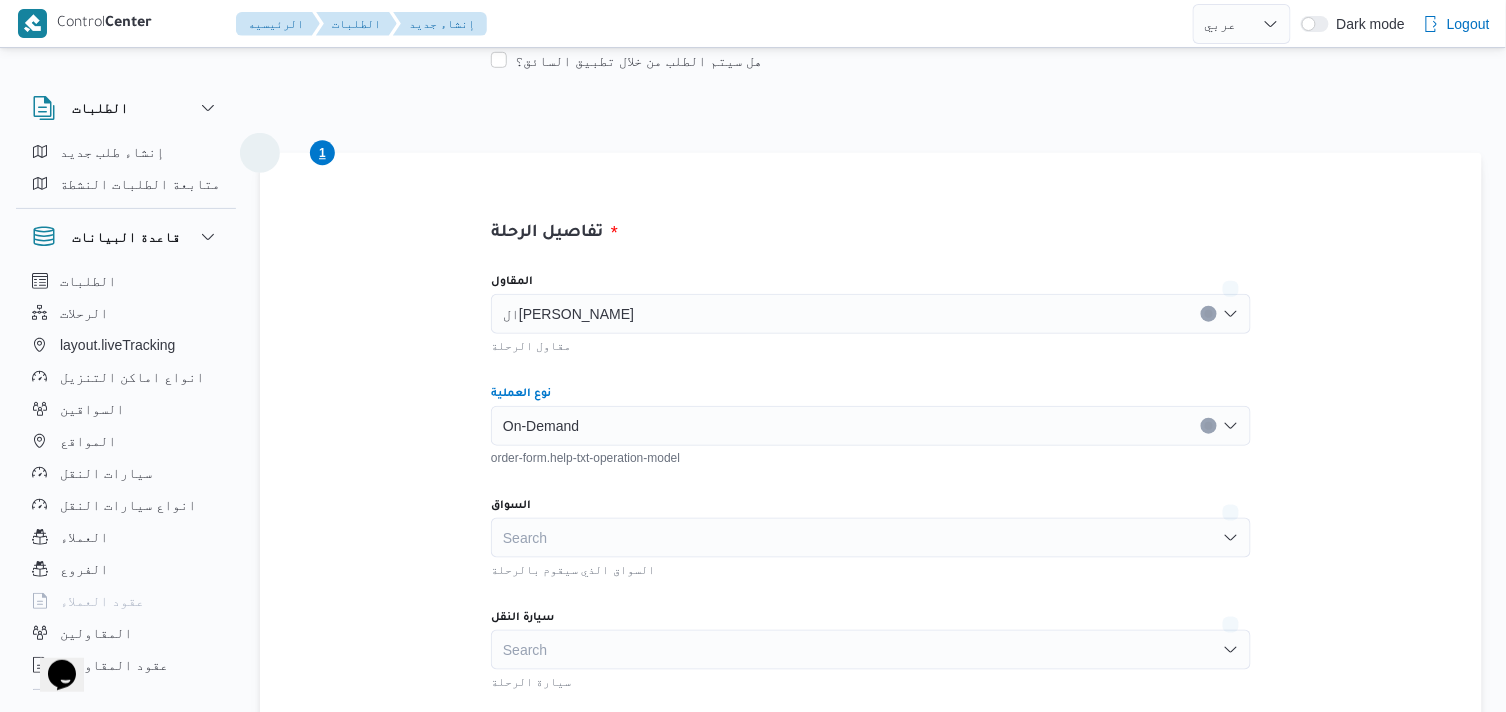 scroll, scrollTop: 555, scrollLeft: 0, axis: vertical 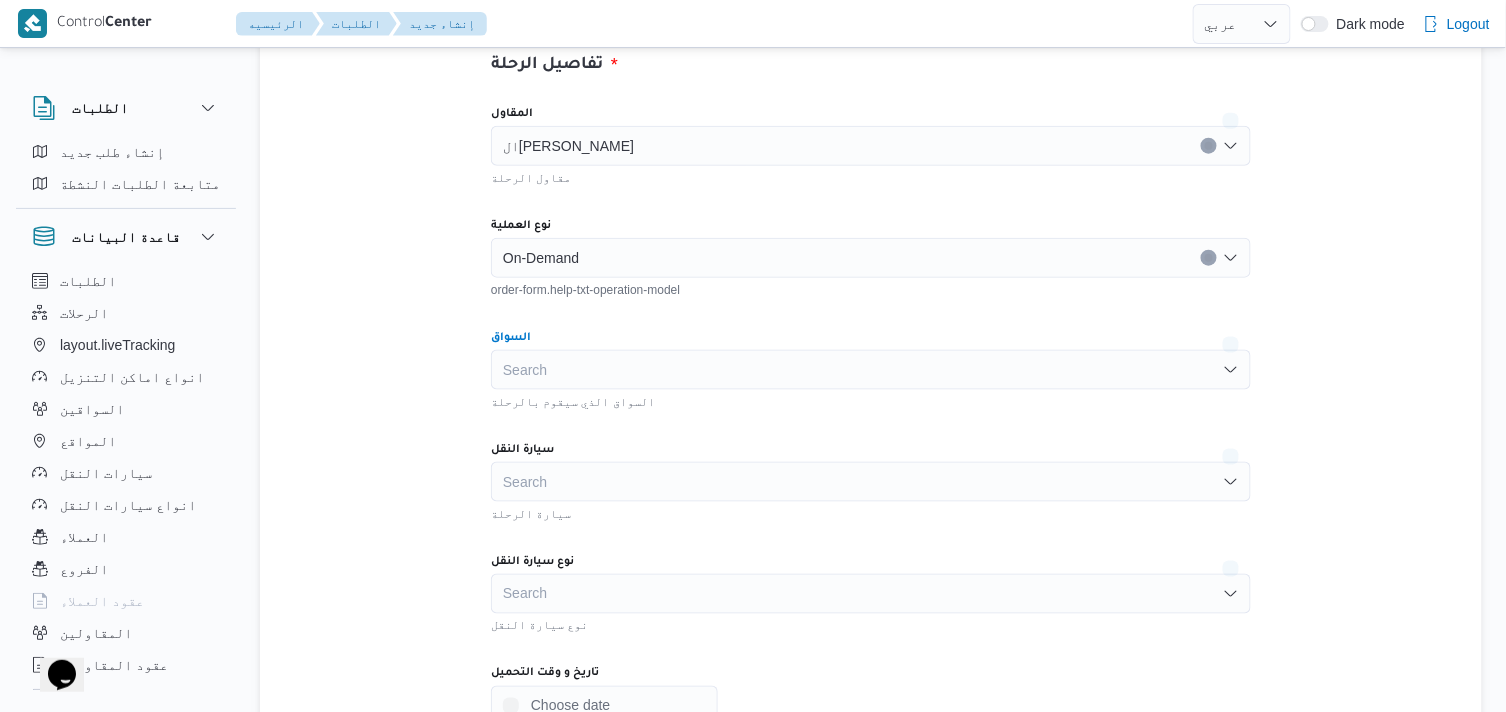click on "Search" at bounding box center [871, 370] 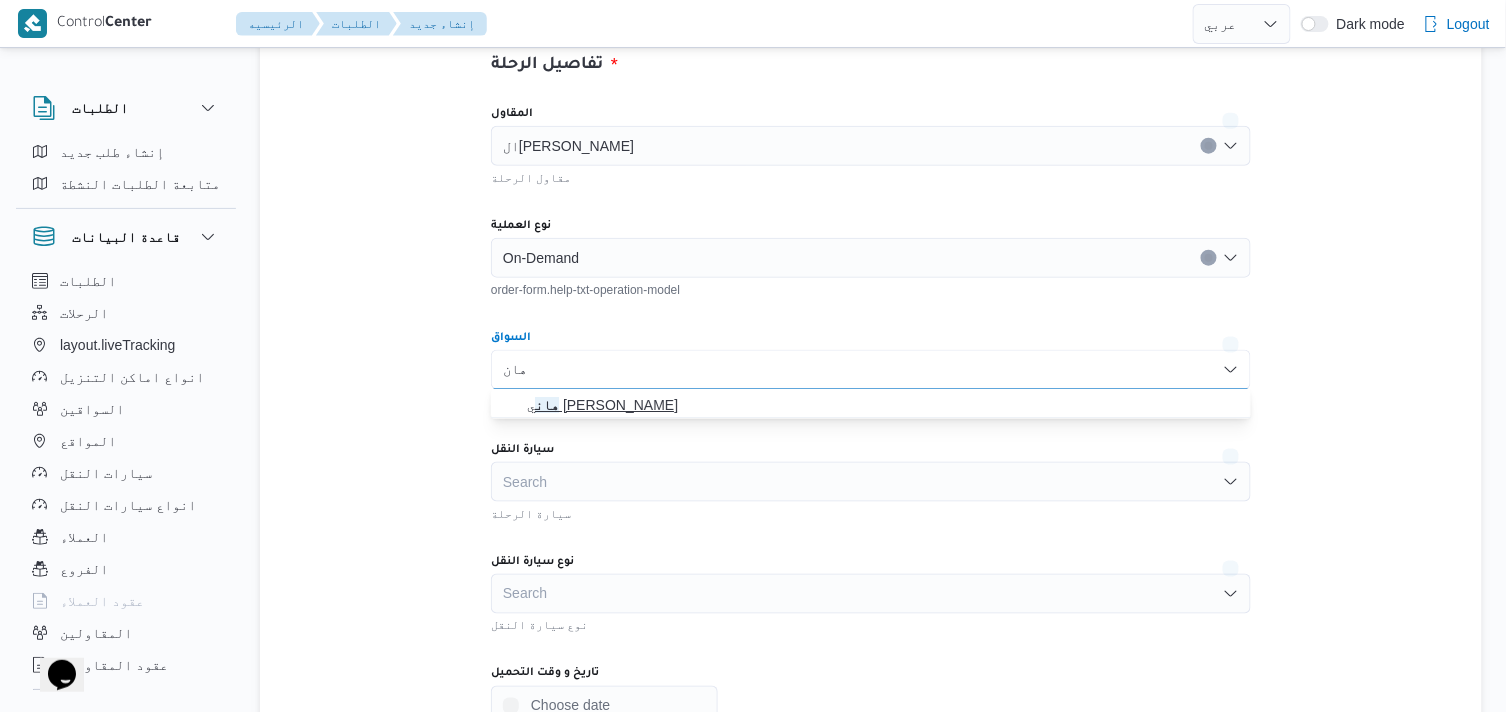 type on "هان" 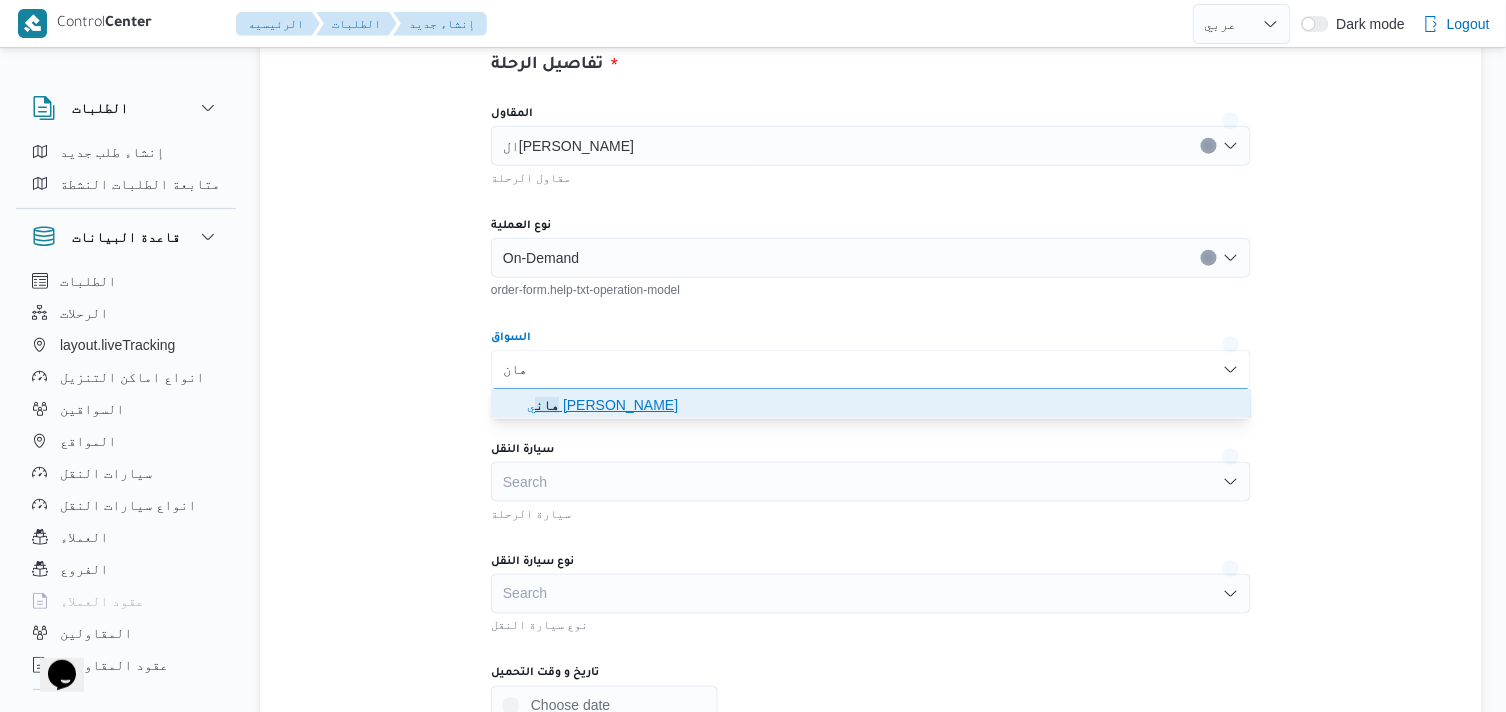 click on "هان ي سيد محمد محمد فج النور" at bounding box center (883, 405) 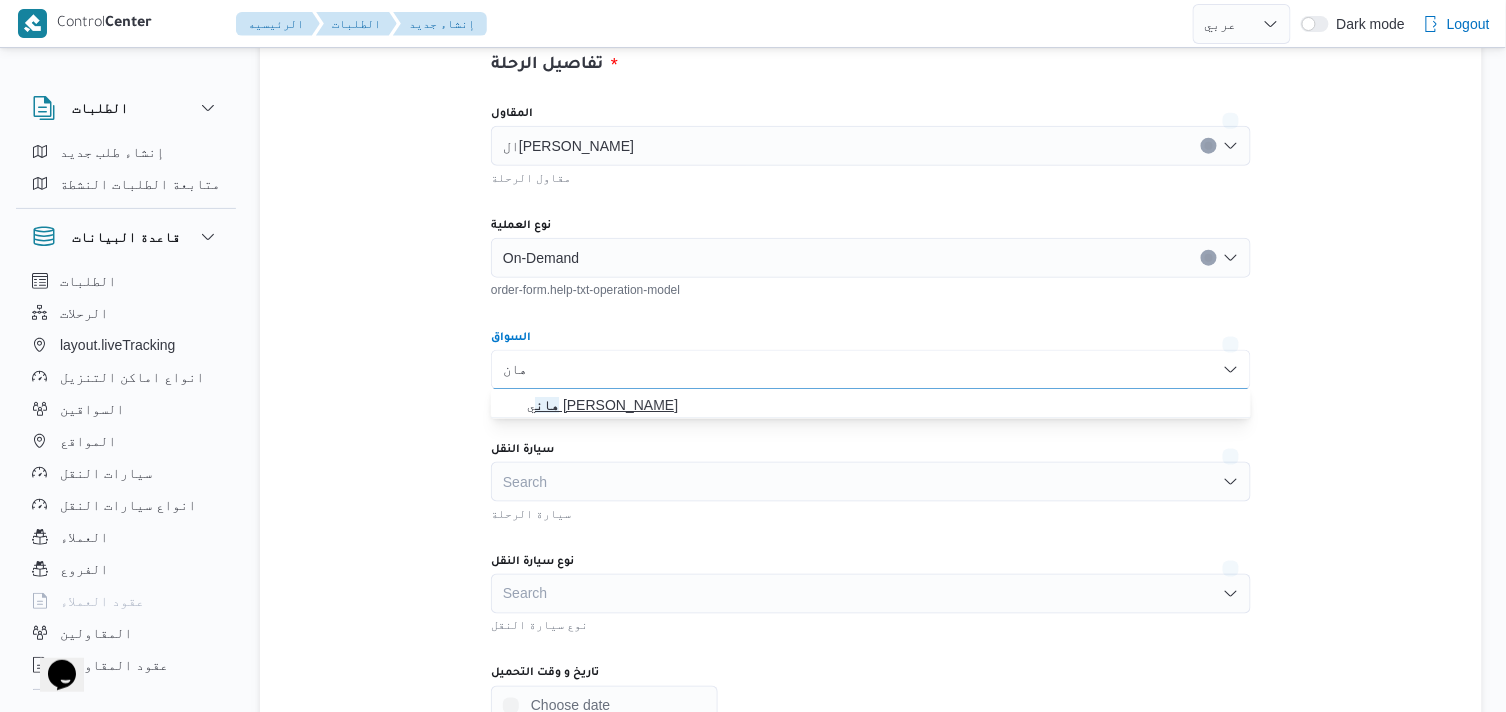 type 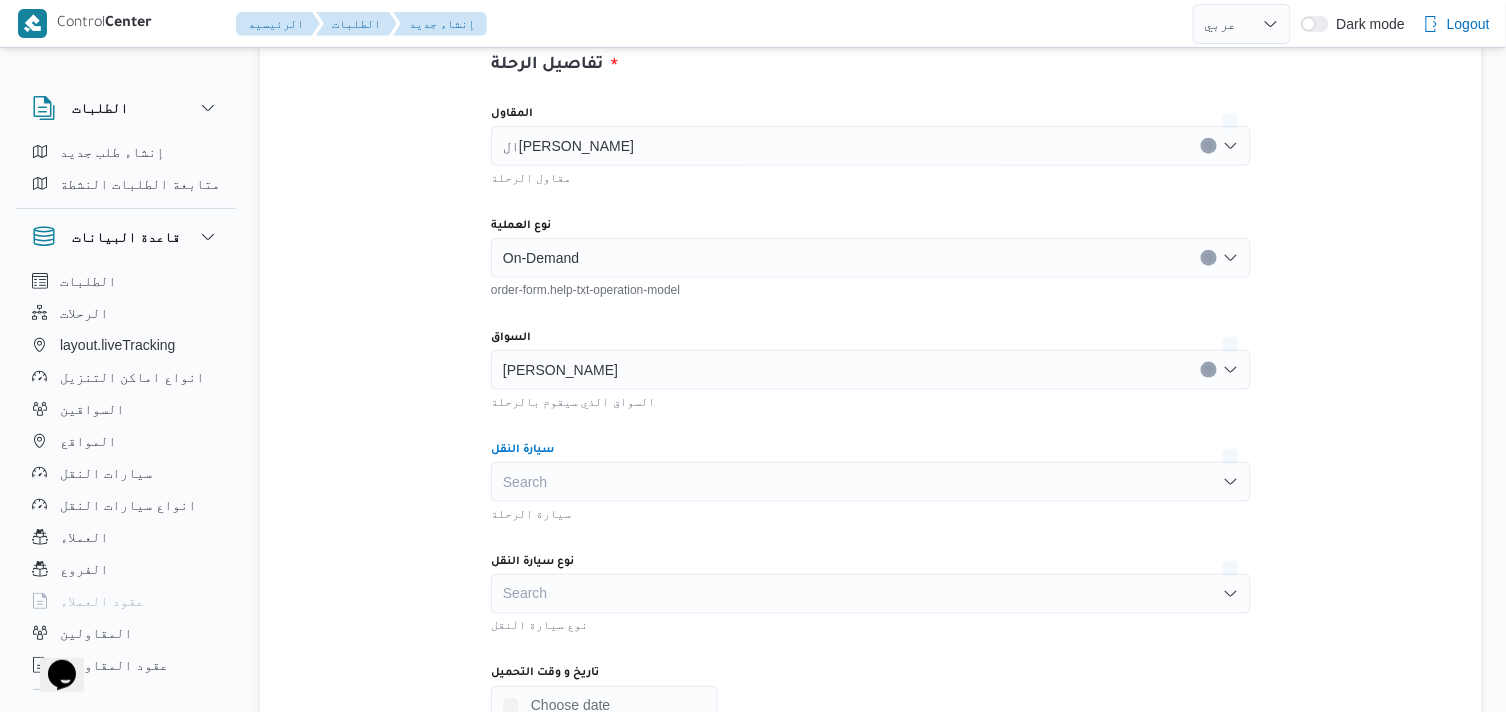 click on "Search" at bounding box center (871, 482) 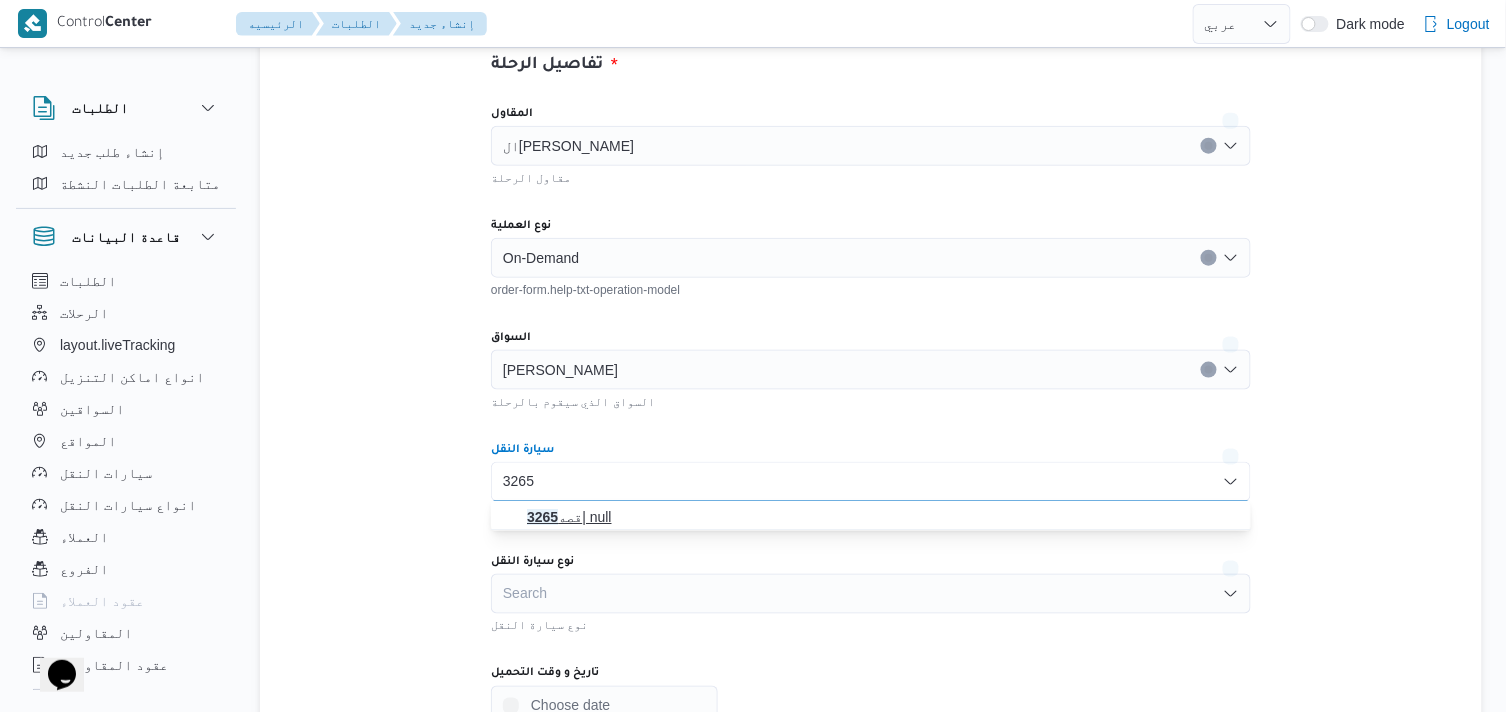 type on "3265" 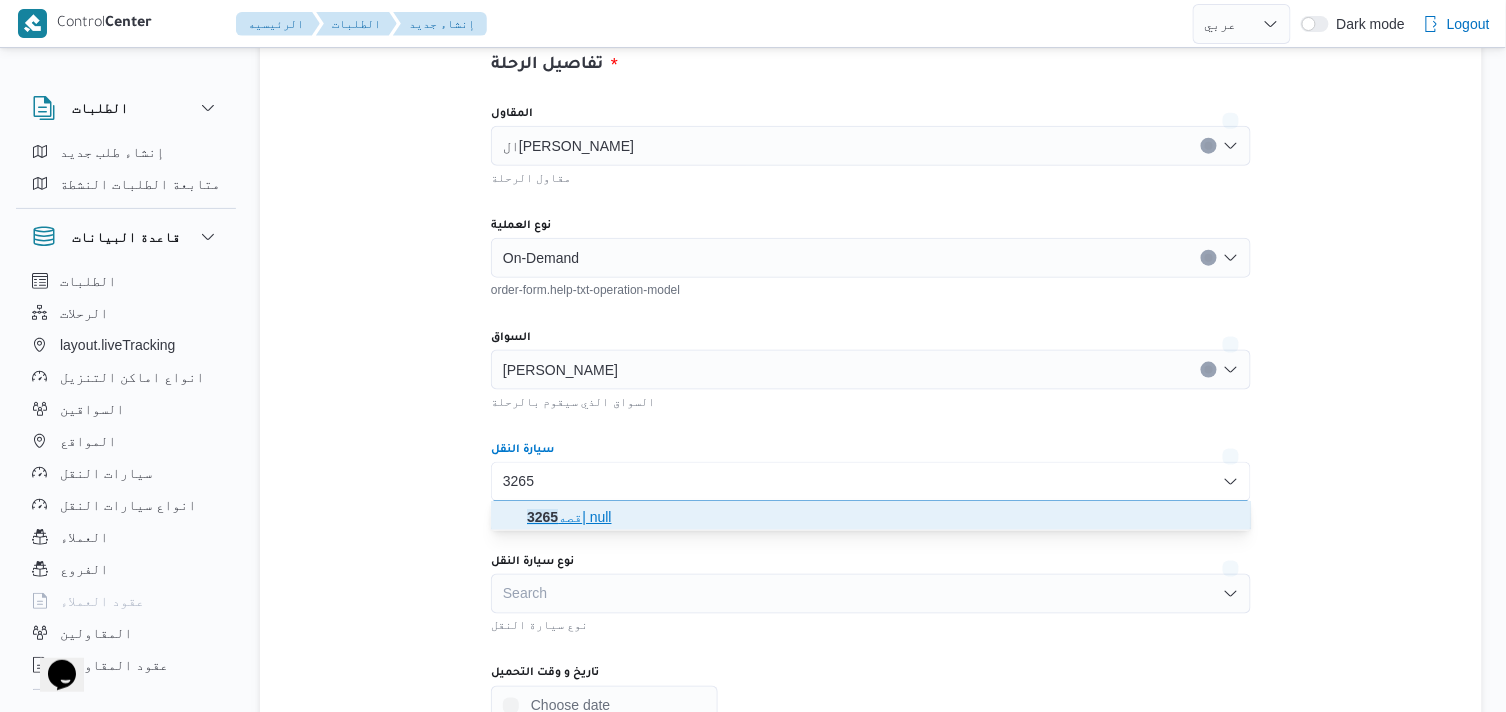 click on "قصه 3265  | null" at bounding box center (883, 517) 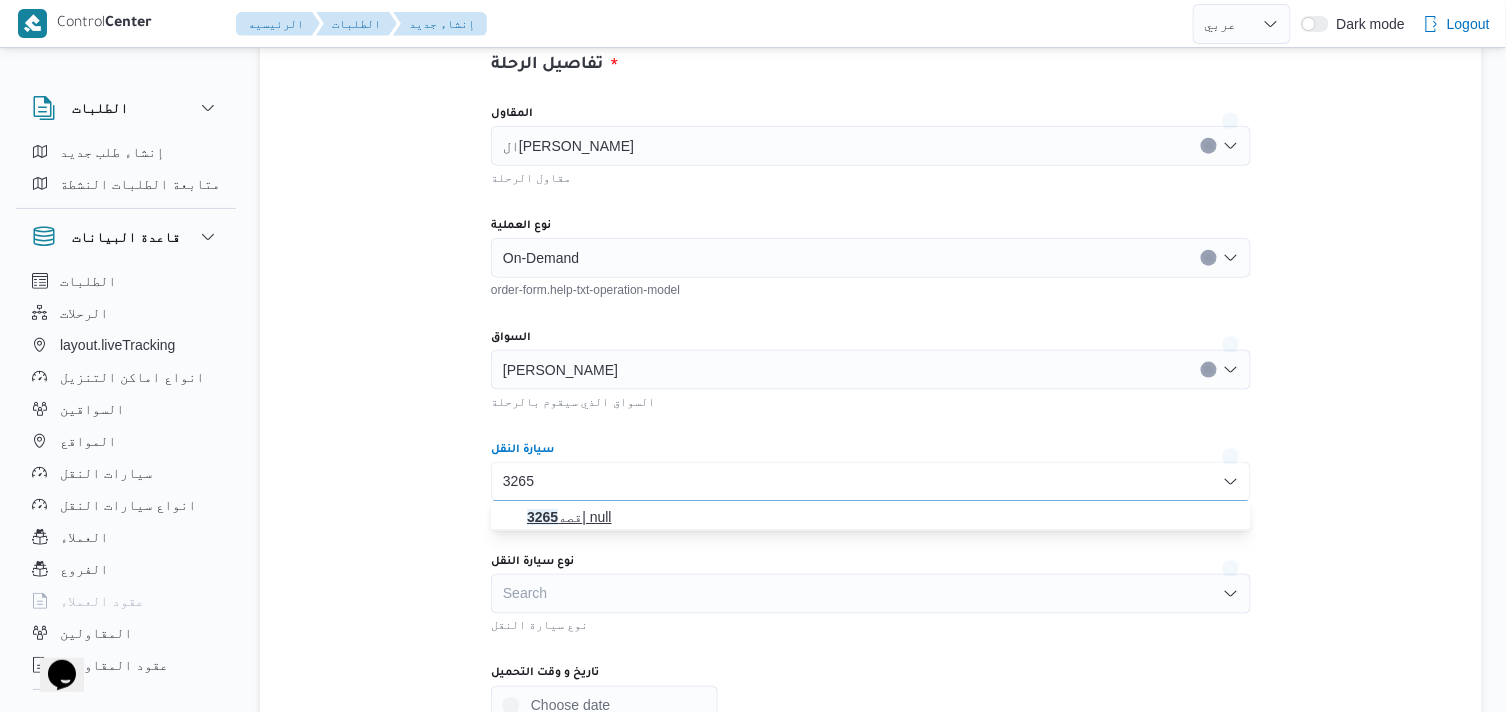 type 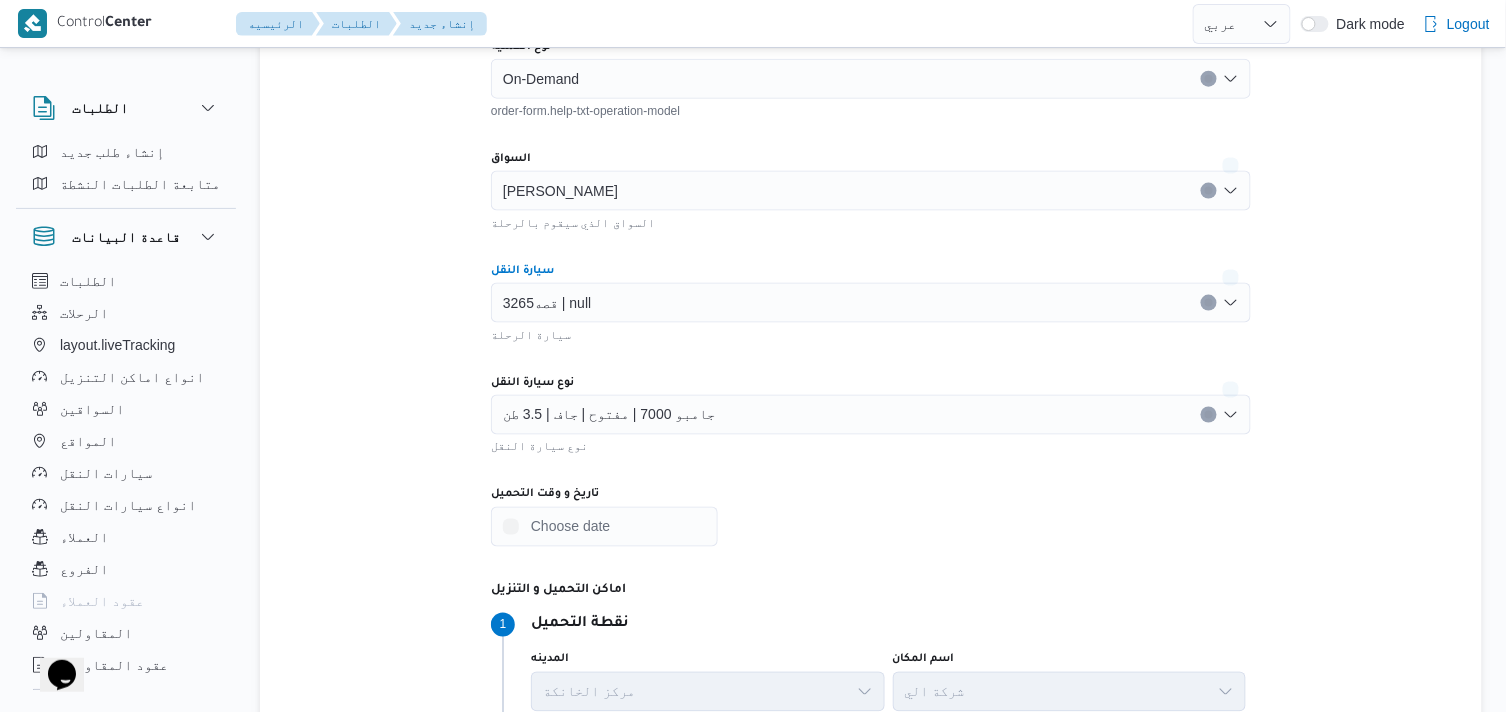 scroll, scrollTop: 888, scrollLeft: 0, axis: vertical 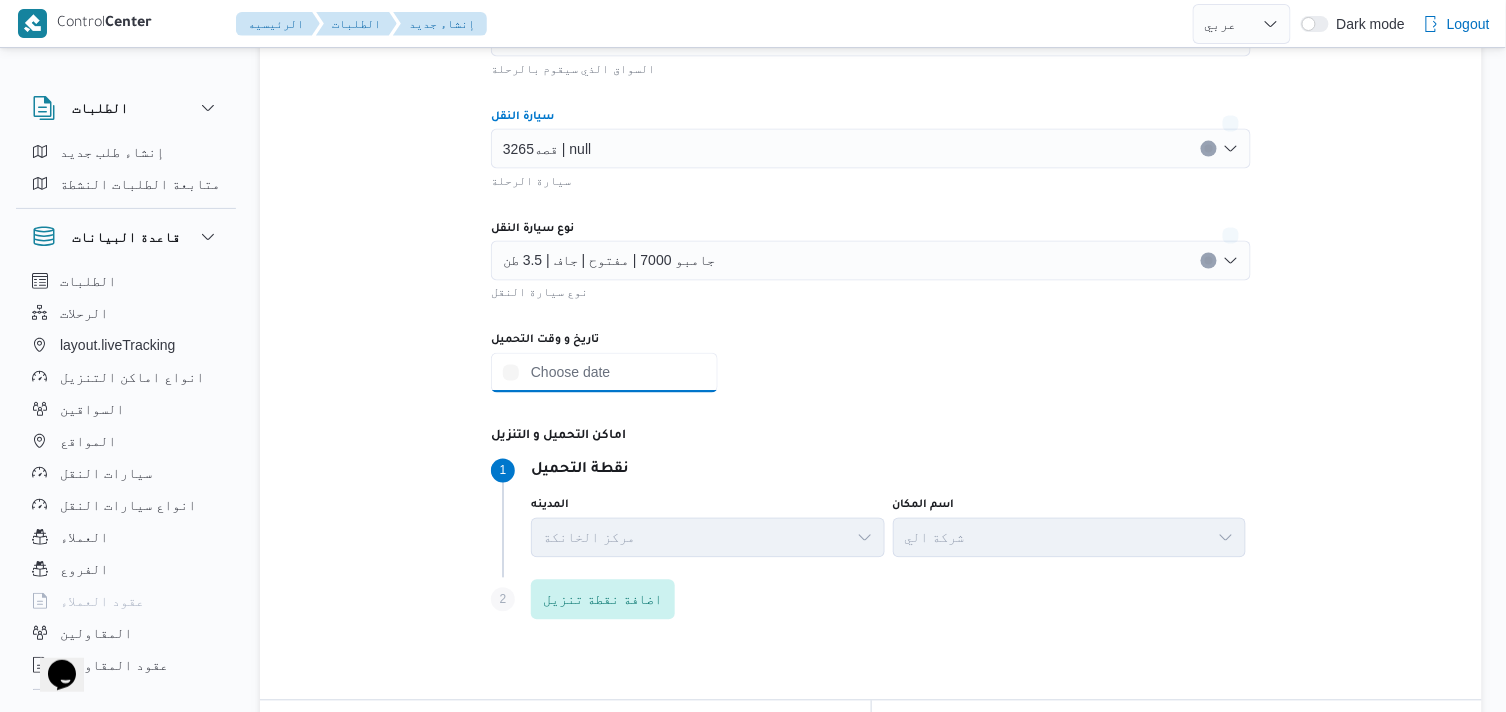 click on "تاريخ و وقت التحميل" at bounding box center (604, 373) 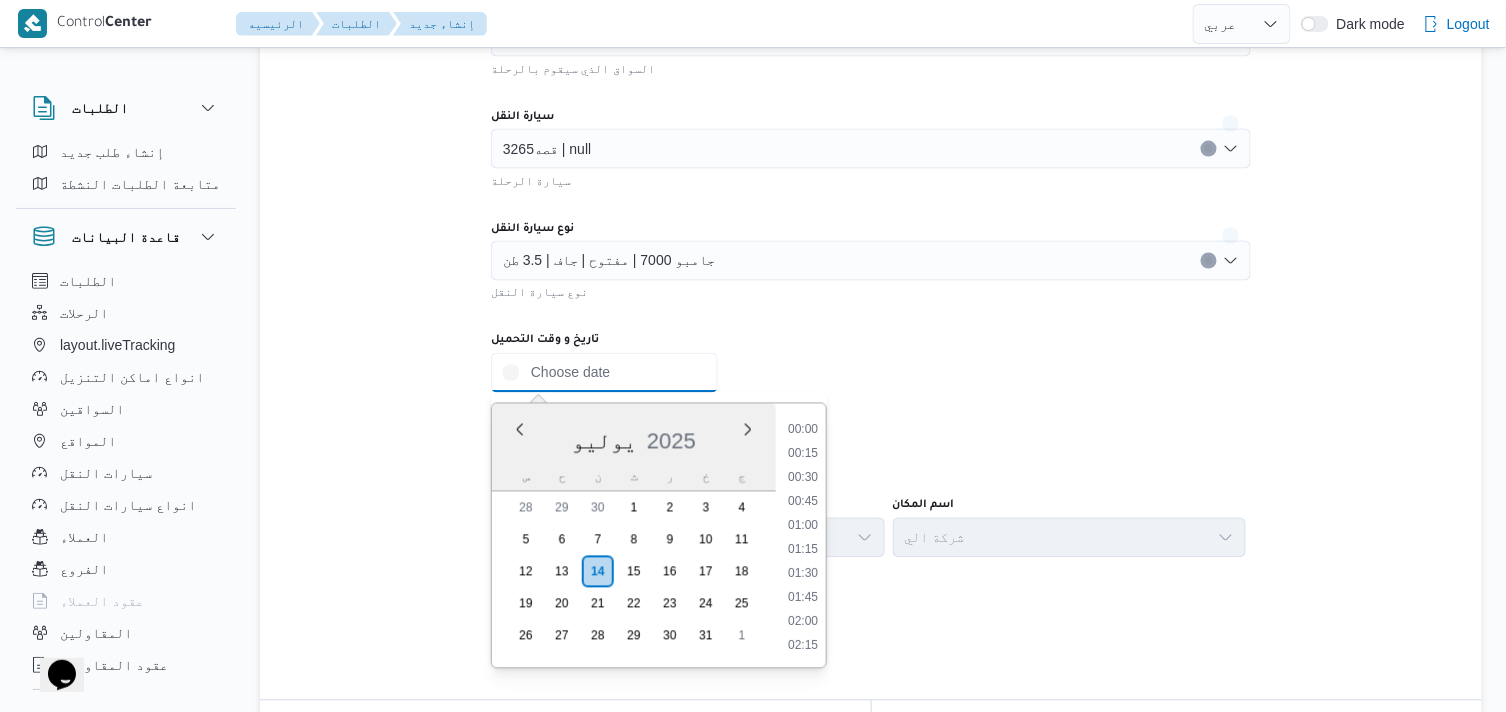 scroll, scrollTop: 1367, scrollLeft: 0, axis: vertical 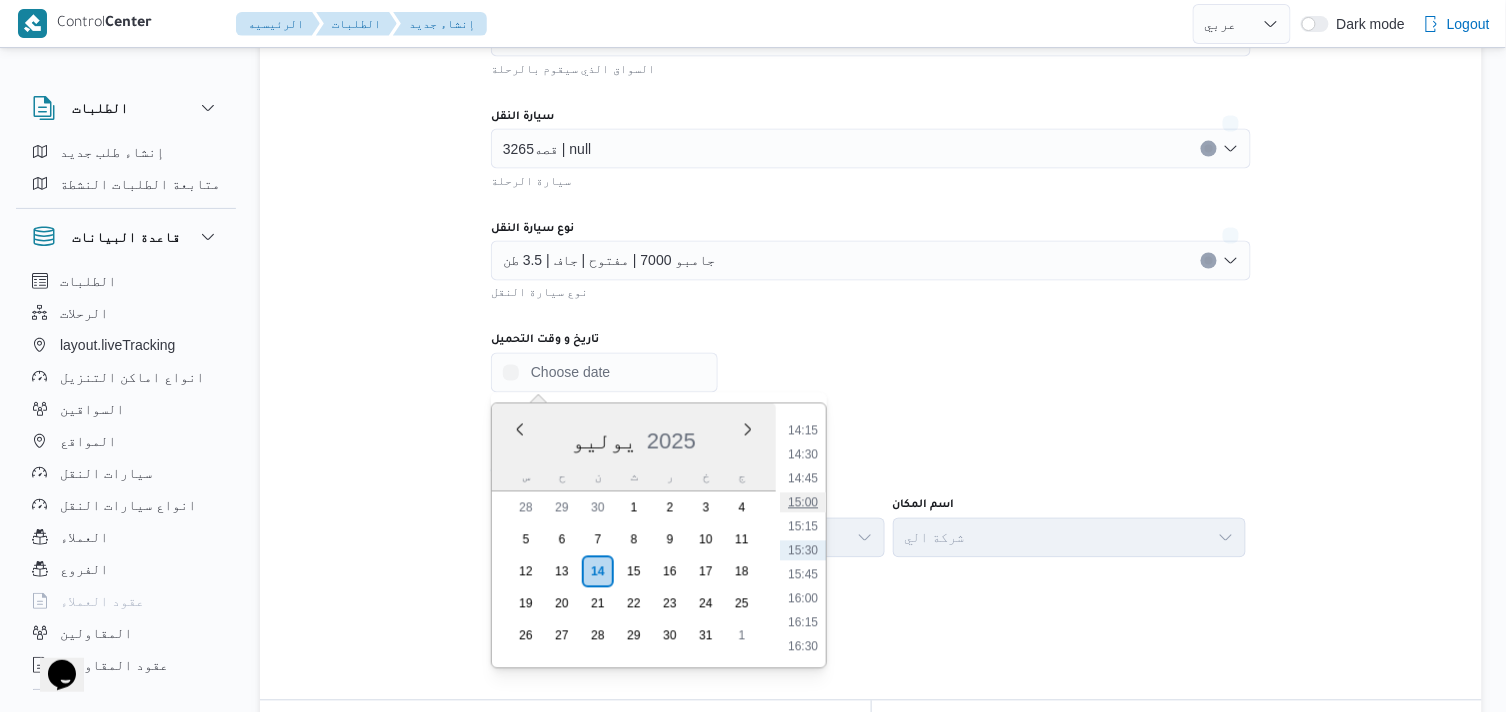 click on "15:00" at bounding box center (803, 503) 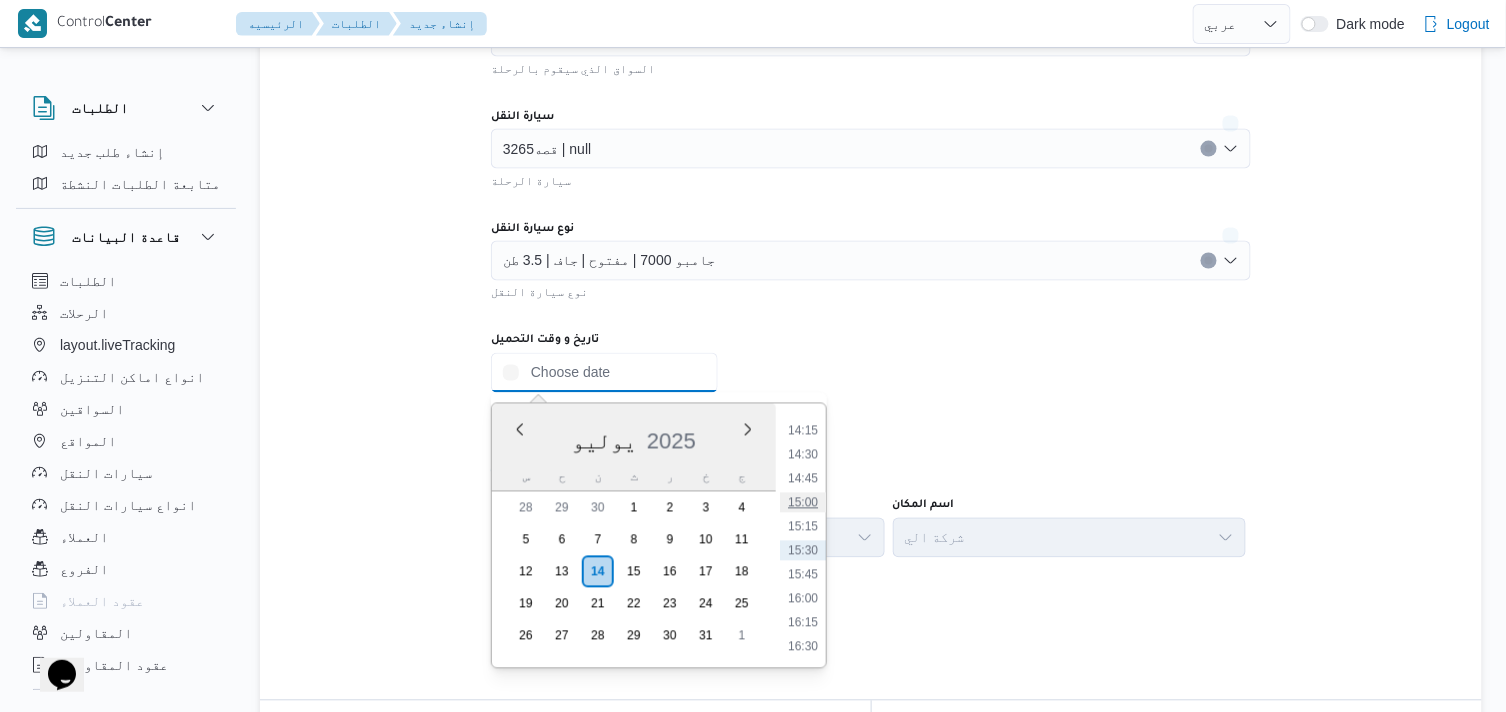 type on "[DATE] ١٥:٠٠" 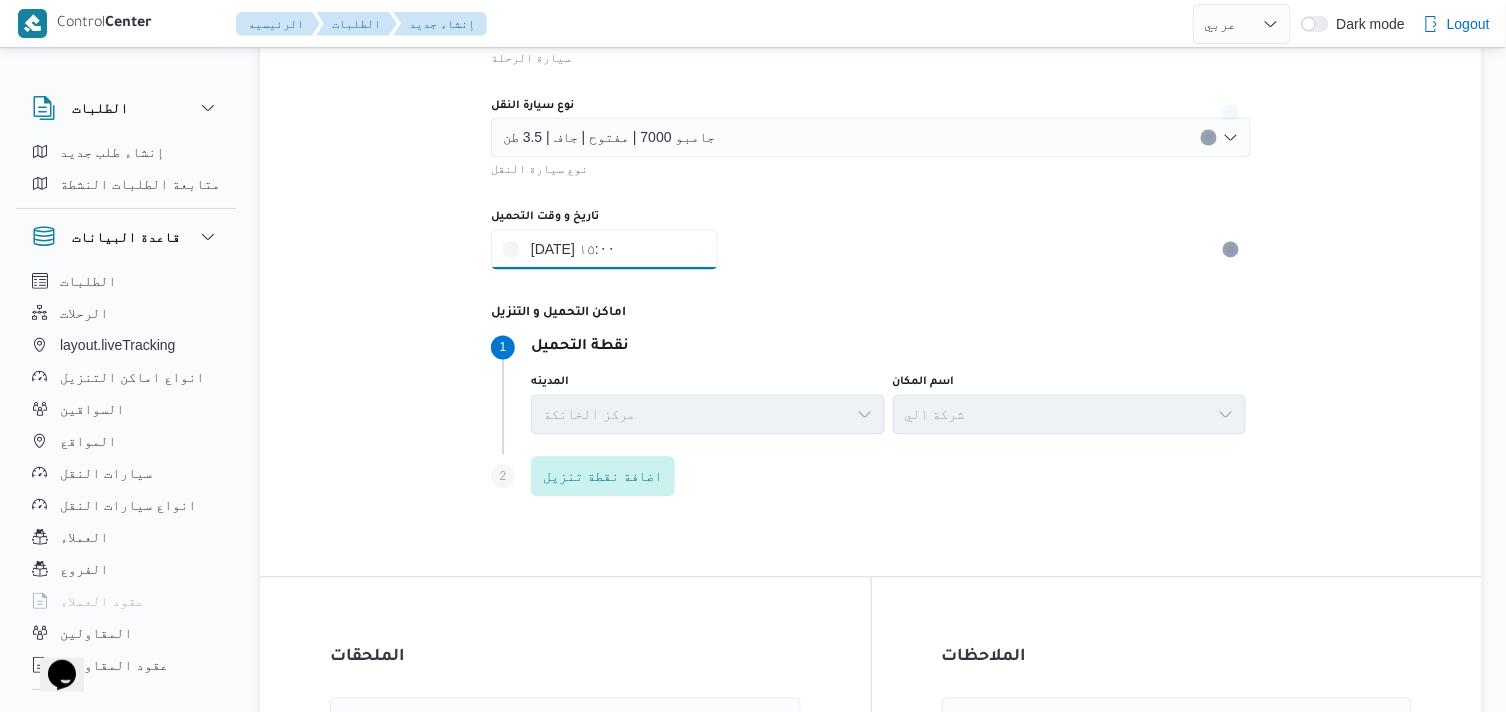 scroll, scrollTop: 1344, scrollLeft: 0, axis: vertical 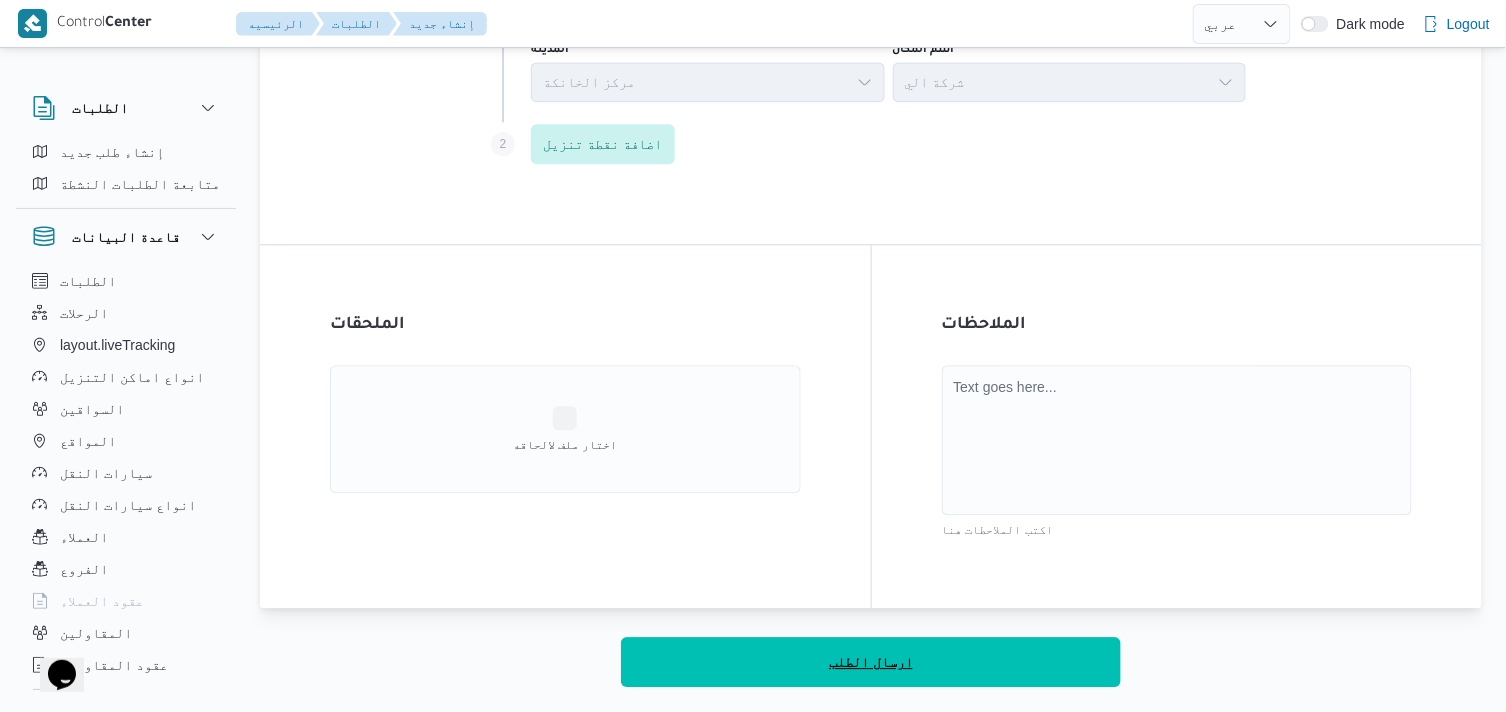 click on "ارسال الطلب" at bounding box center (871, 662) 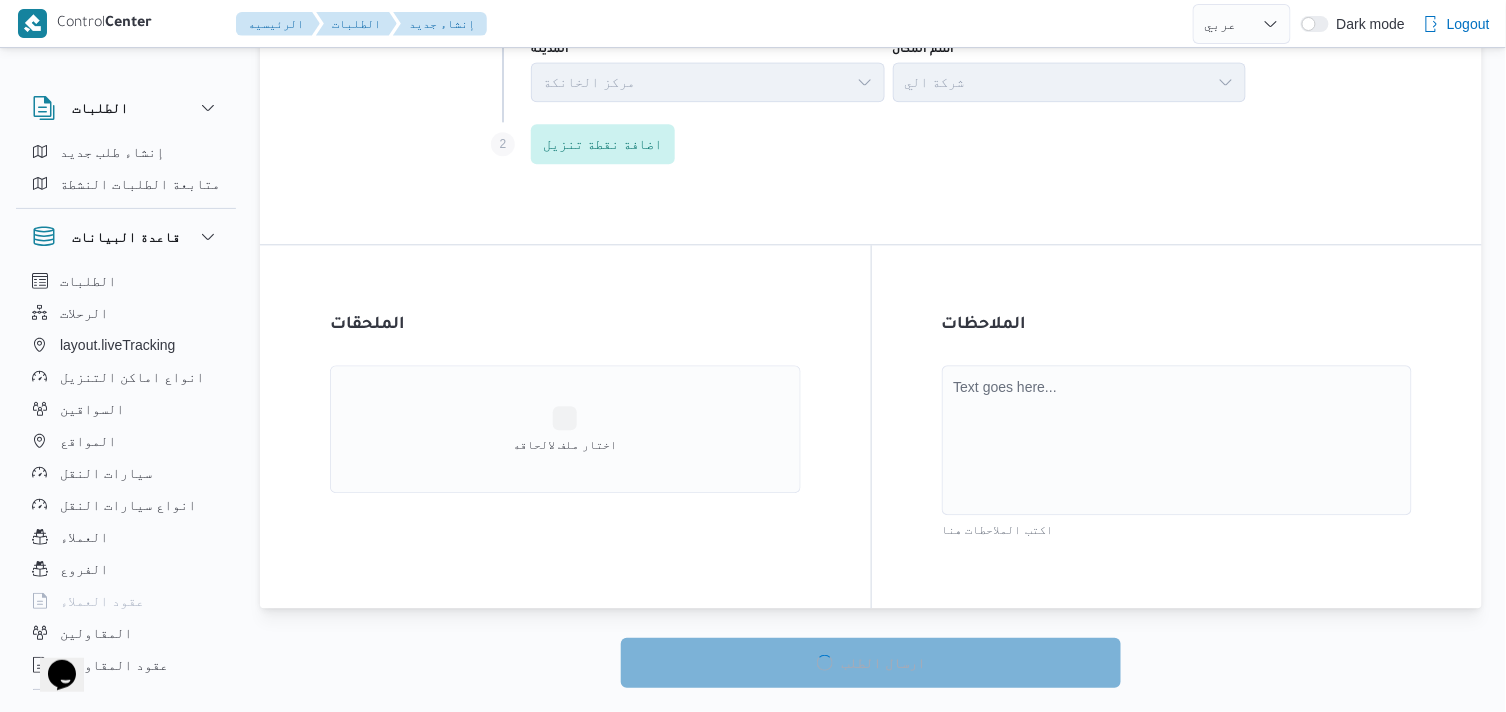 select on "ar" 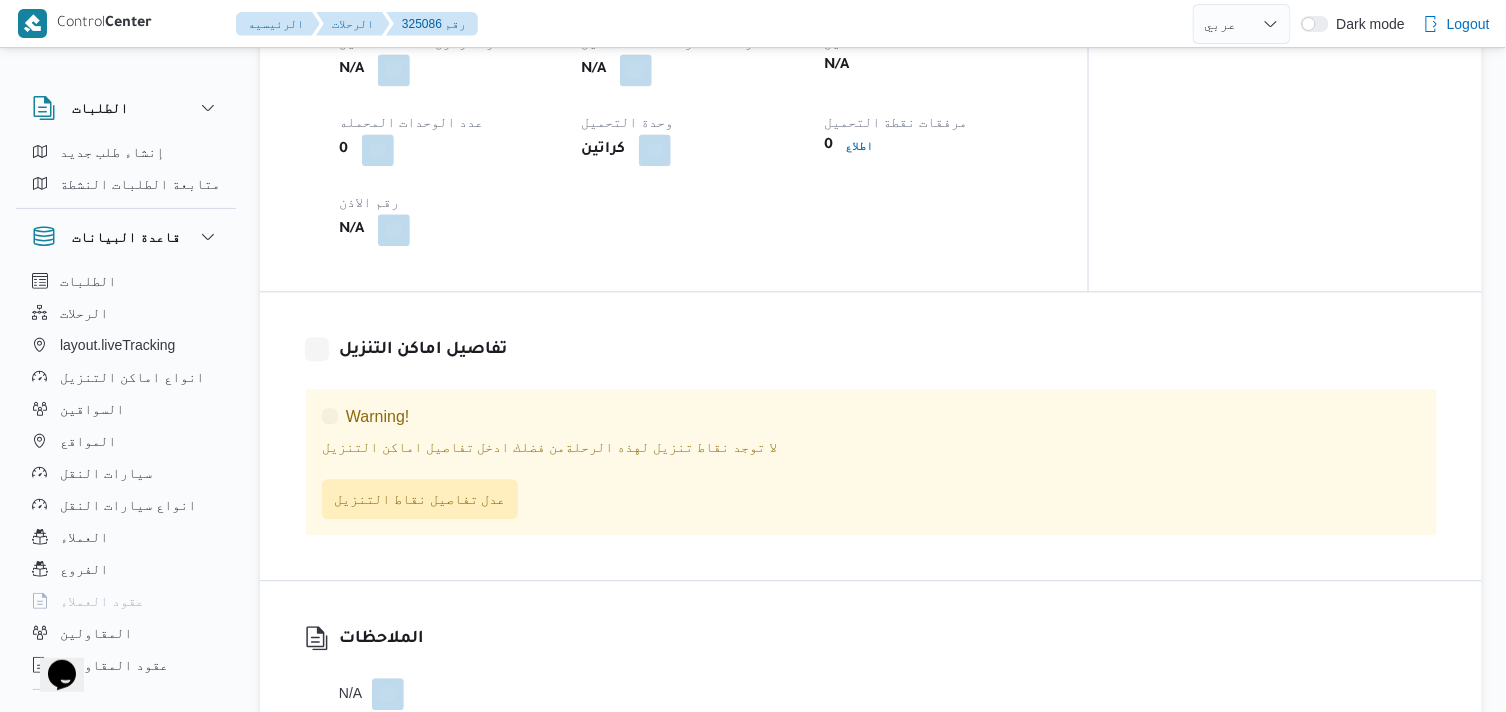 scroll, scrollTop: 1122, scrollLeft: 0, axis: vertical 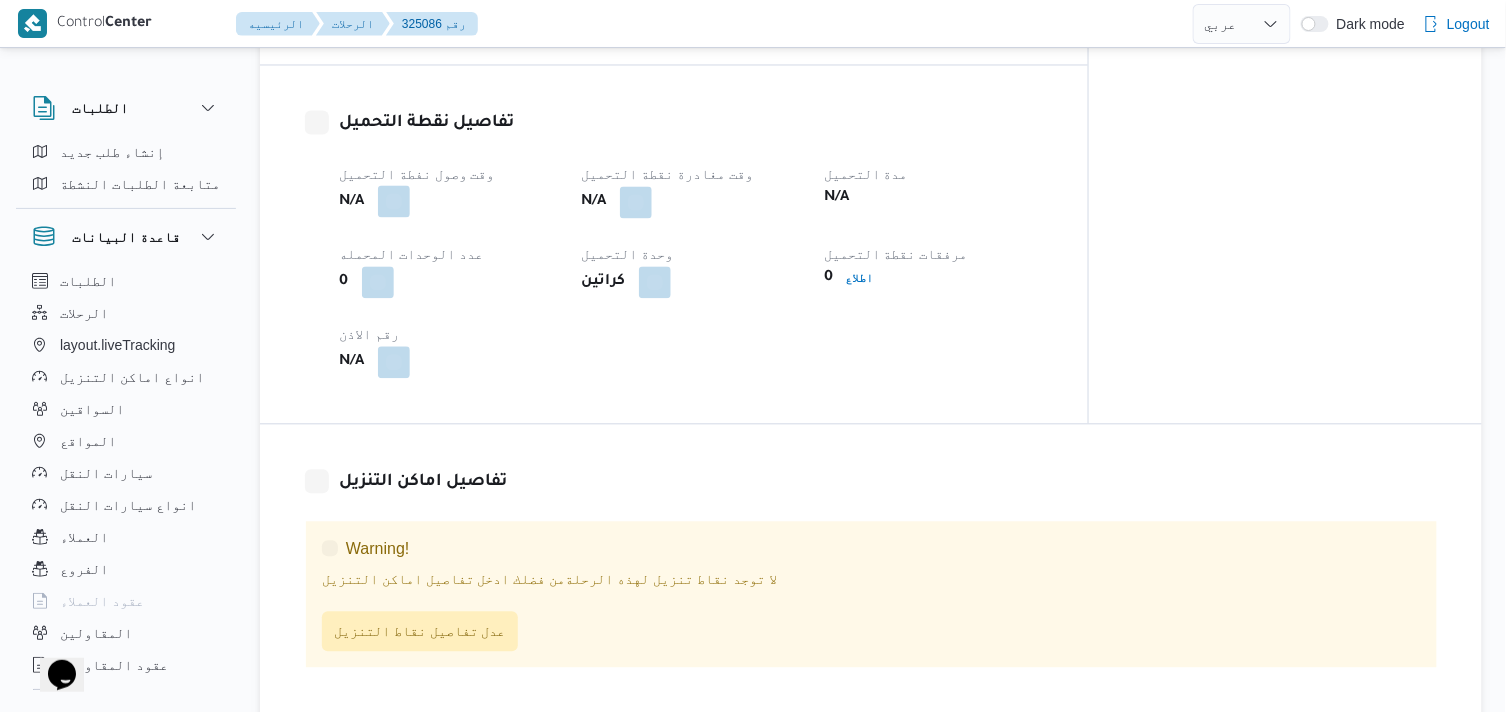 click at bounding box center [394, 202] 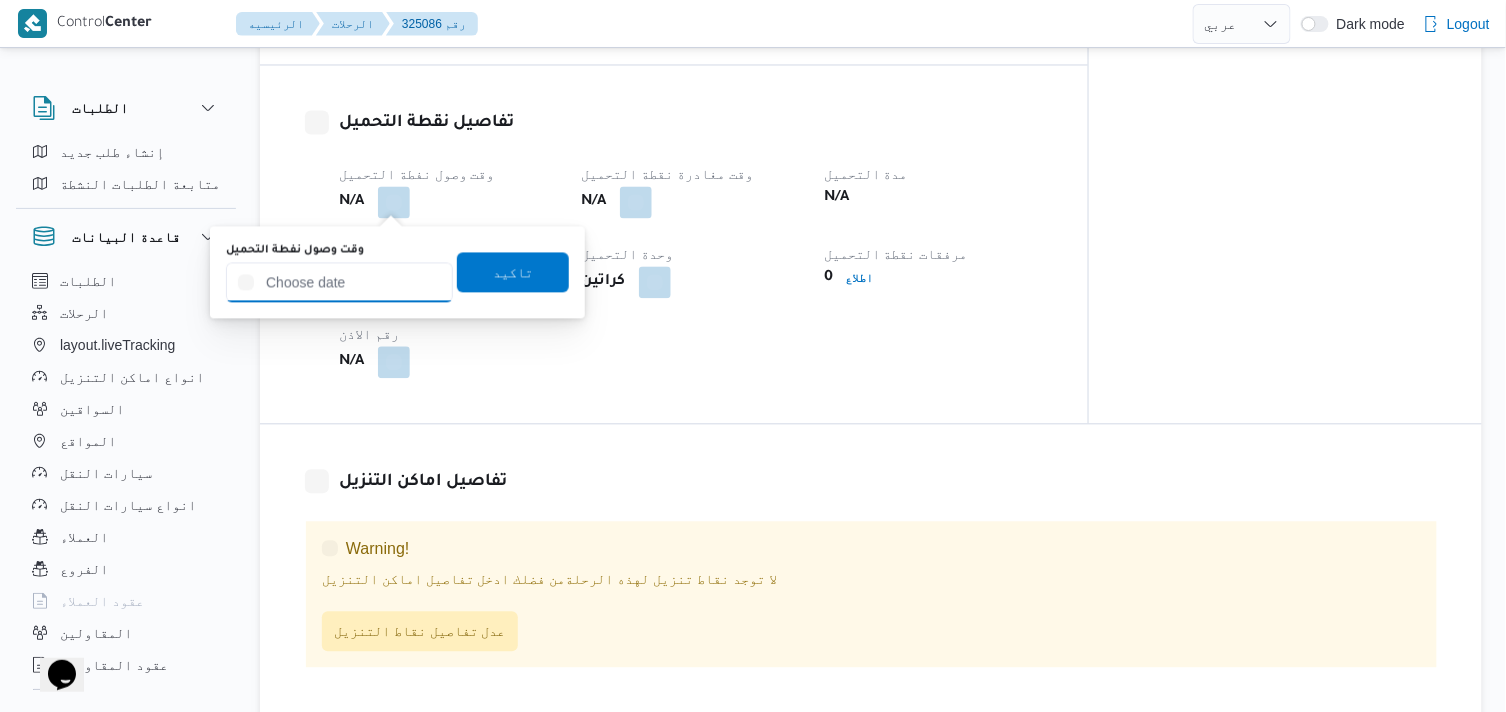 click on "وقت وصول نفطة التحميل" at bounding box center [339, 283] 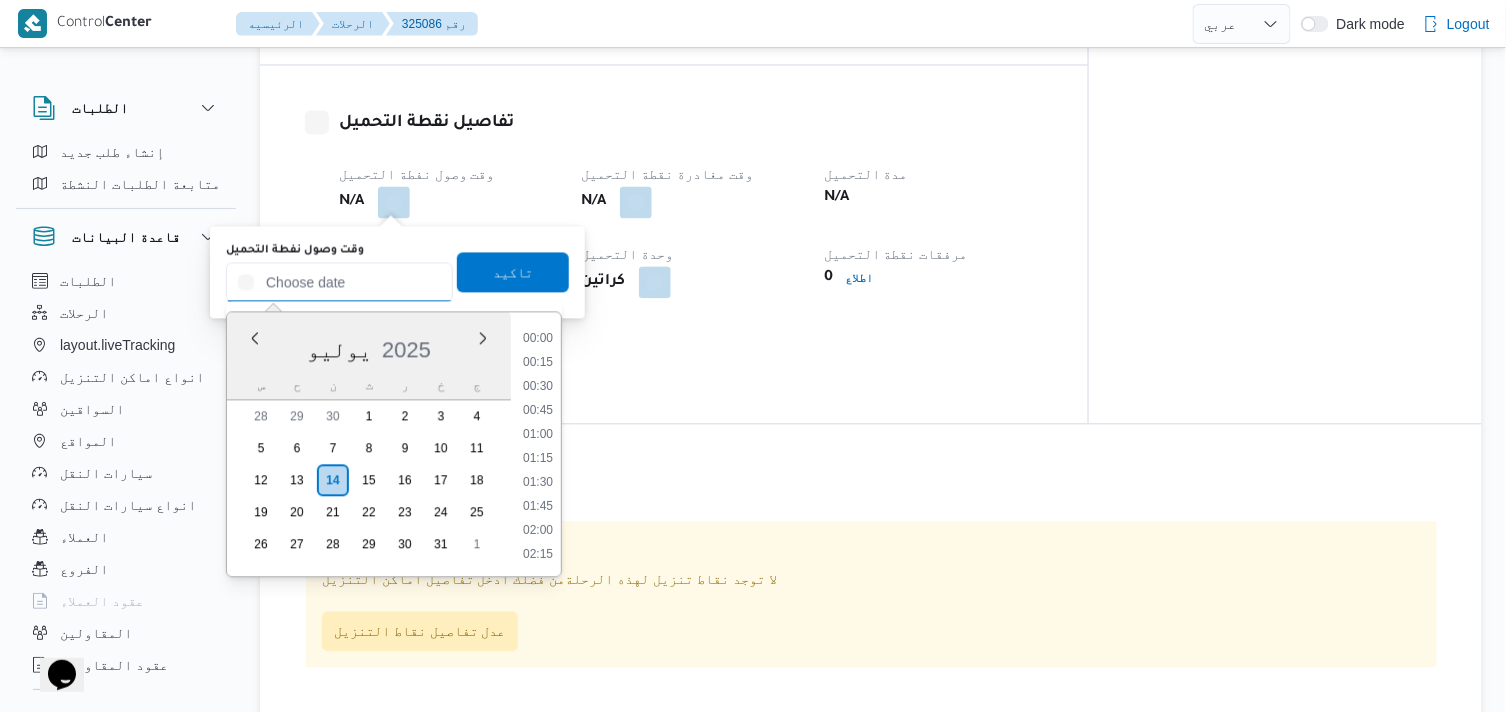 scroll, scrollTop: 1367, scrollLeft: 0, axis: vertical 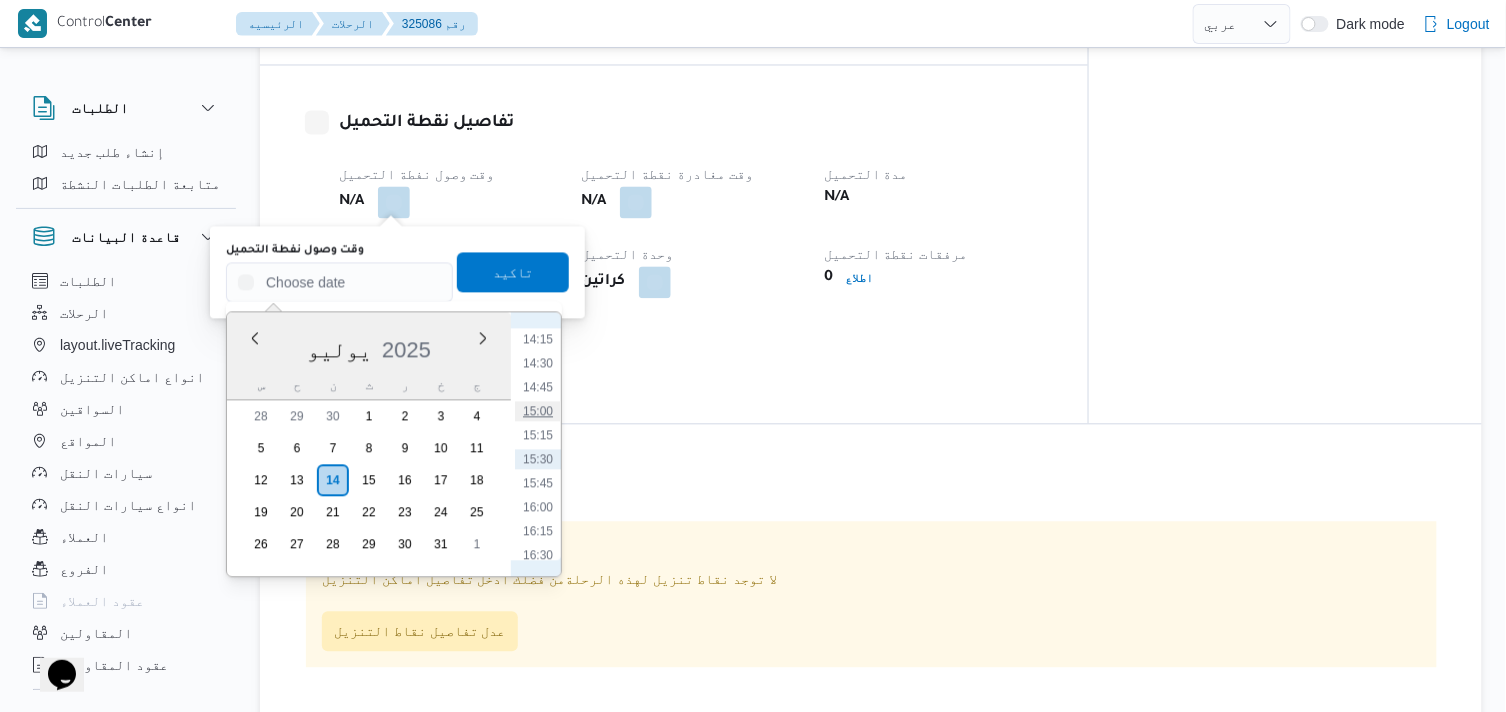 click on "15:00" at bounding box center [538, 412] 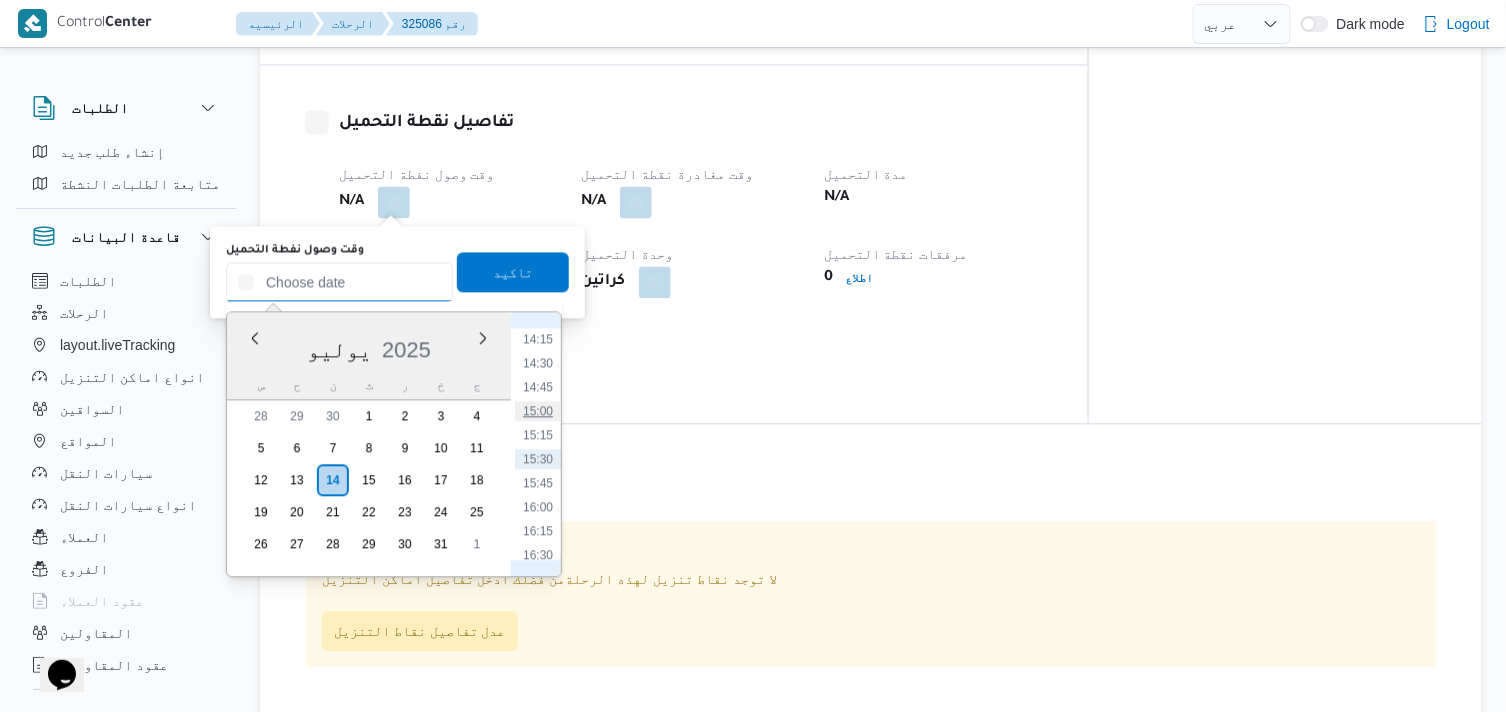 type on "[DATE] ١٥:٠٠" 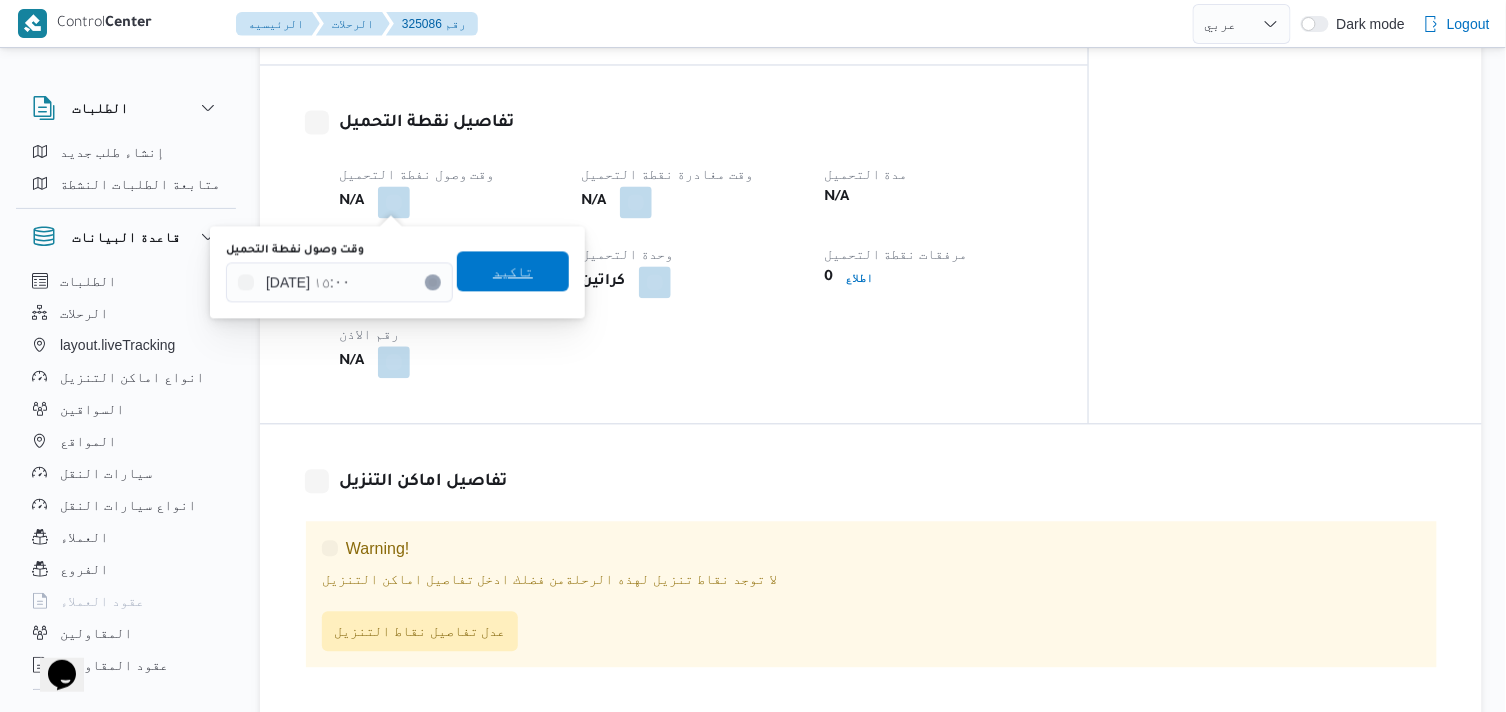 click on "تاكيد" at bounding box center (513, 272) 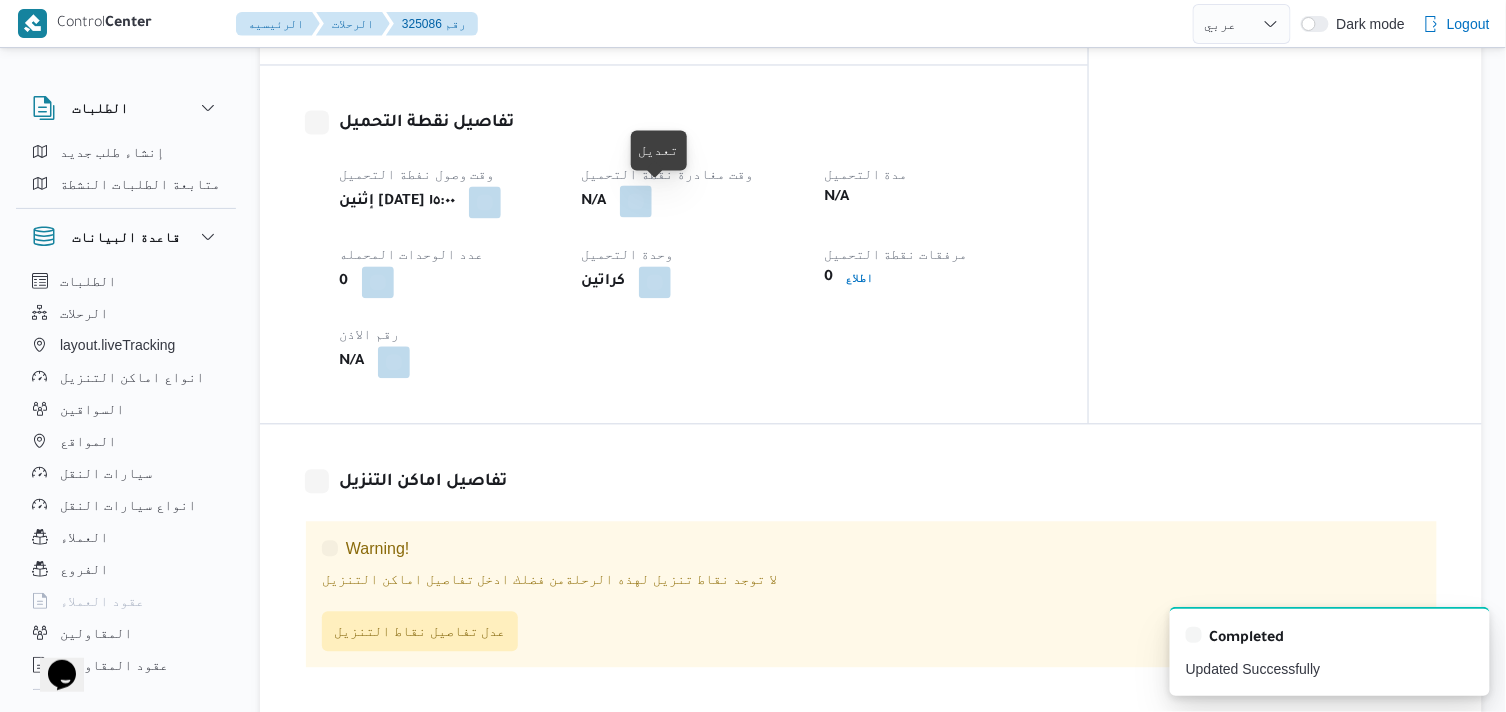 click at bounding box center [636, 202] 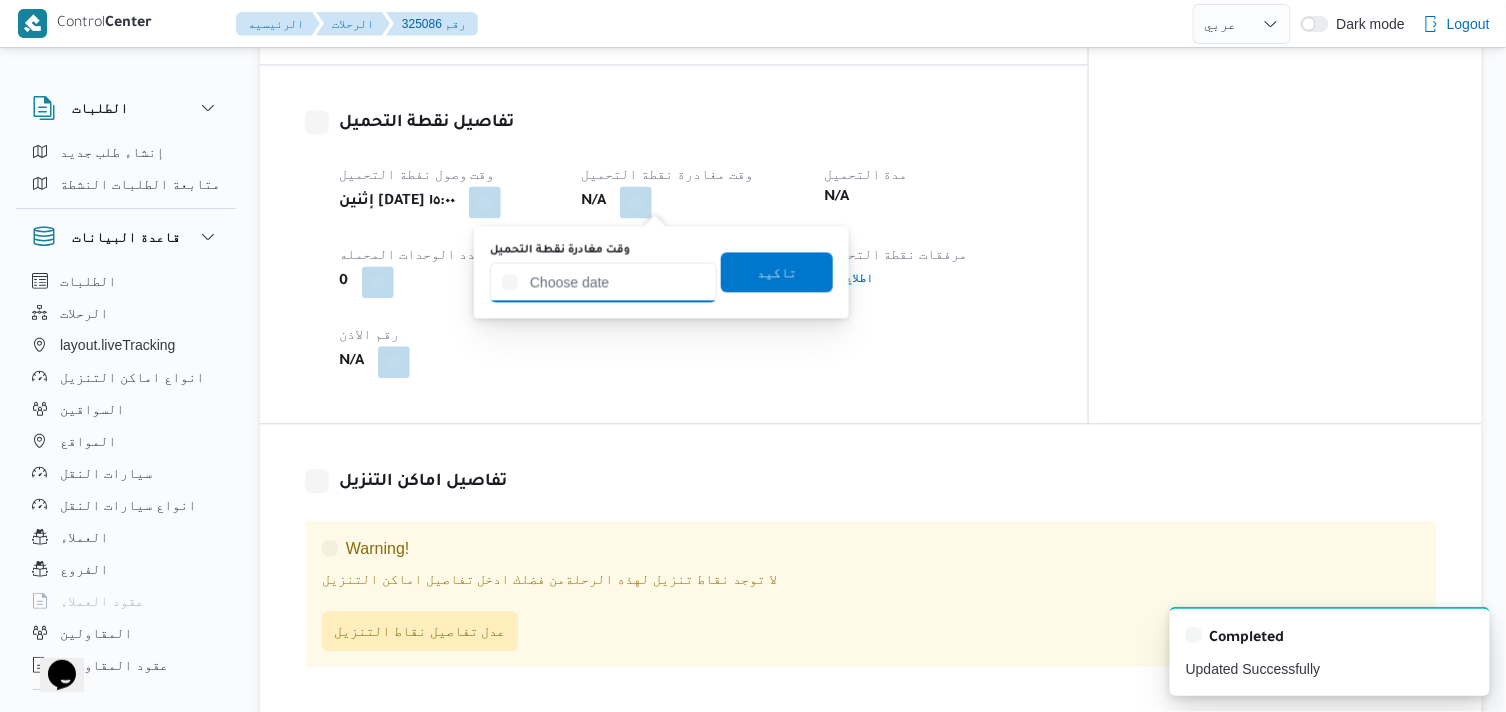 click on "وقت مغادرة نقطة التحميل" at bounding box center [603, 283] 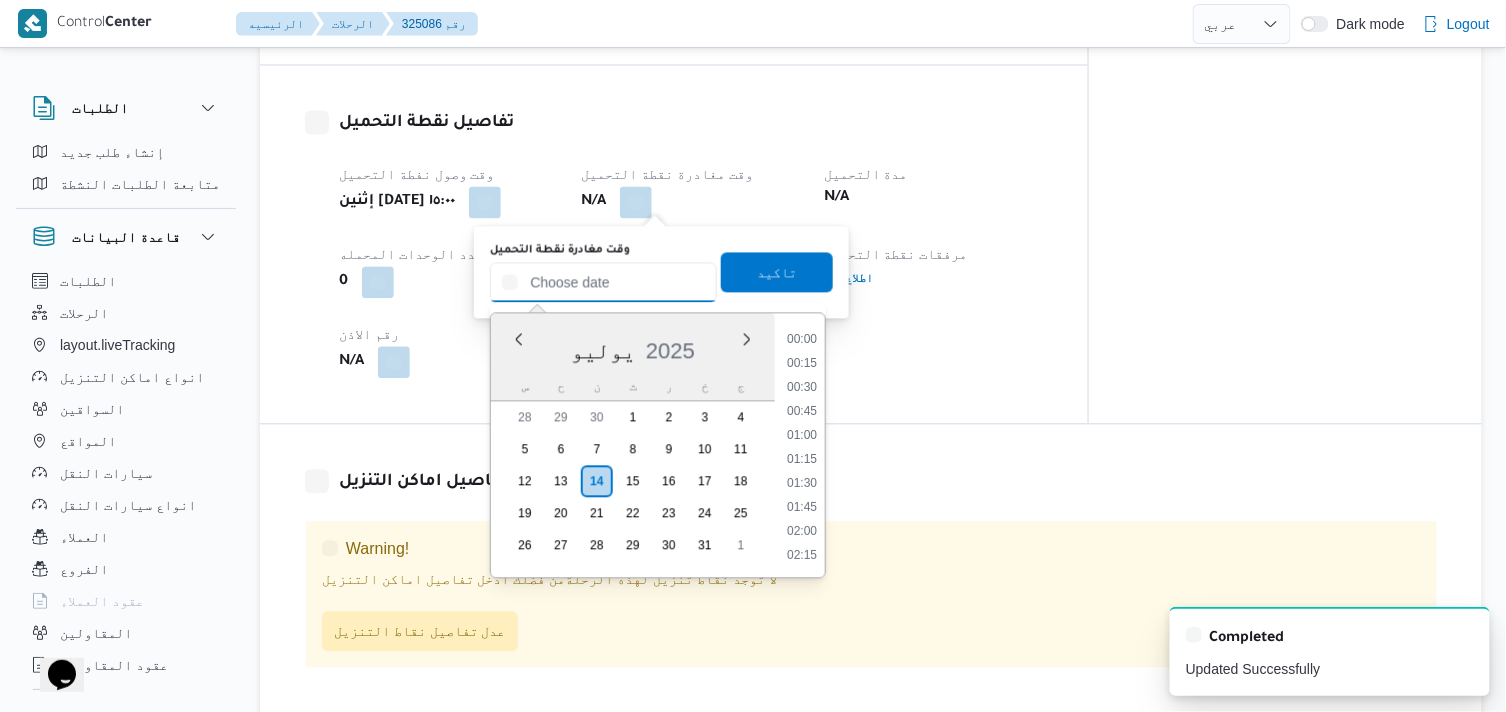 scroll, scrollTop: 1367, scrollLeft: 0, axis: vertical 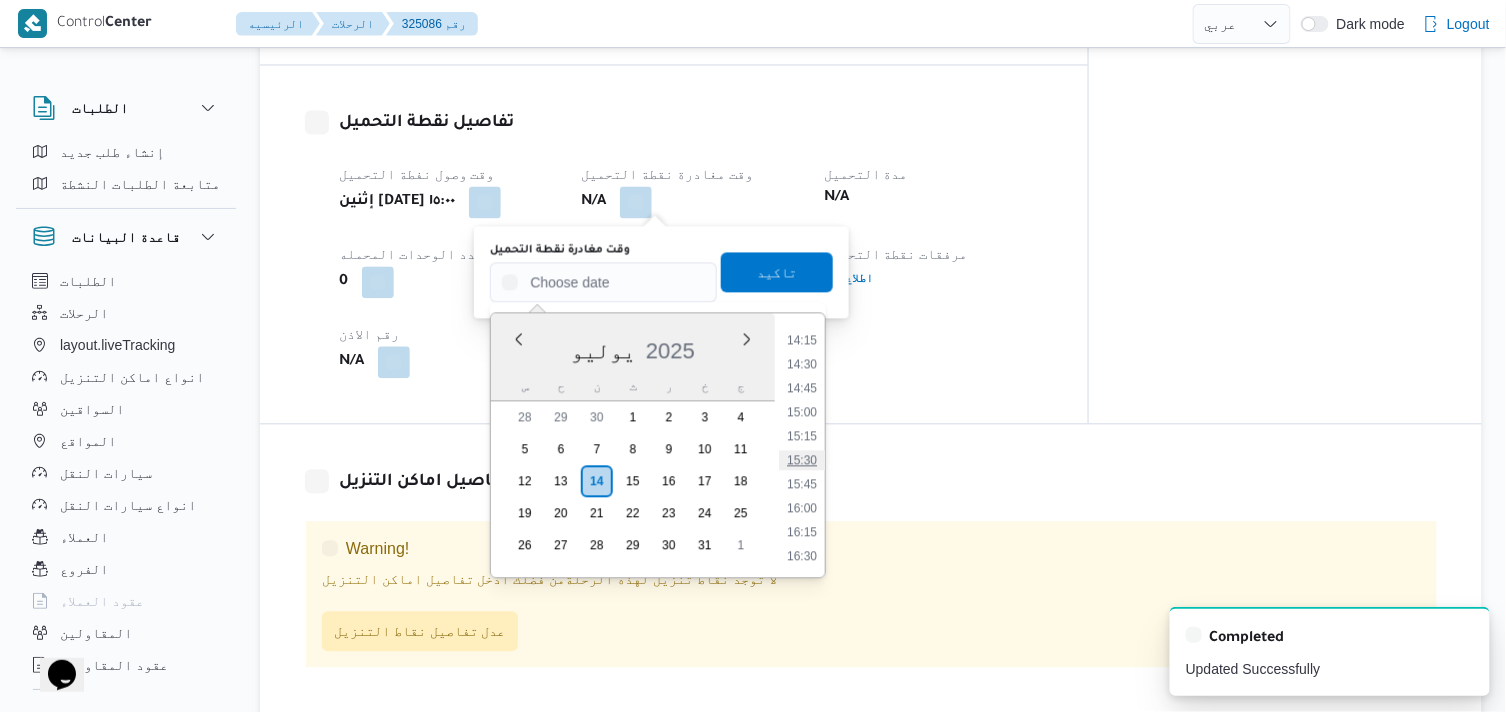 click on "15:30" at bounding box center (802, 461) 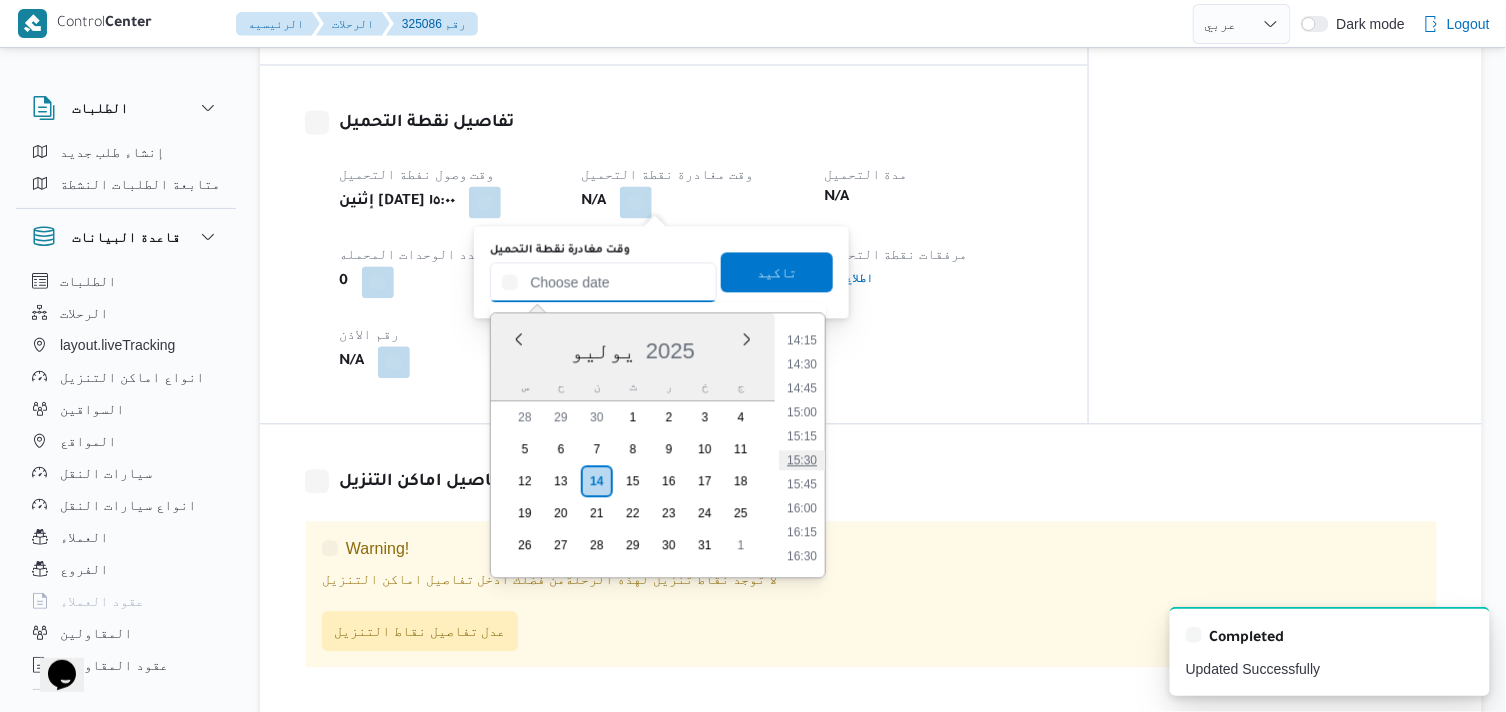type on "[DATE] ١٥:٣٠" 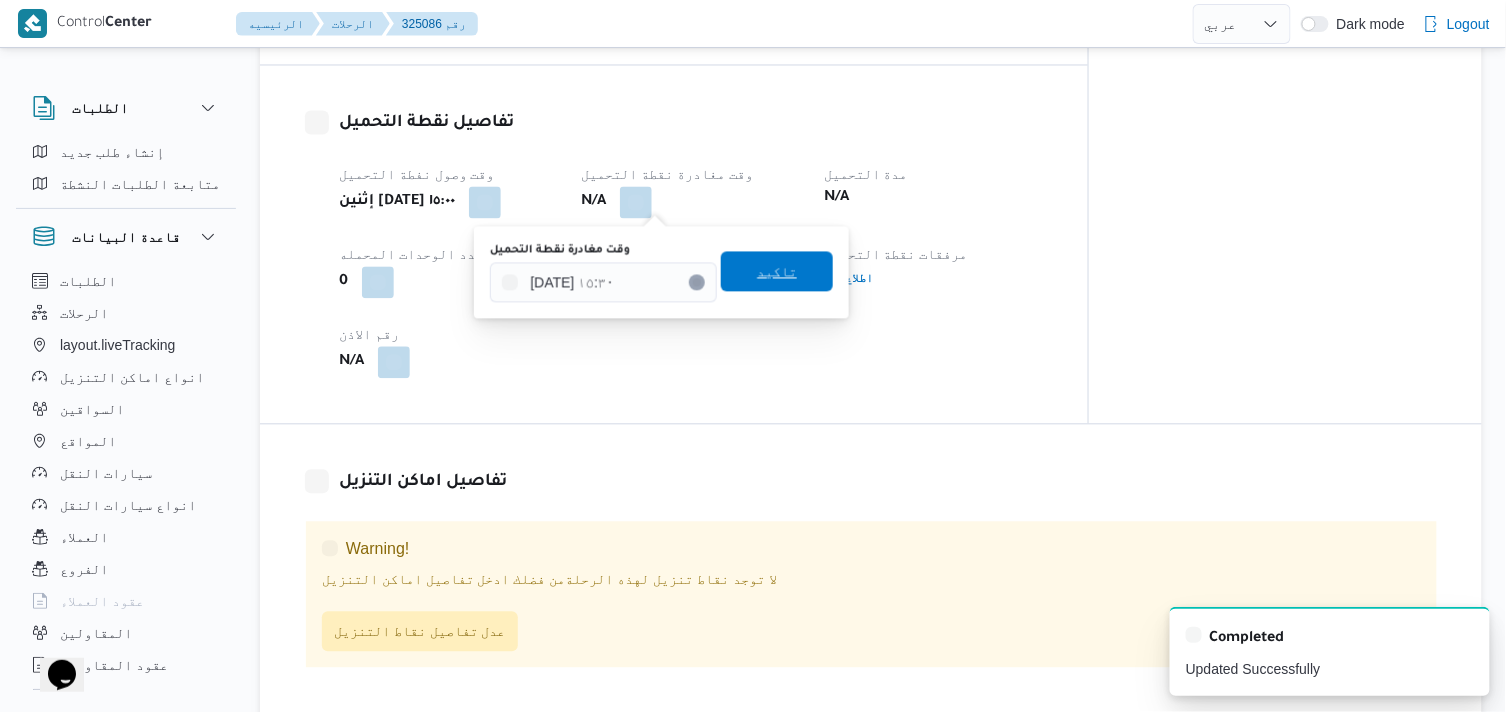 click on "تاكيد" at bounding box center [777, 272] 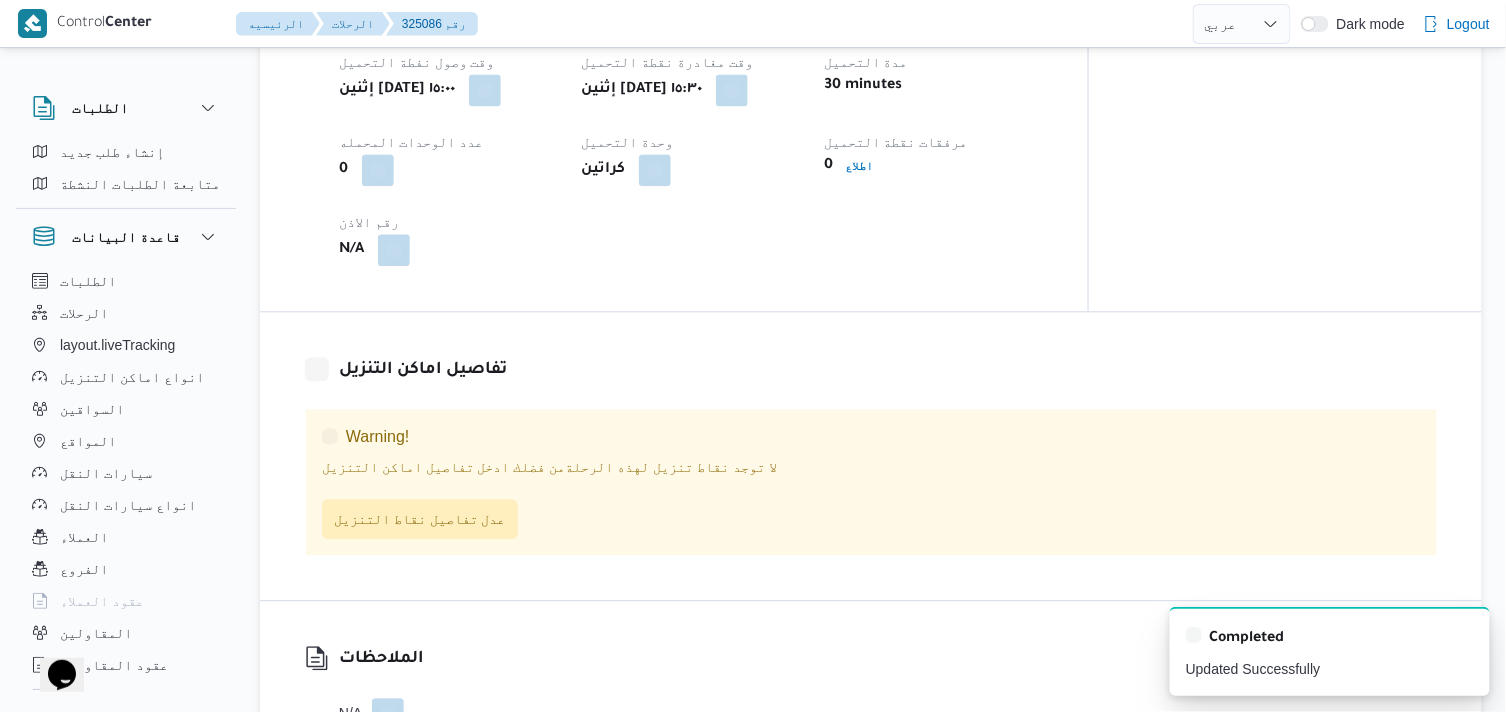 scroll, scrollTop: 1344, scrollLeft: 0, axis: vertical 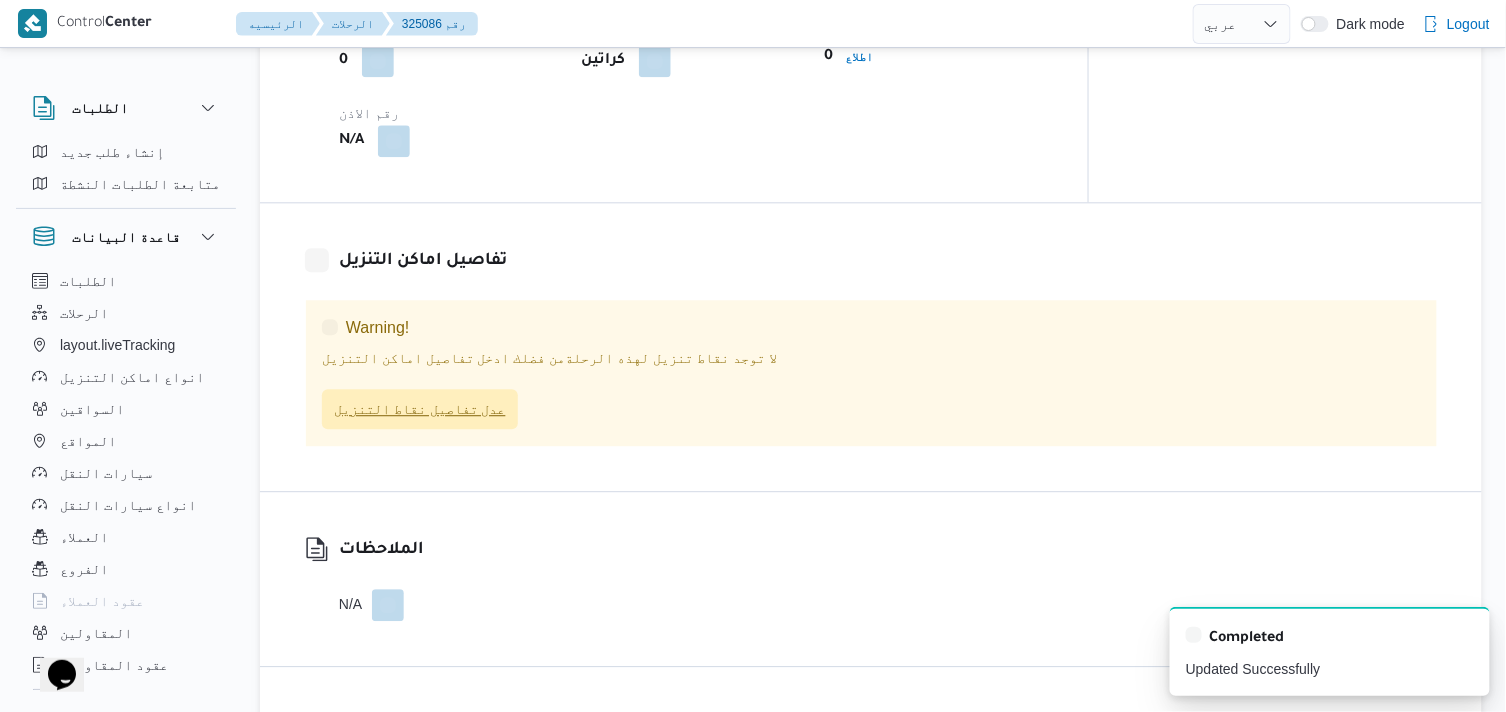 click on "عدل تفاصيل نقاط التنزيل" at bounding box center [420, 409] 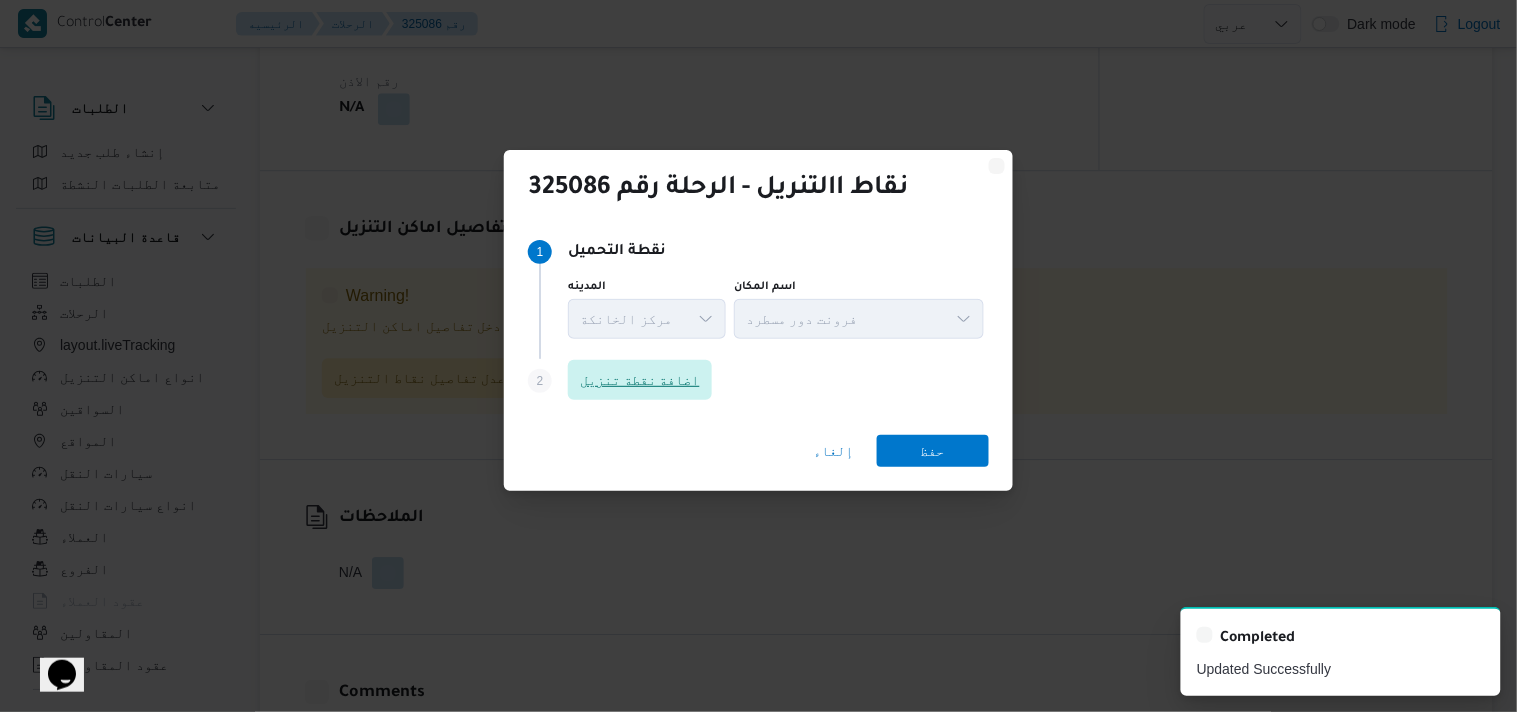 click on "اضافة نقطة تنزيل" at bounding box center (640, 380) 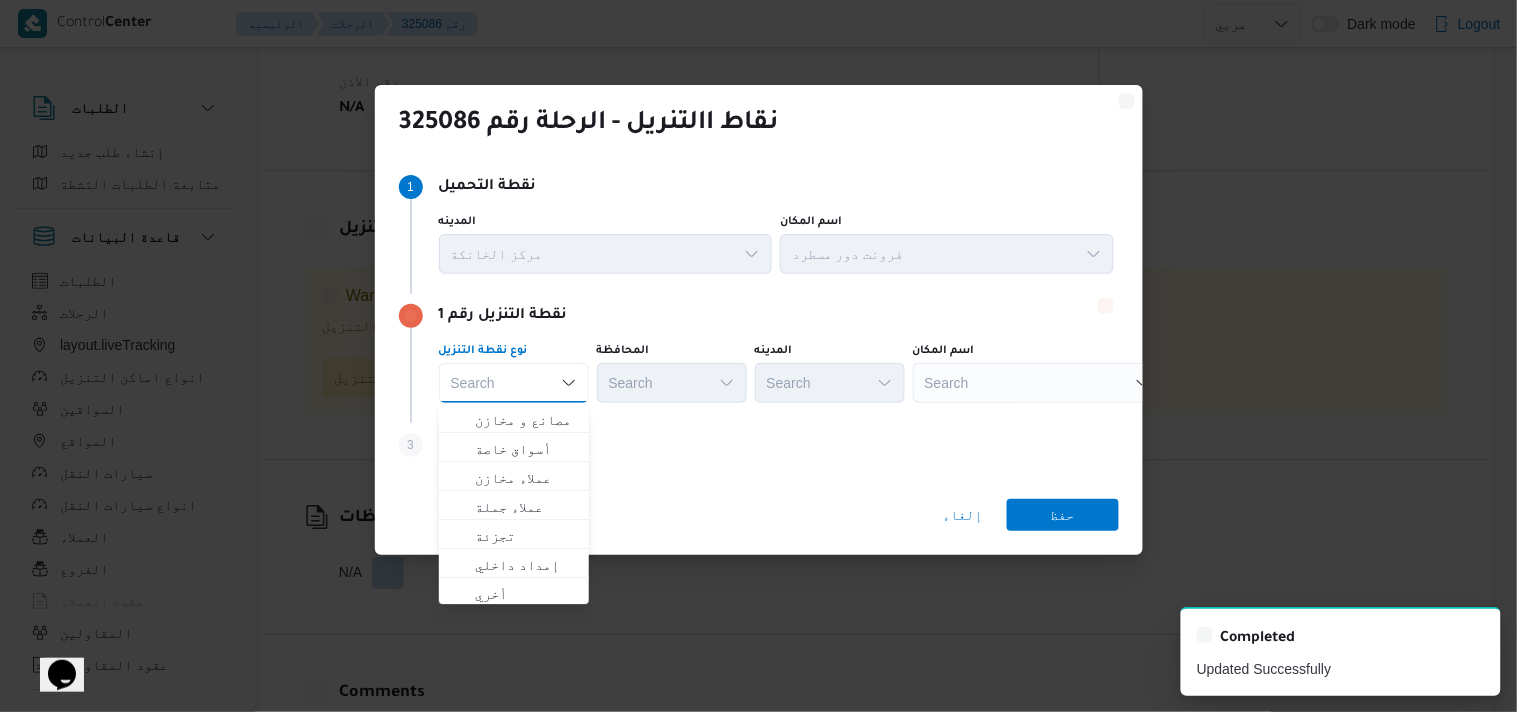 click on "Search" at bounding box center (1038, 383) 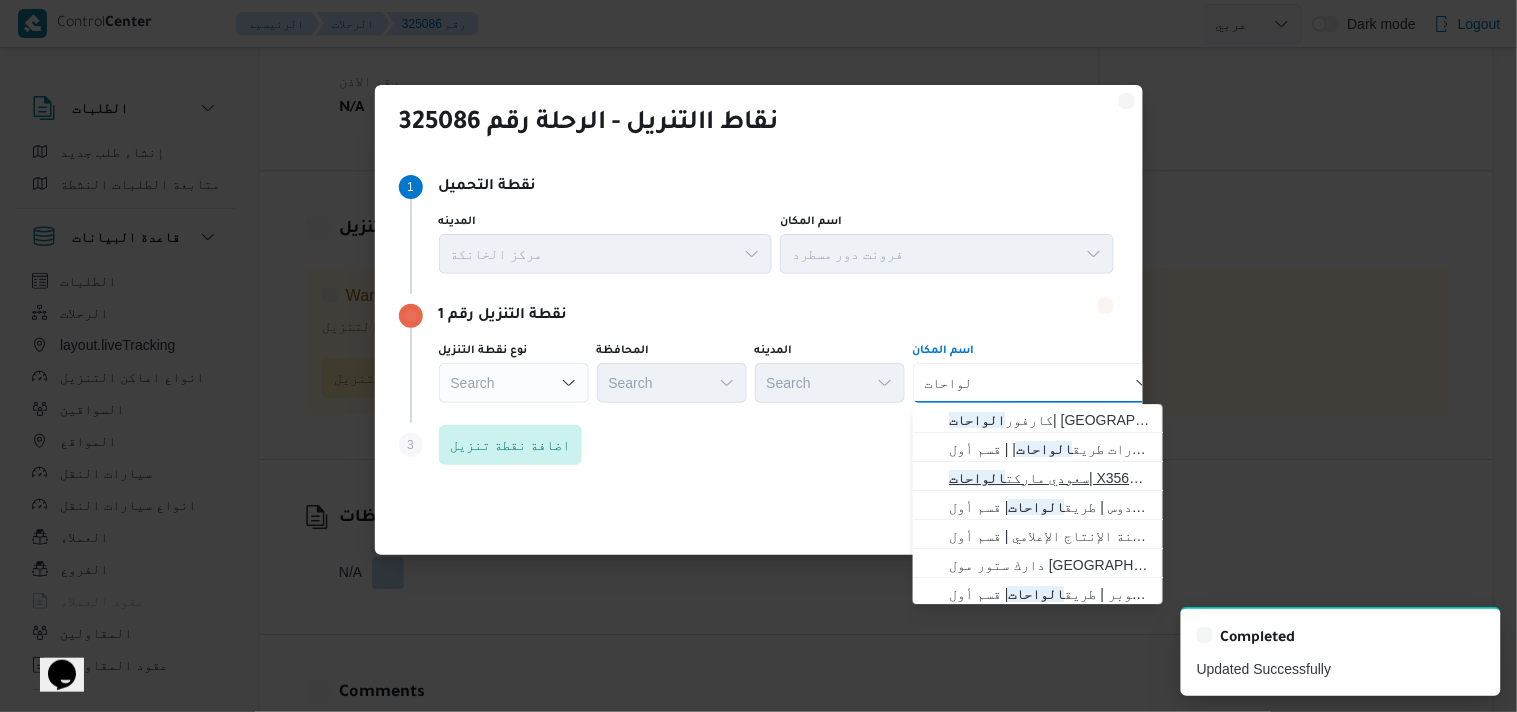 type on "الواحات" 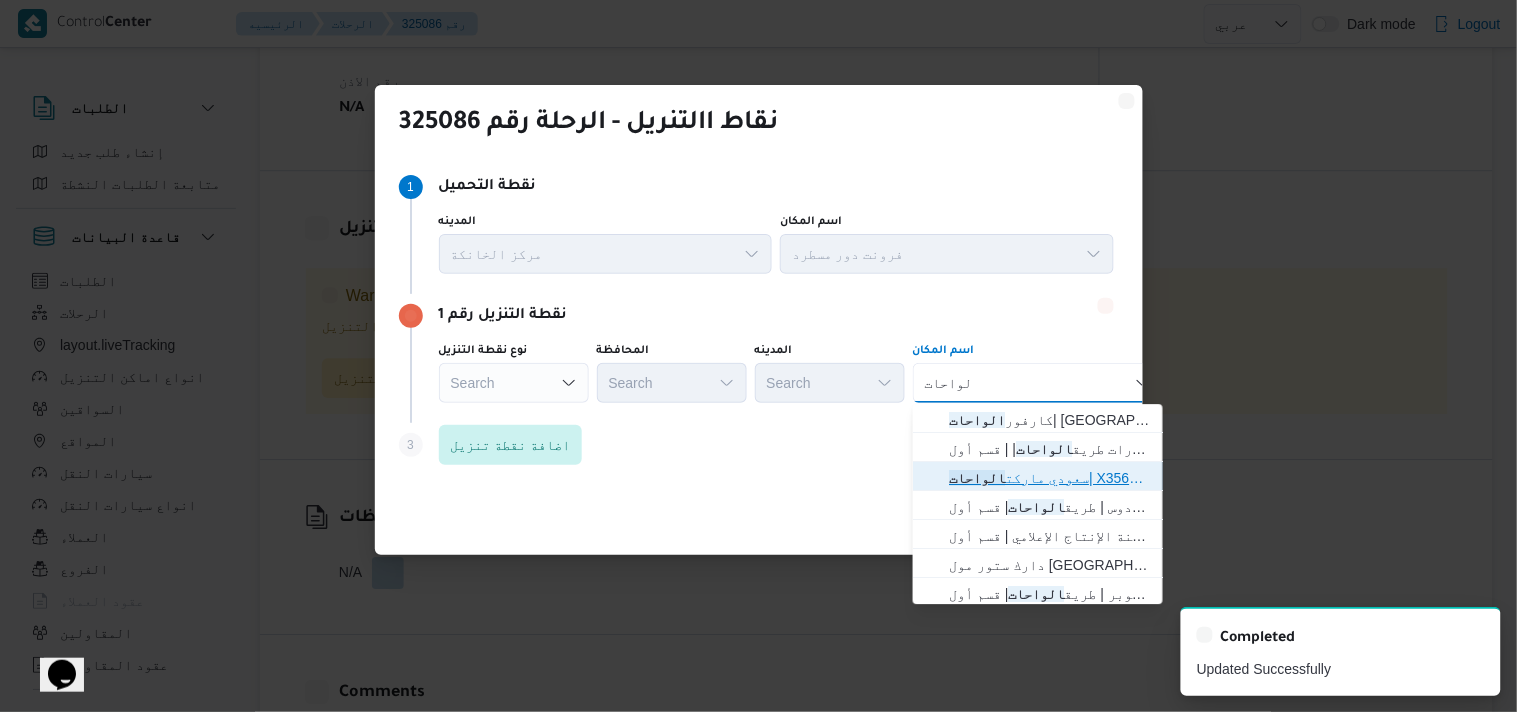 click on "سعودي ماركت  الواحات  | X356+G33 | قسم أول 6 أكتوبر" at bounding box center [1050, 478] 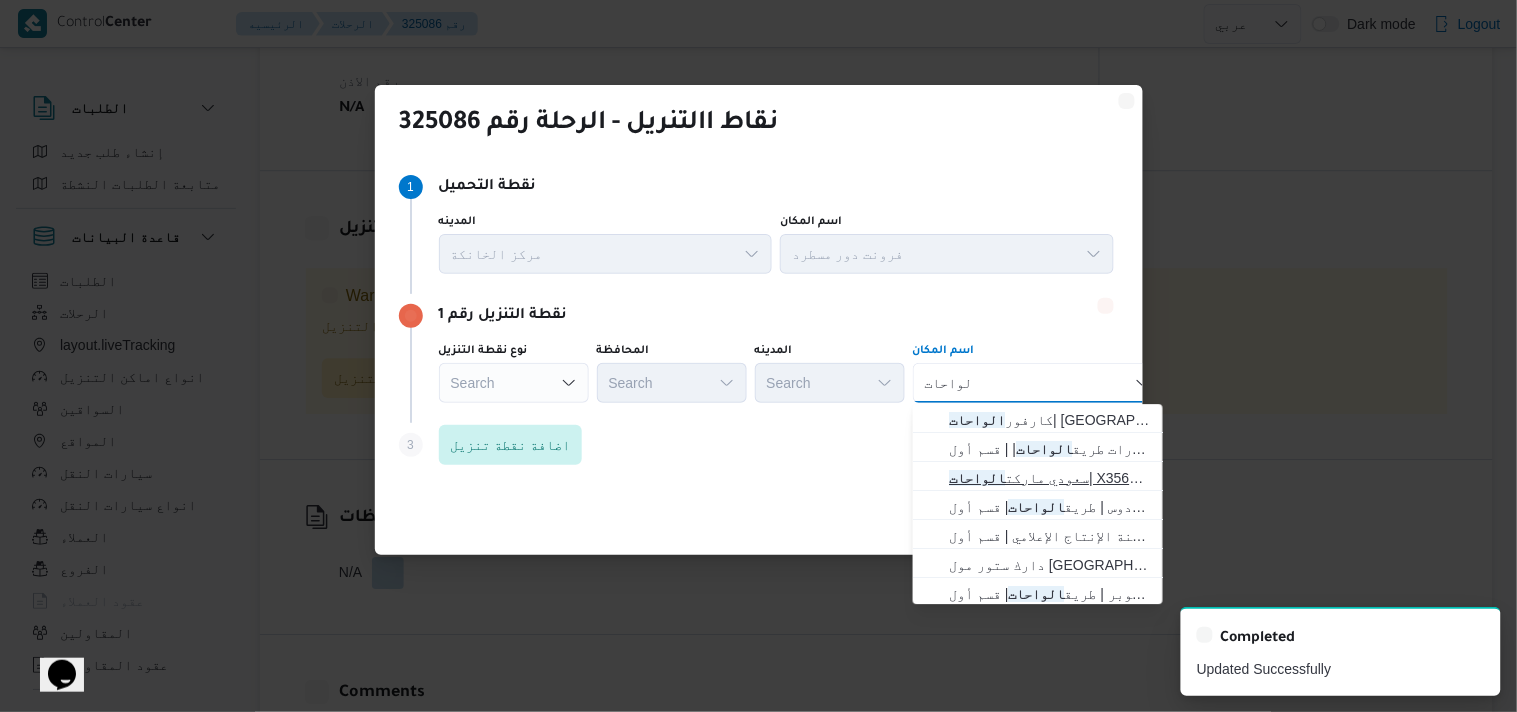 type 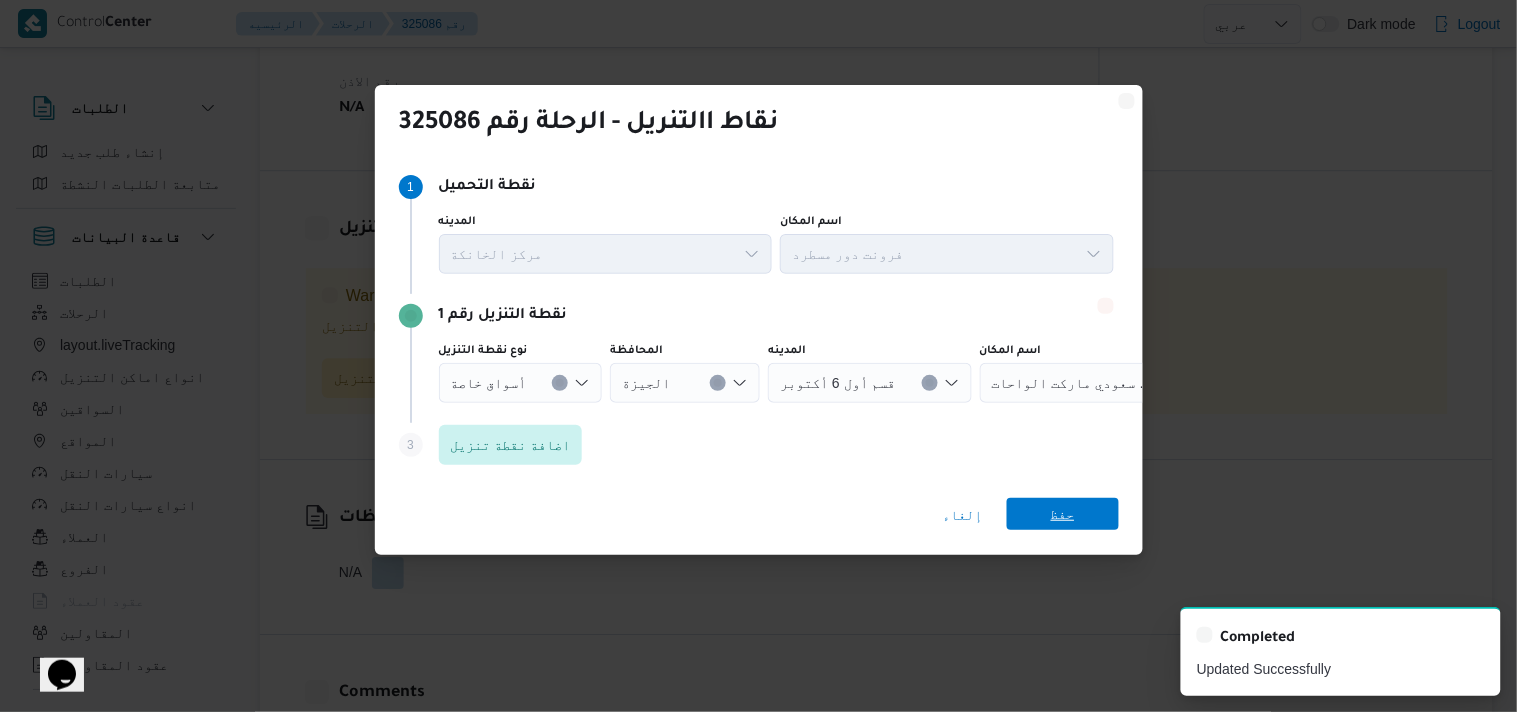 click on "حفظ" at bounding box center [1063, 514] 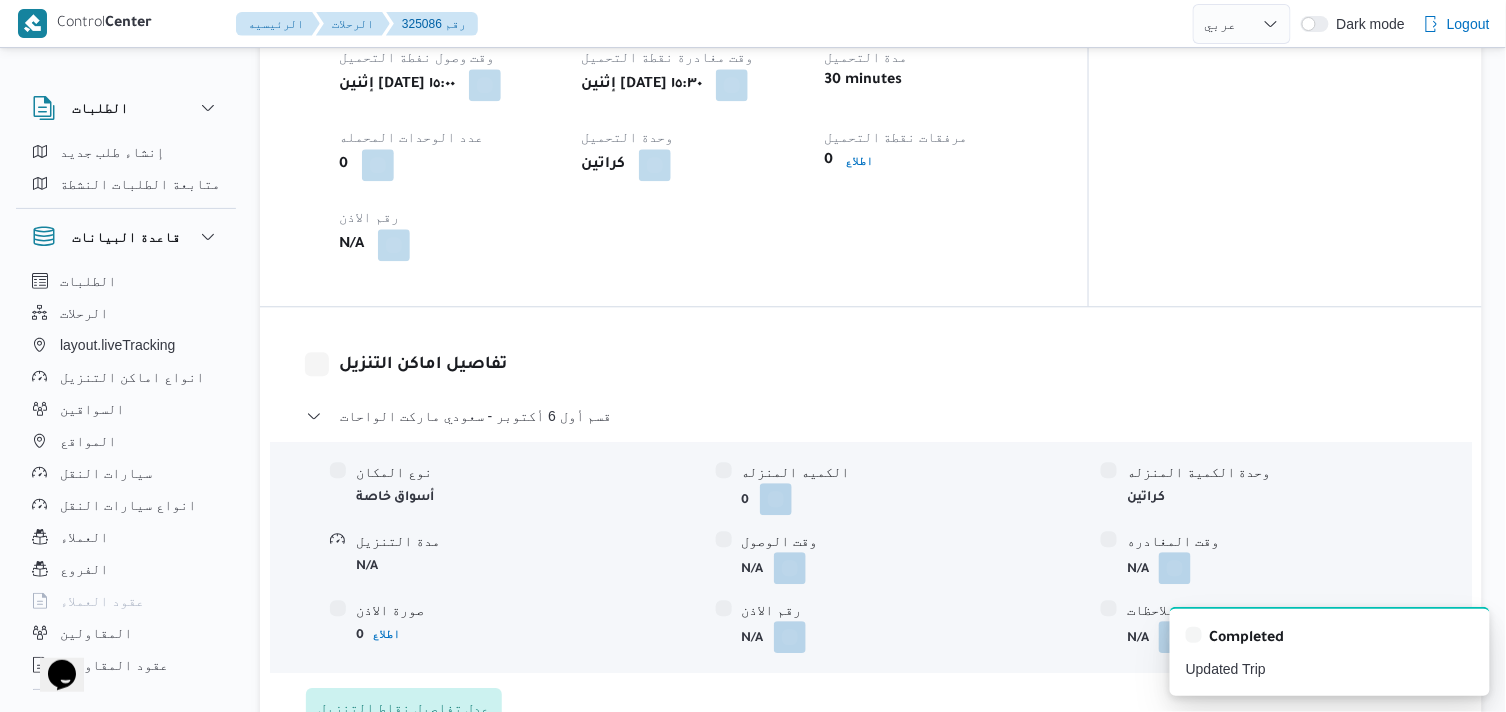 scroll, scrollTop: 1447, scrollLeft: 0, axis: vertical 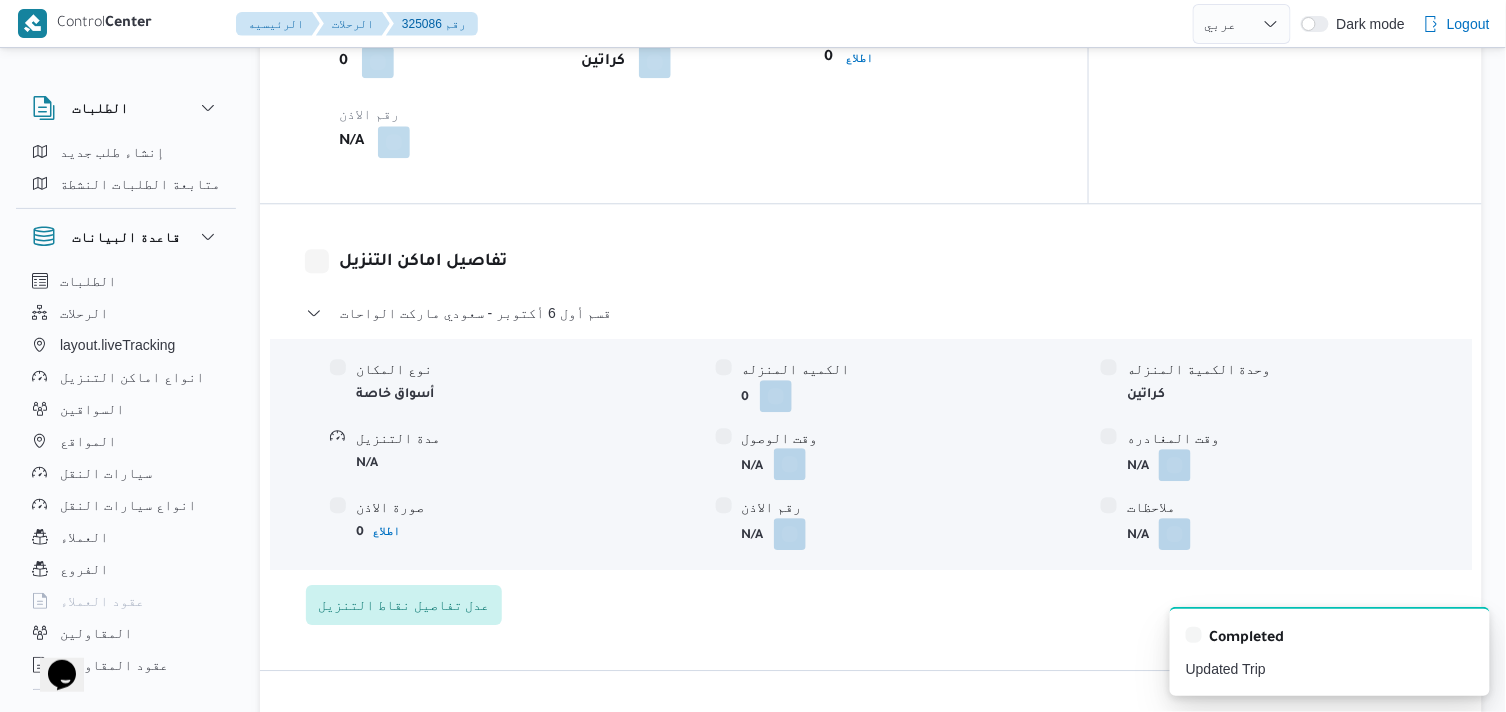click at bounding box center [790, 464] 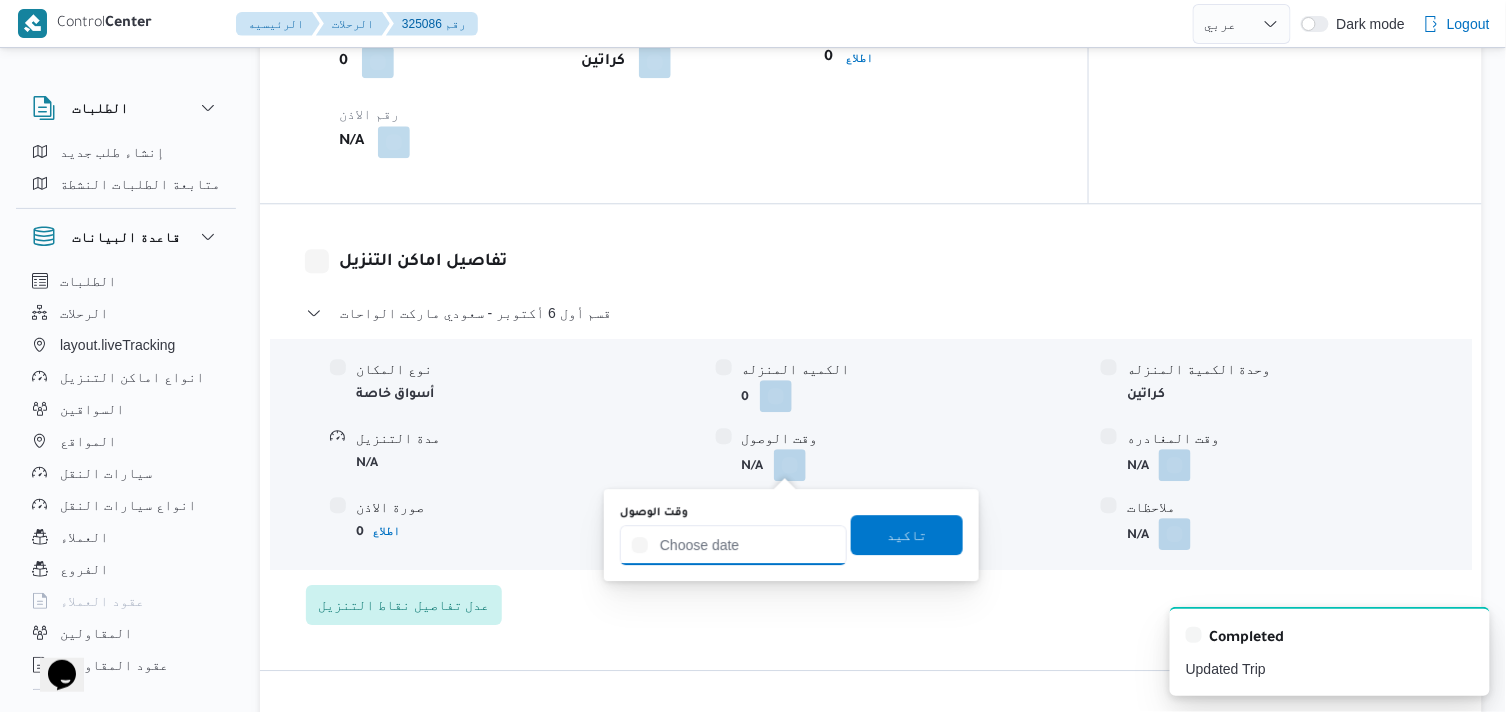 click on "وقت الوصول" at bounding box center [733, 545] 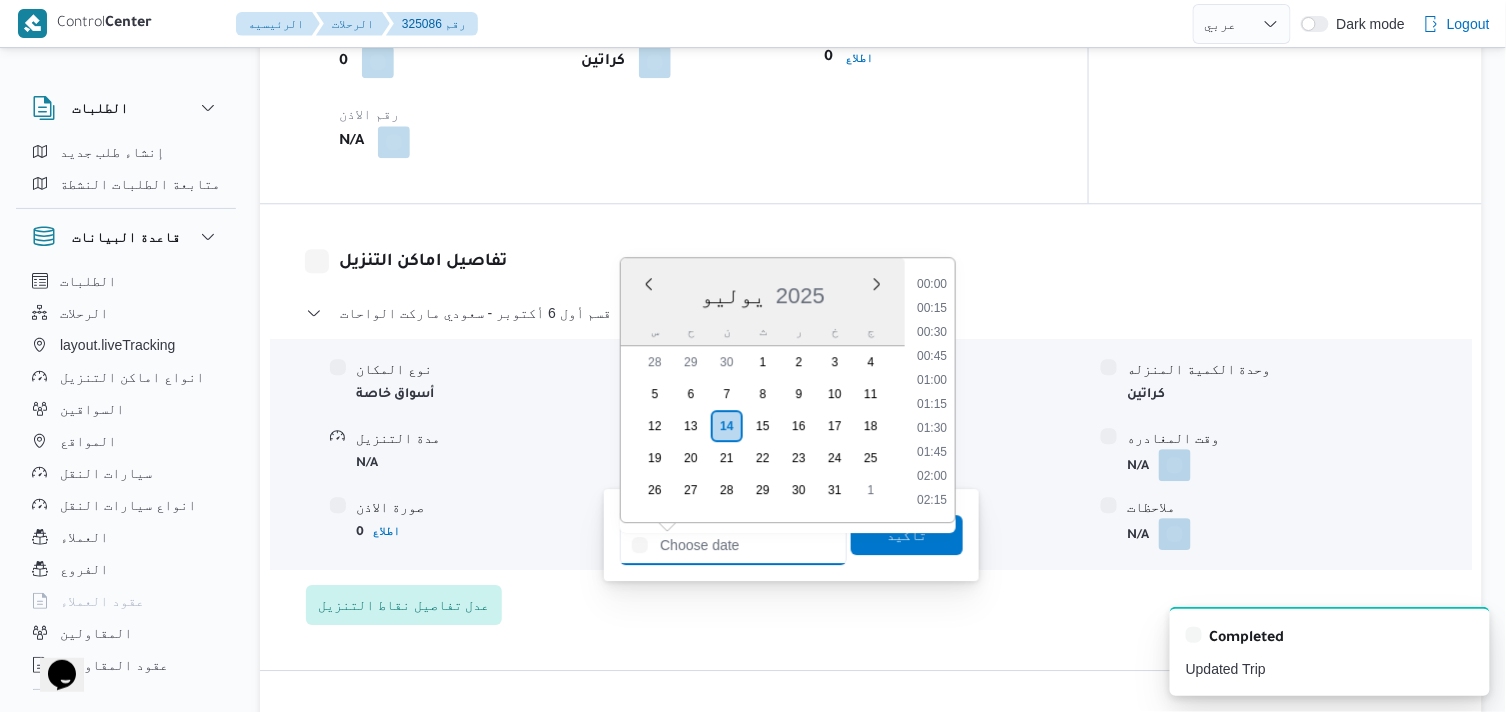 scroll, scrollTop: 1367, scrollLeft: 0, axis: vertical 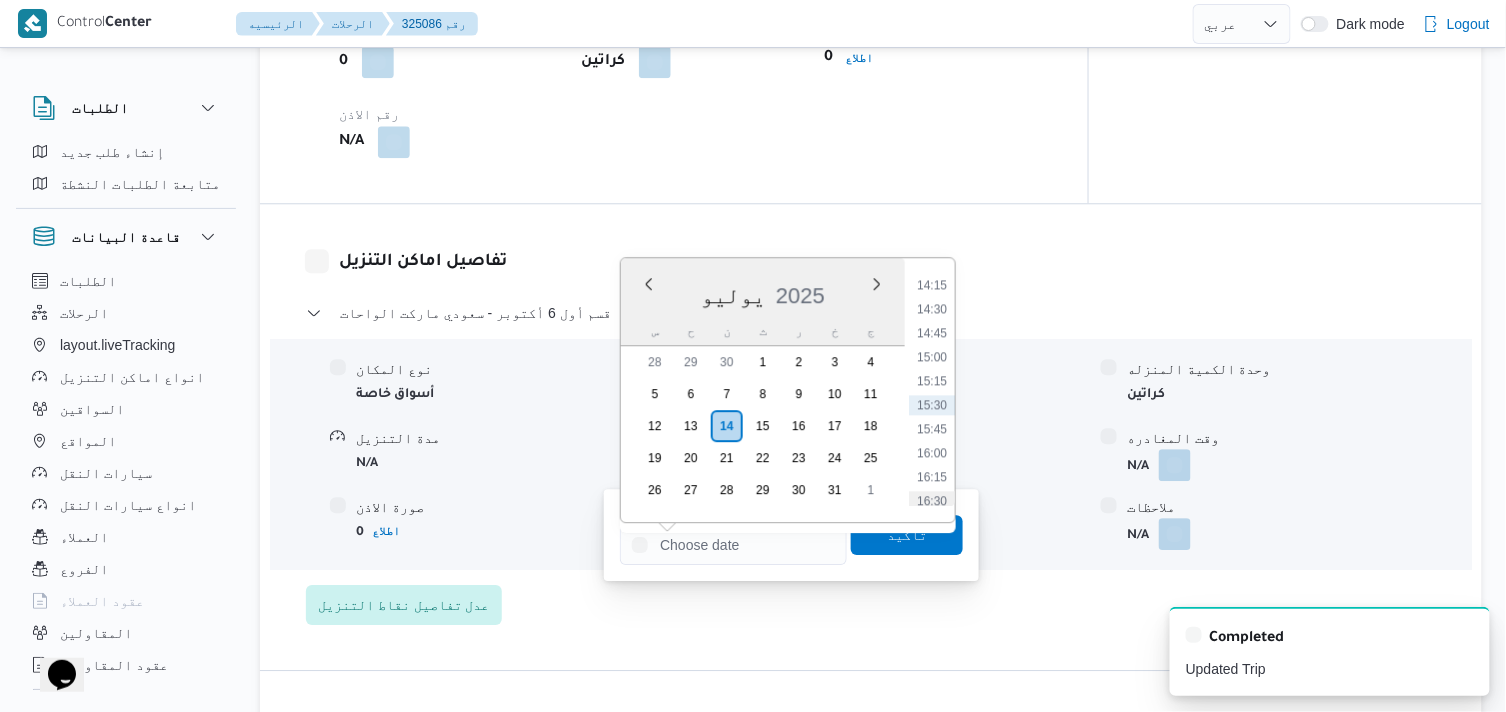 click on "16:30" at bounding box center [932, 501] 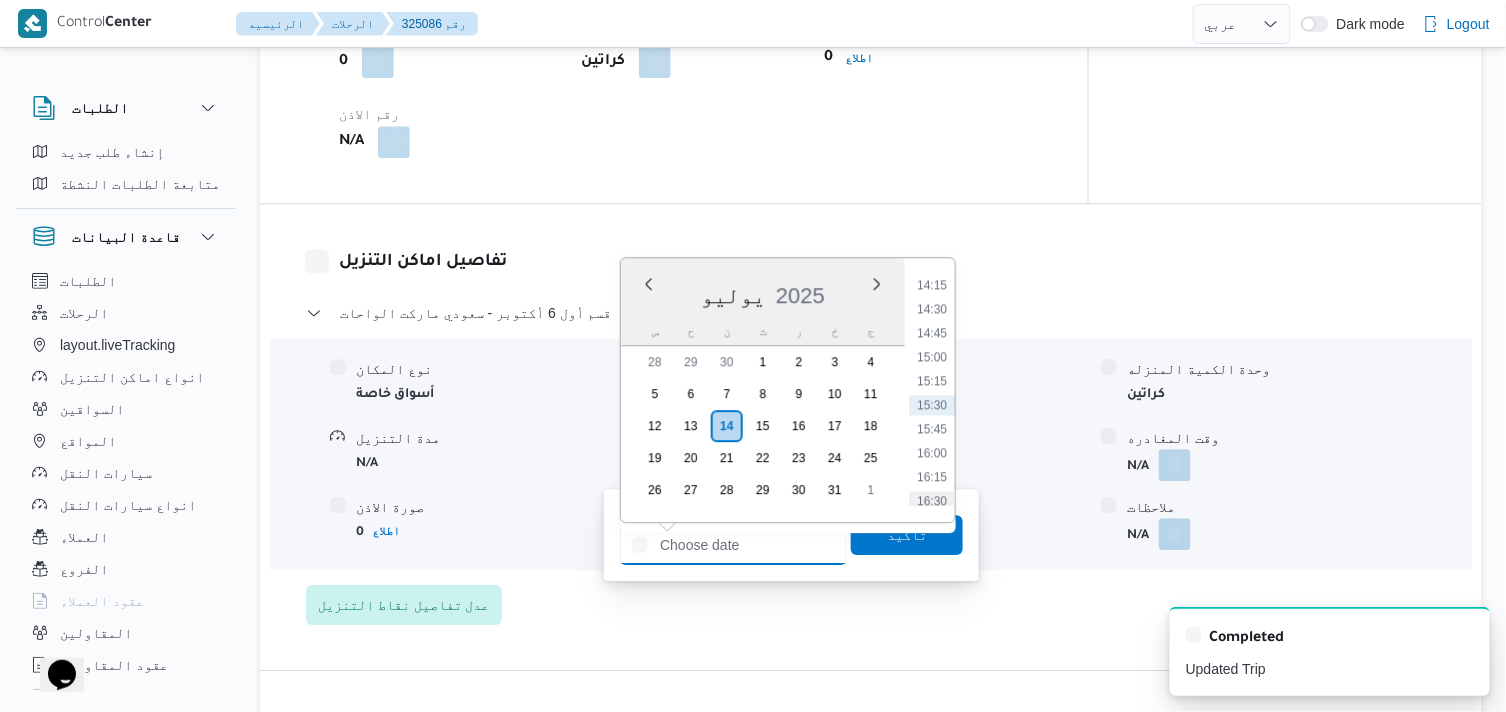 type on "[DATE] ١٦:٣٠" 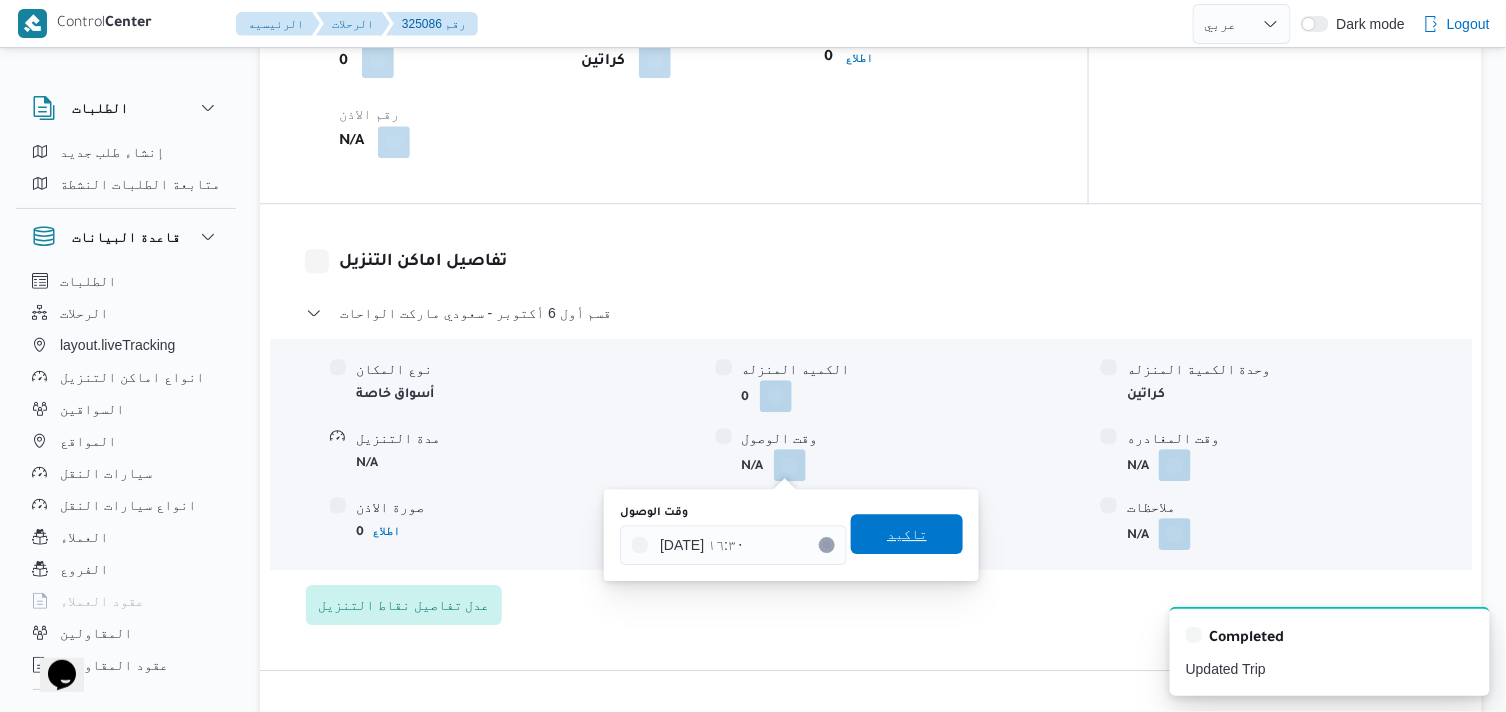 click on "تاكيد" at bounding box center (907, 534) 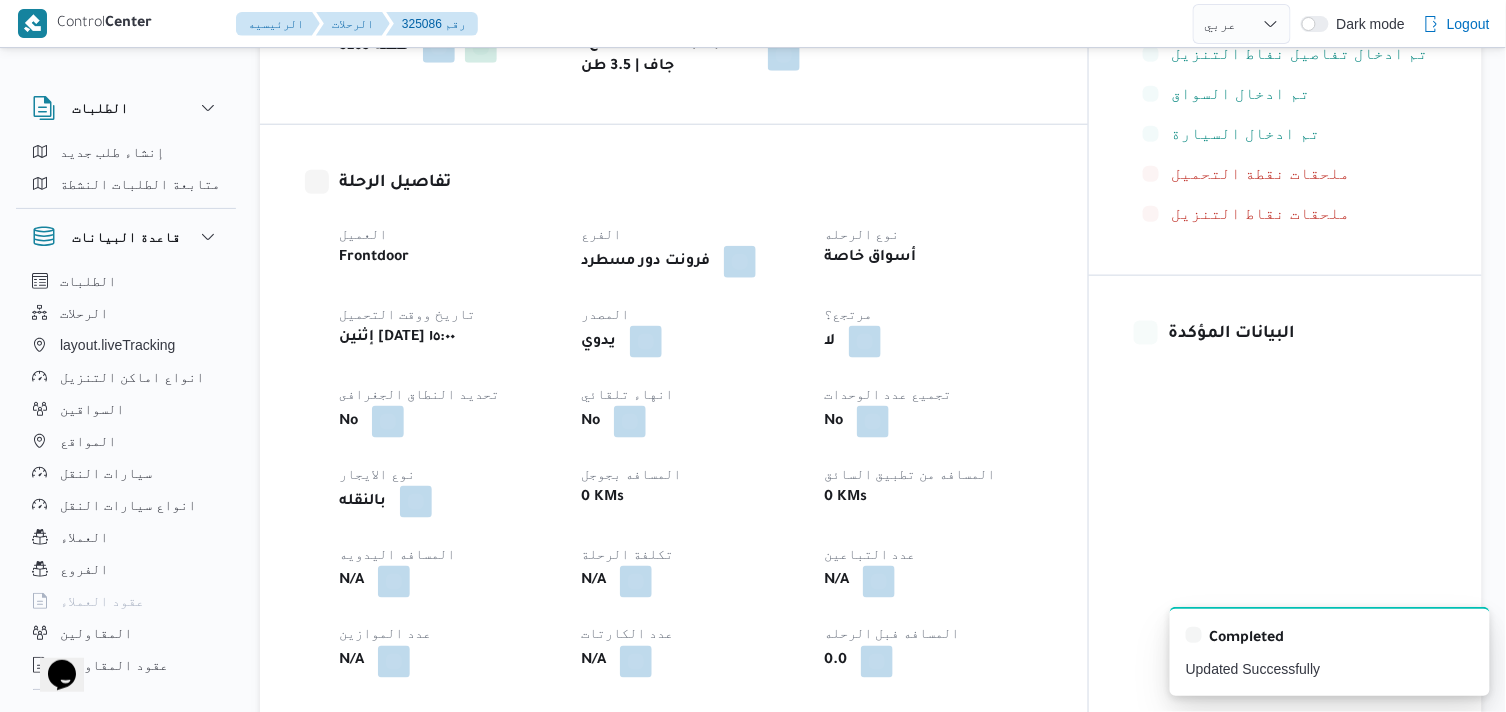 scroll, scrollTop: 0, scrollLeft: 0, axis: both 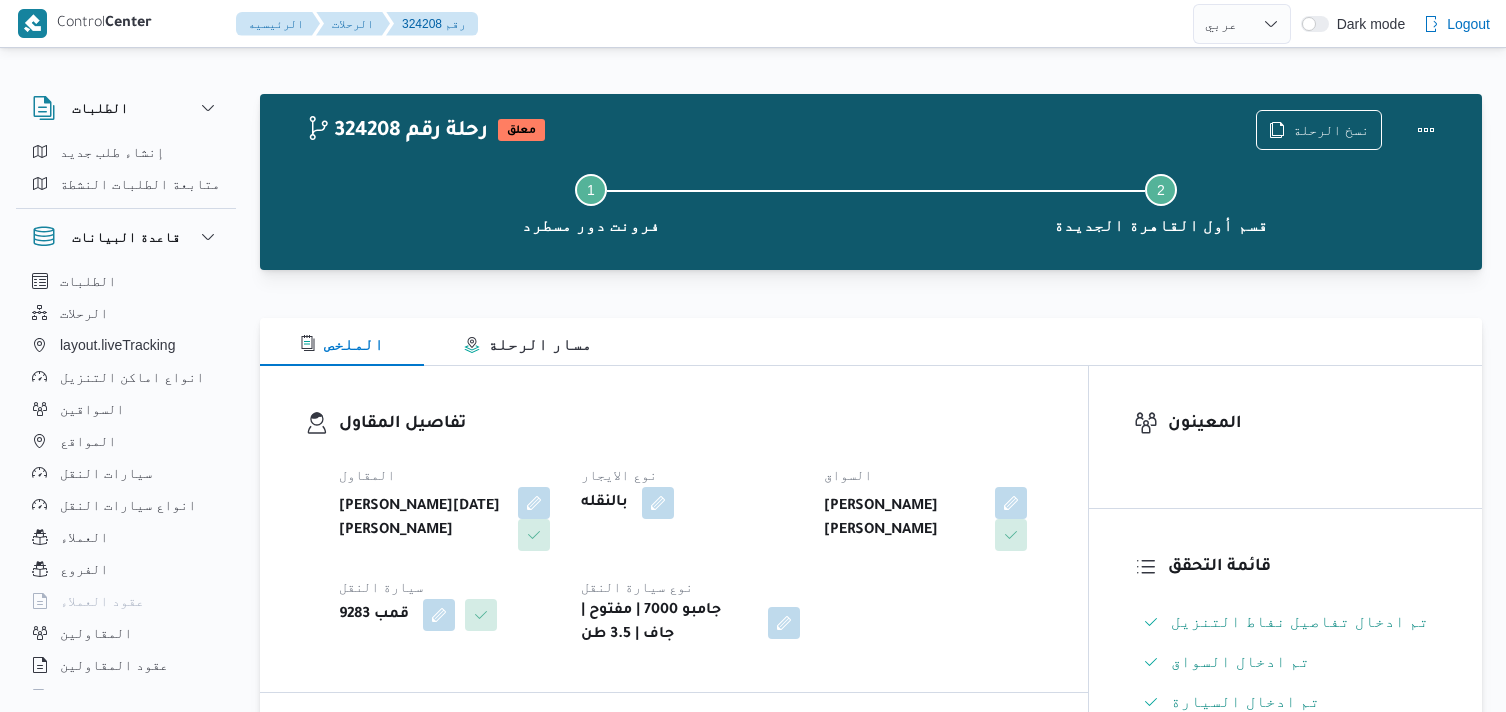 select on "ar" 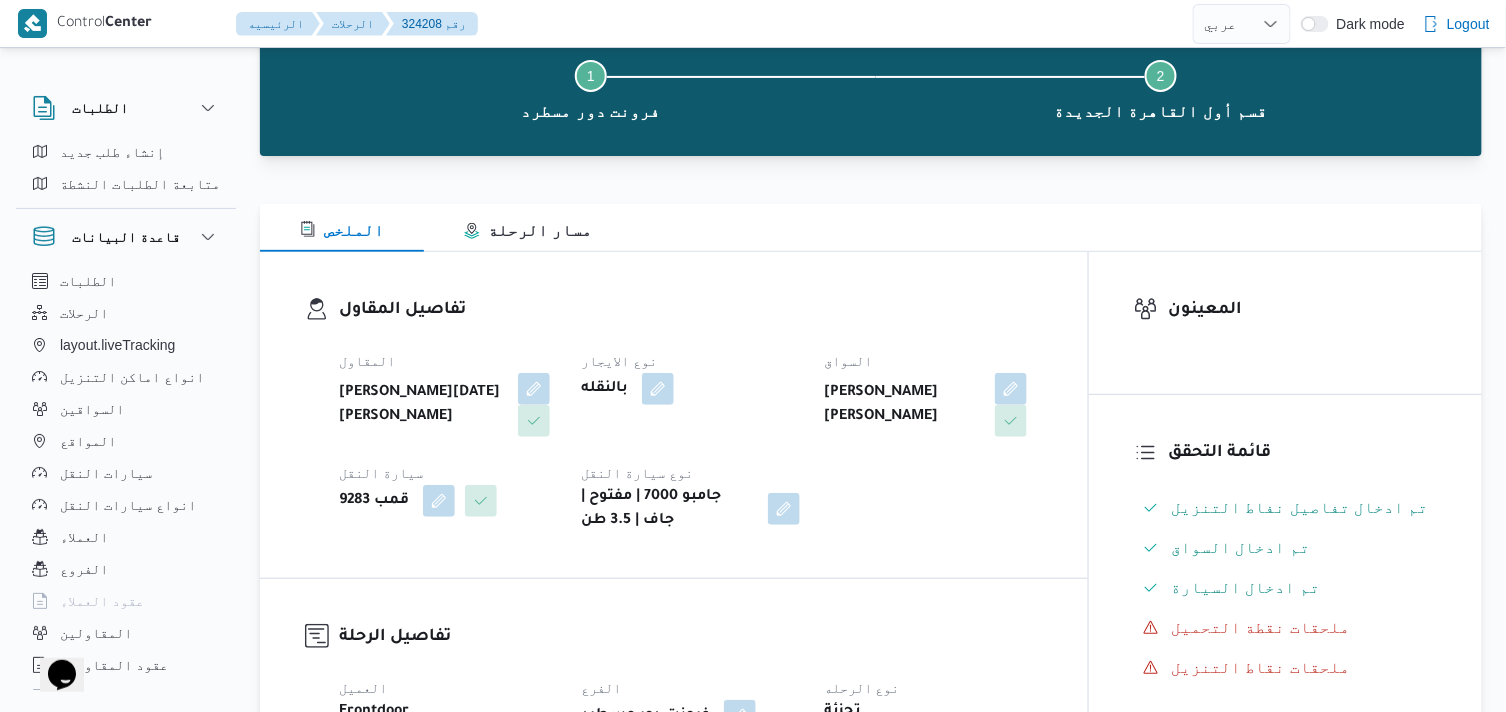 scroll, scrollTop: 0, scrollLeft: 0, axis: both 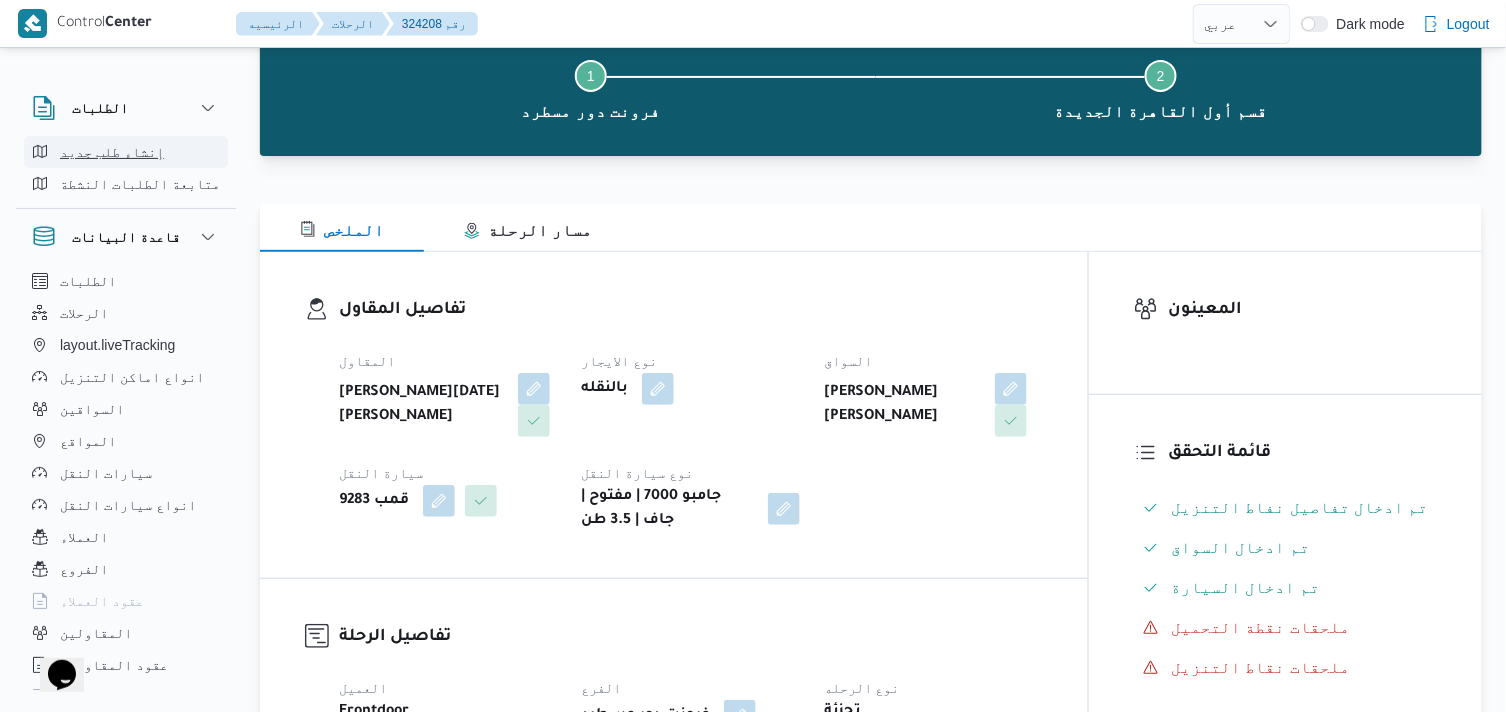 click on "إنشاء طلب جديد" at bounding box center (112, 152) 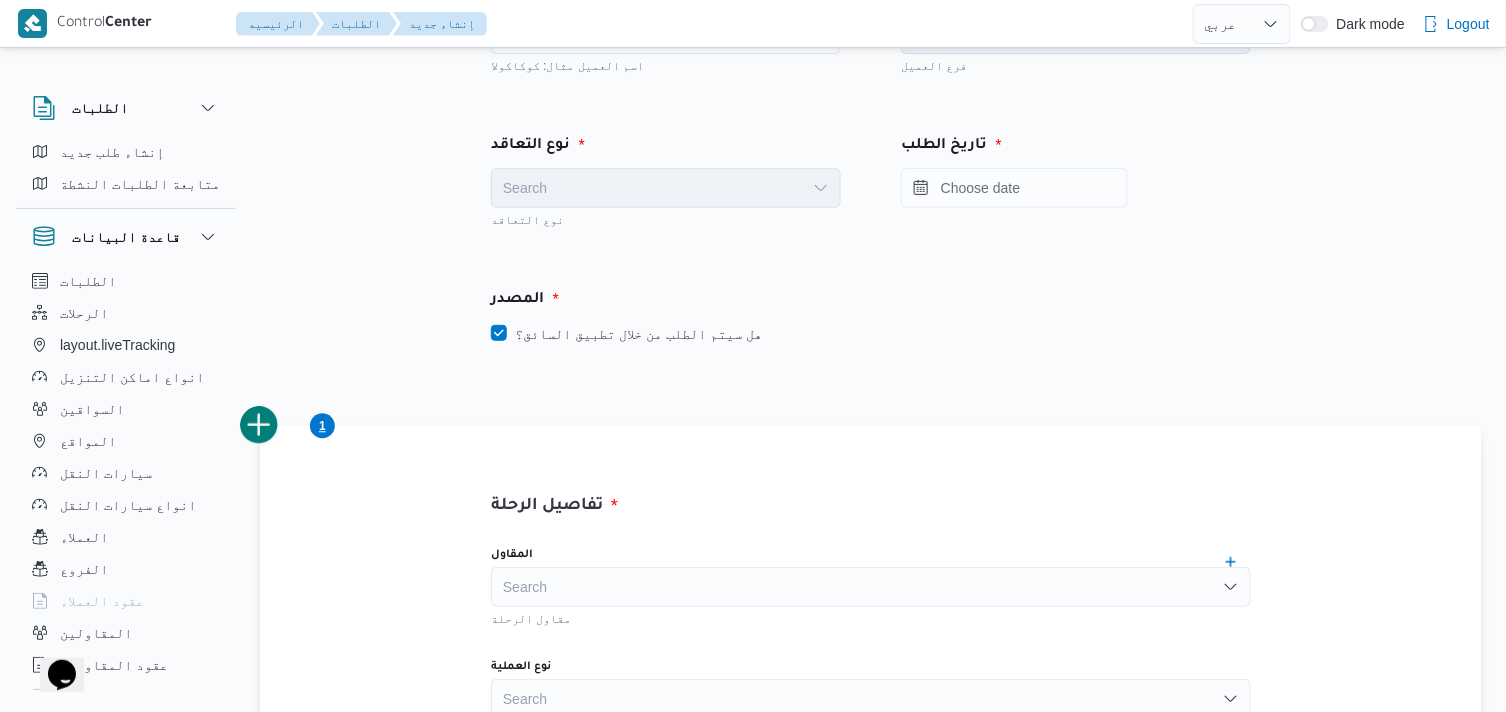 scroll, scrollTop: 0, scrollLeft: 0, axis: both 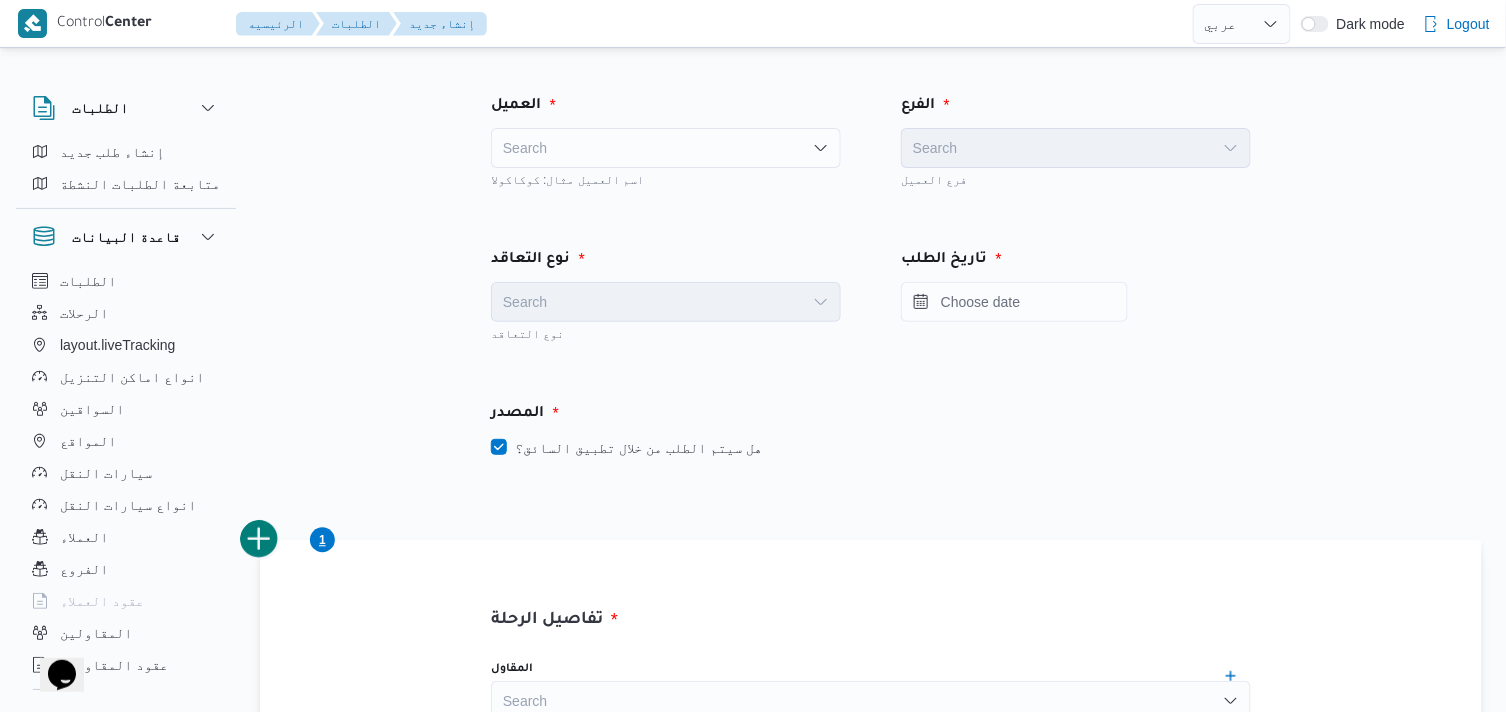 click on "Search" at bounding box center (666, 148) 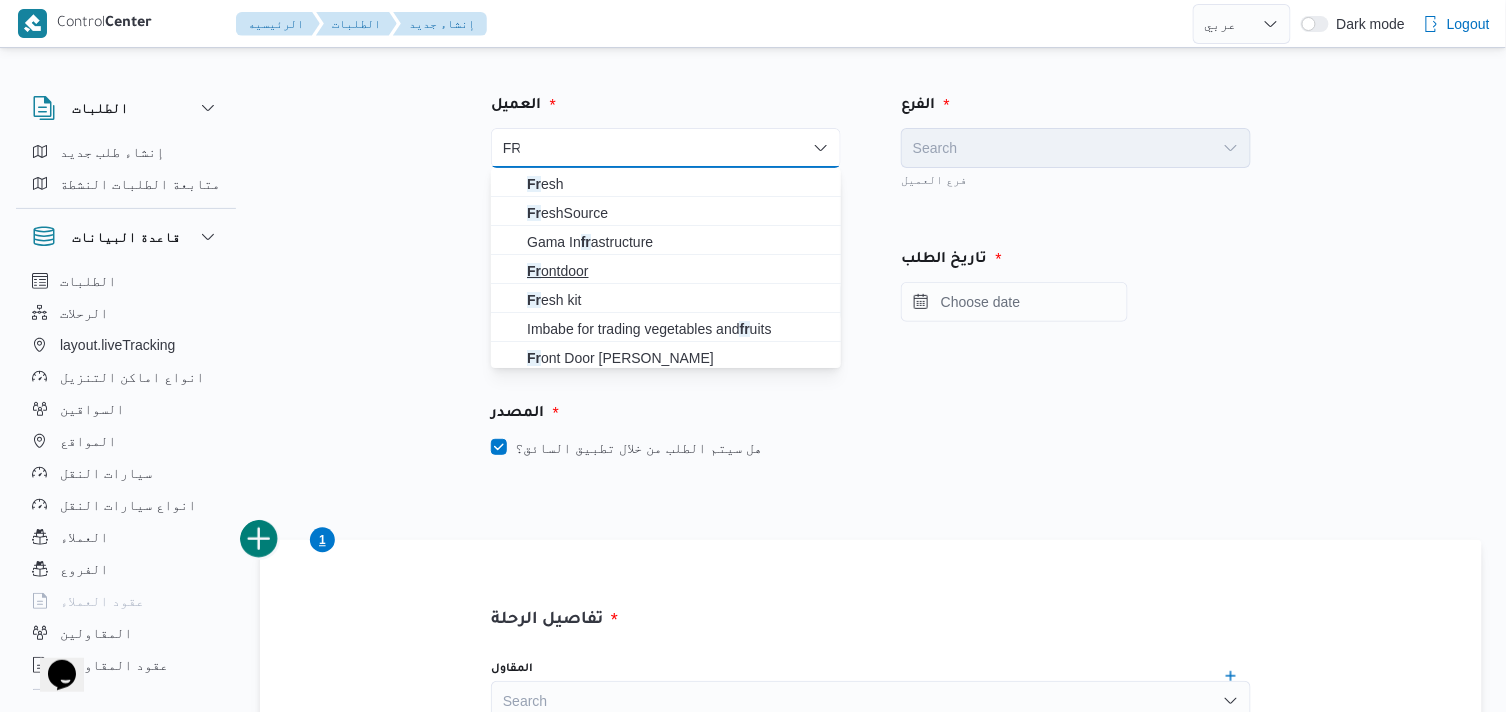 type on "FR" 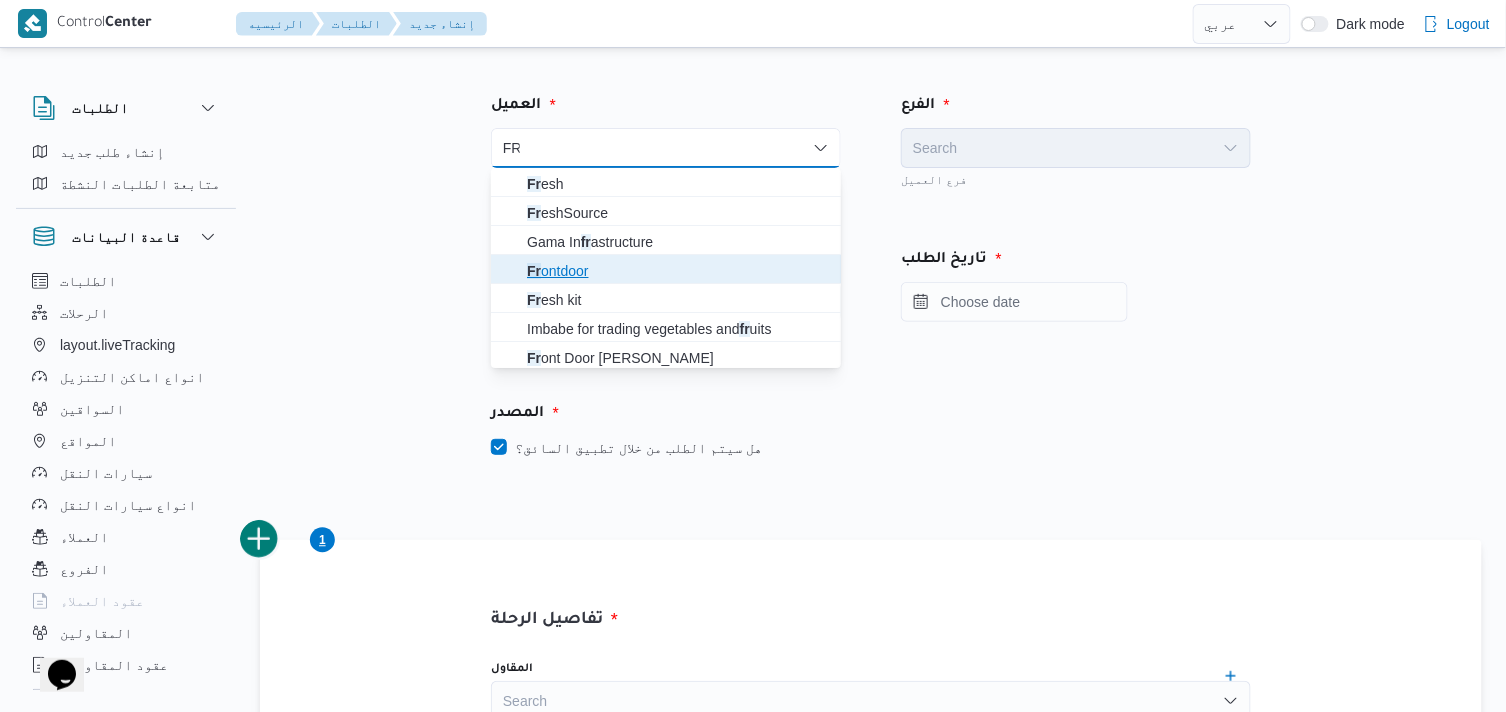 click on "Fr ontdoor" at bounding box center (678, 271) 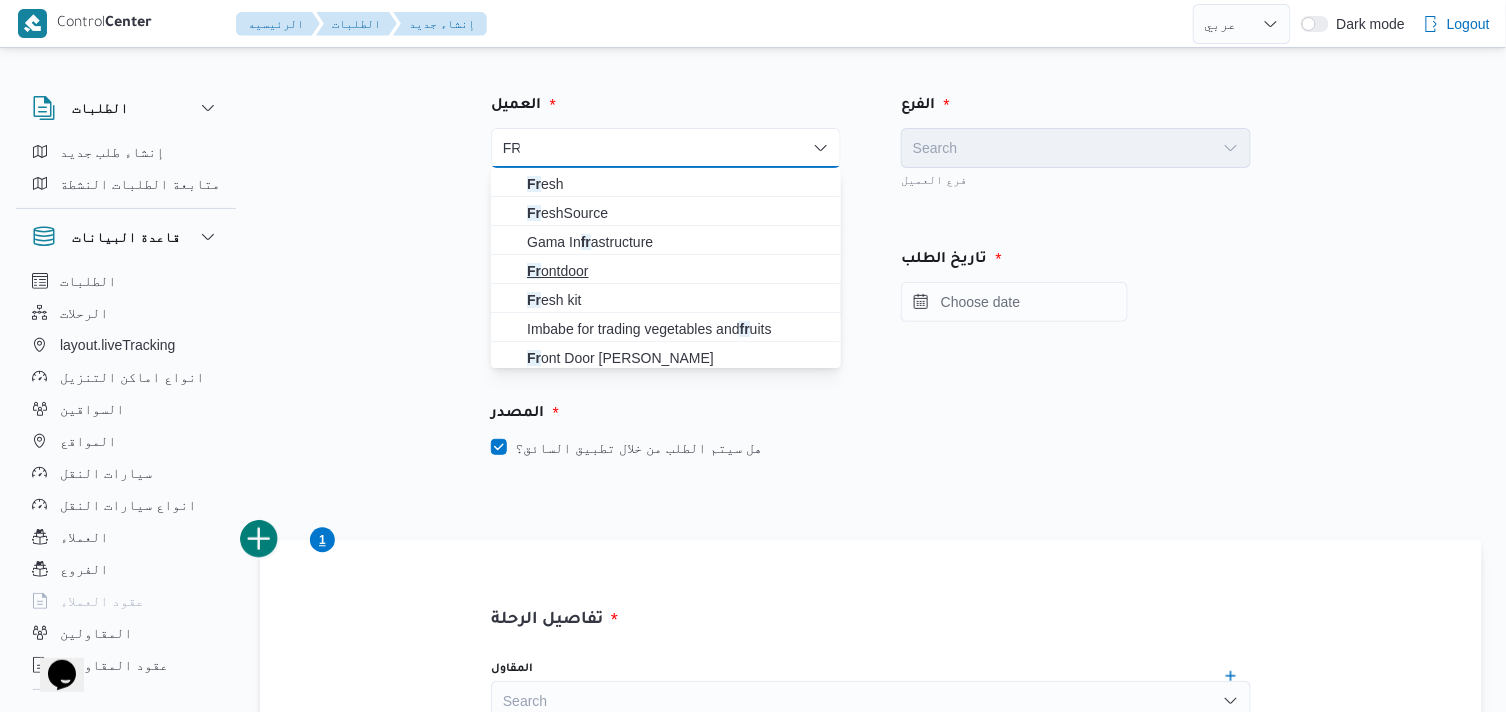 type 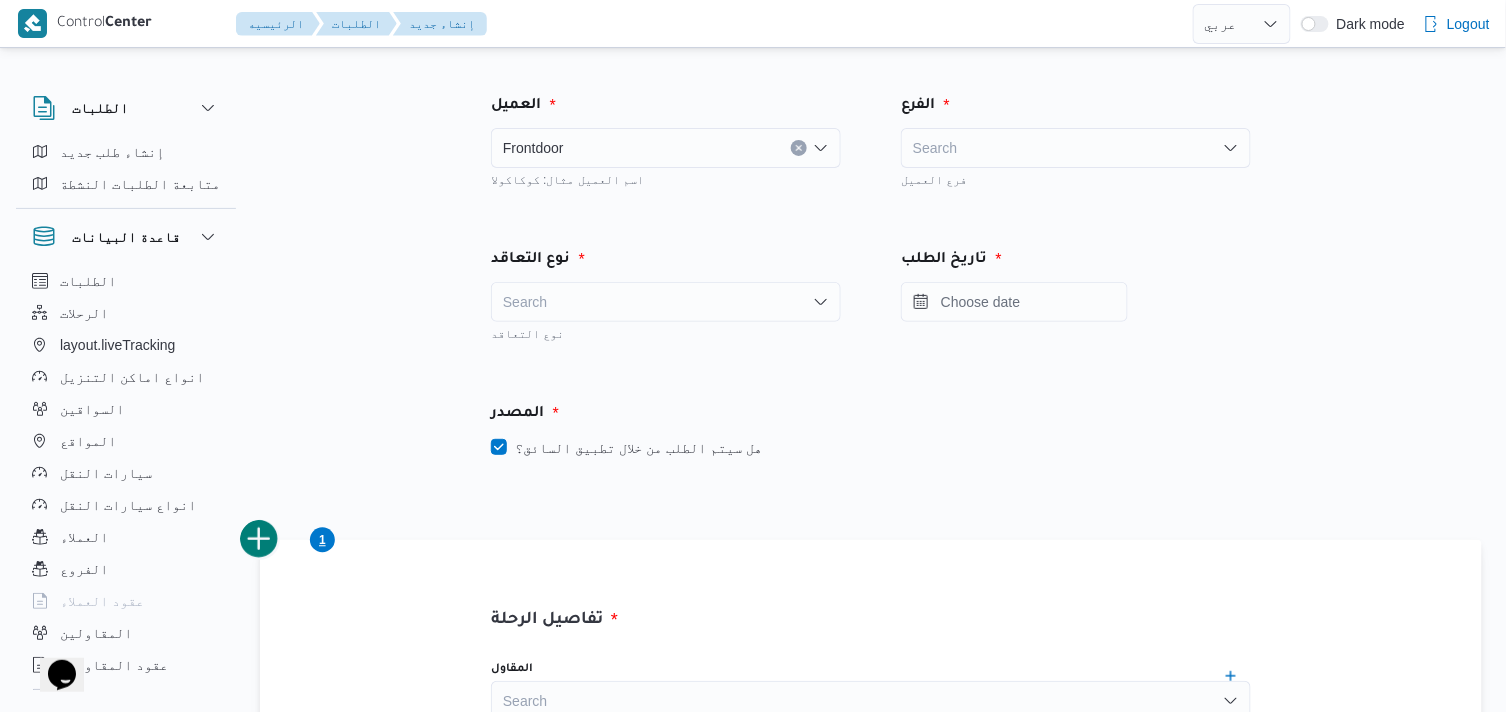 click on "Search" at bounding box center (1076, 148) 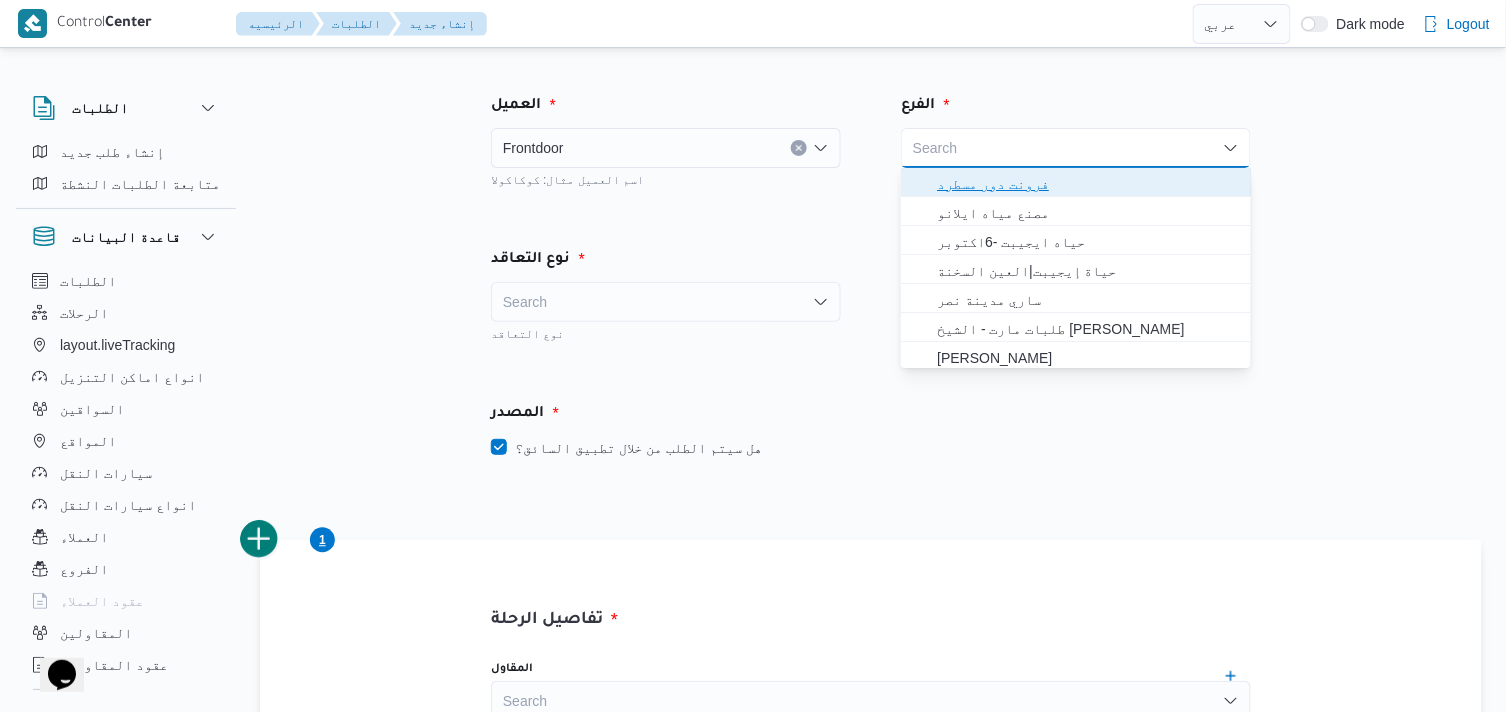 click on "فرونت دور مسطرد" at bounding box center (1088, 184) 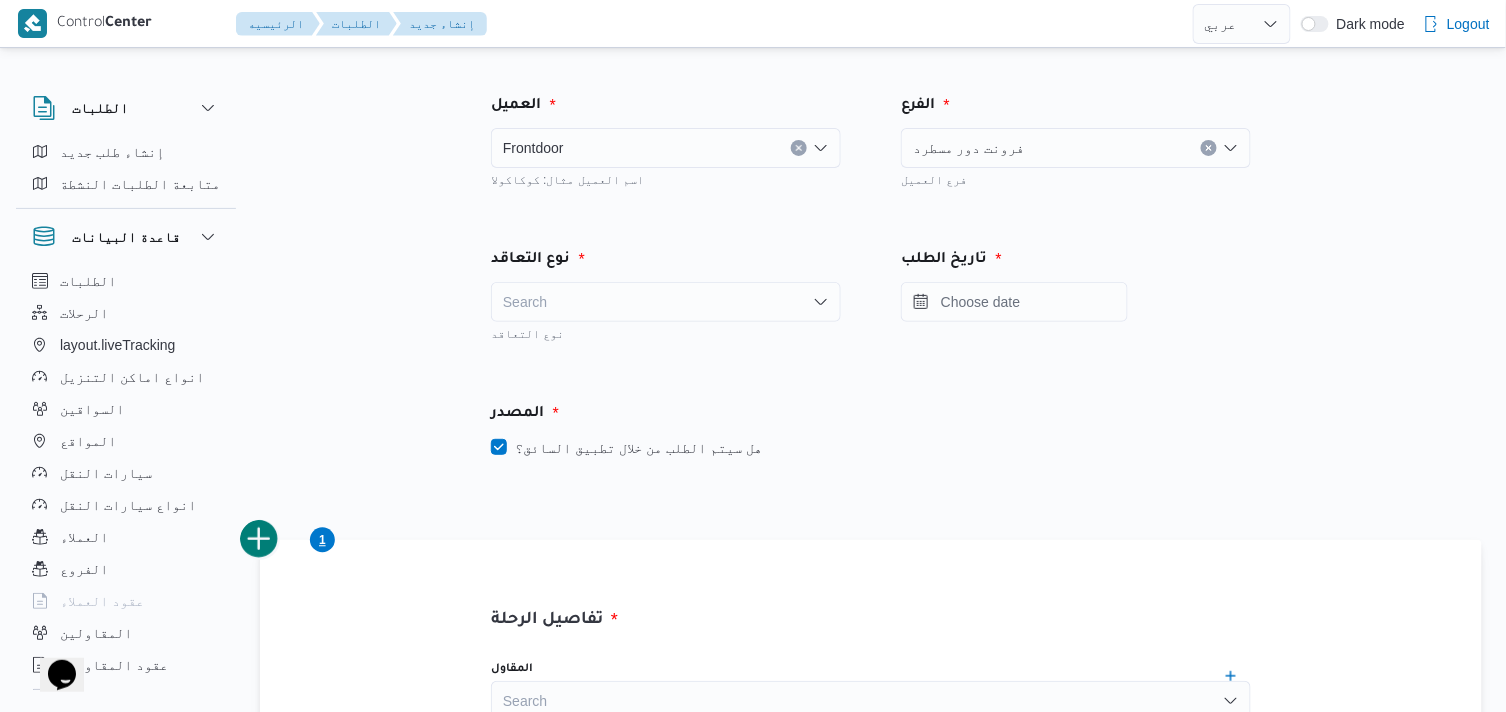 click on "Search" at bounding box center [666, 302] 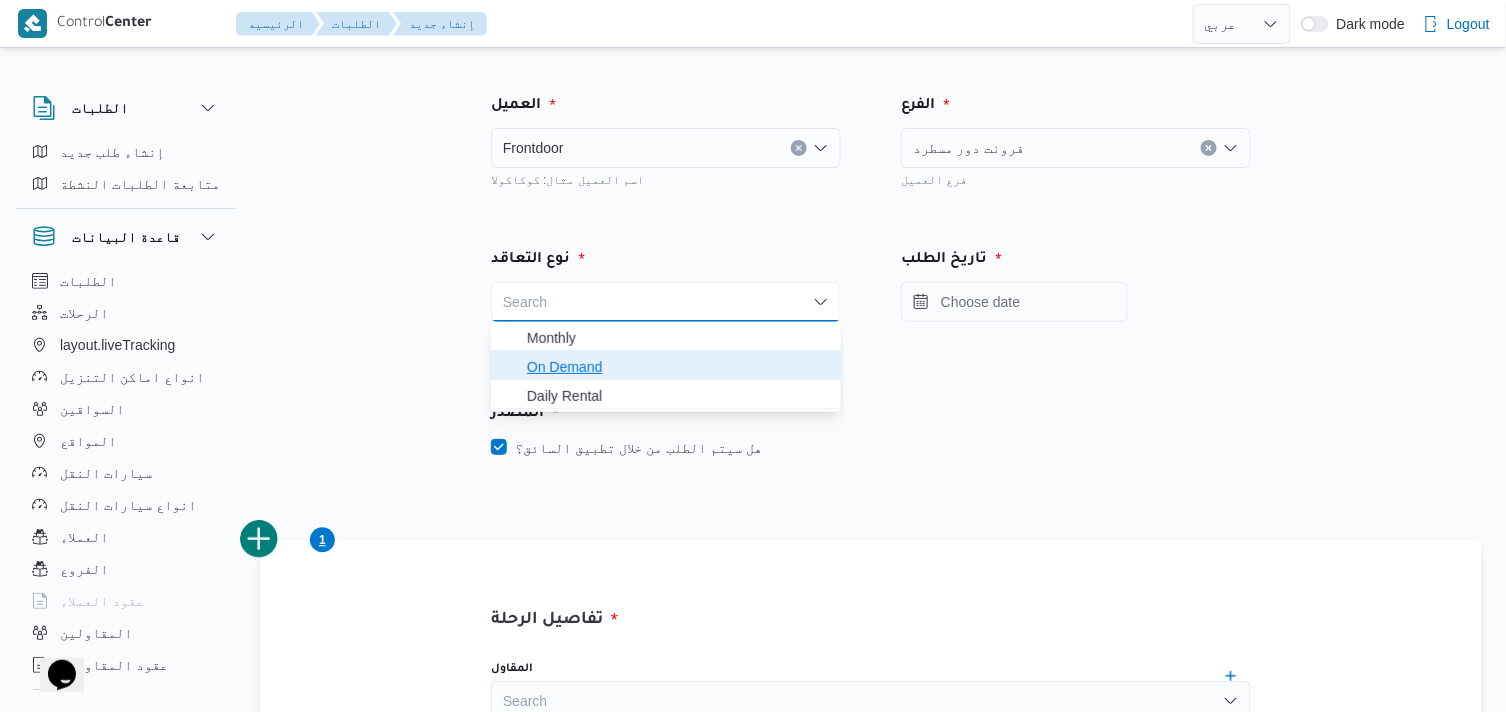 click on "On Demand" at bounding box center [678, 367] 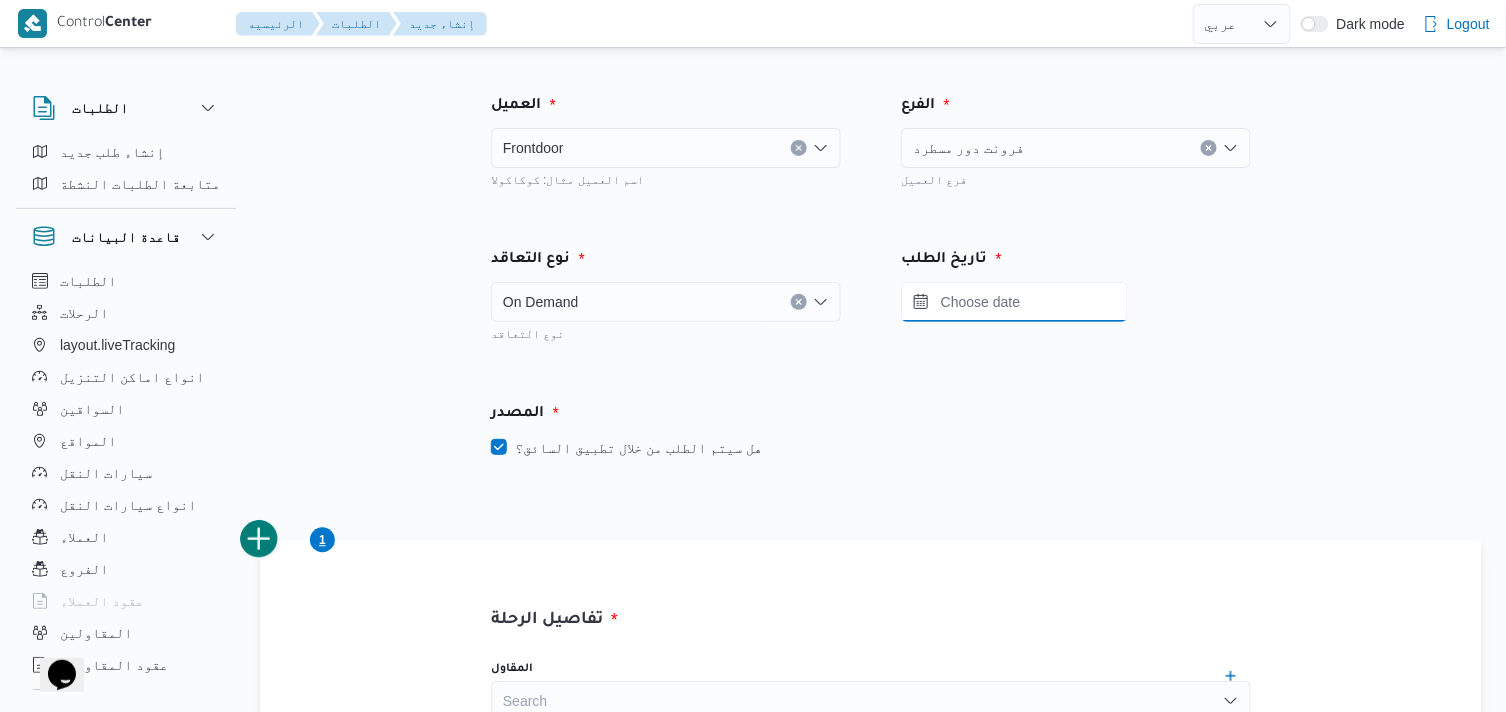 click at bounding box center (1014, 302) 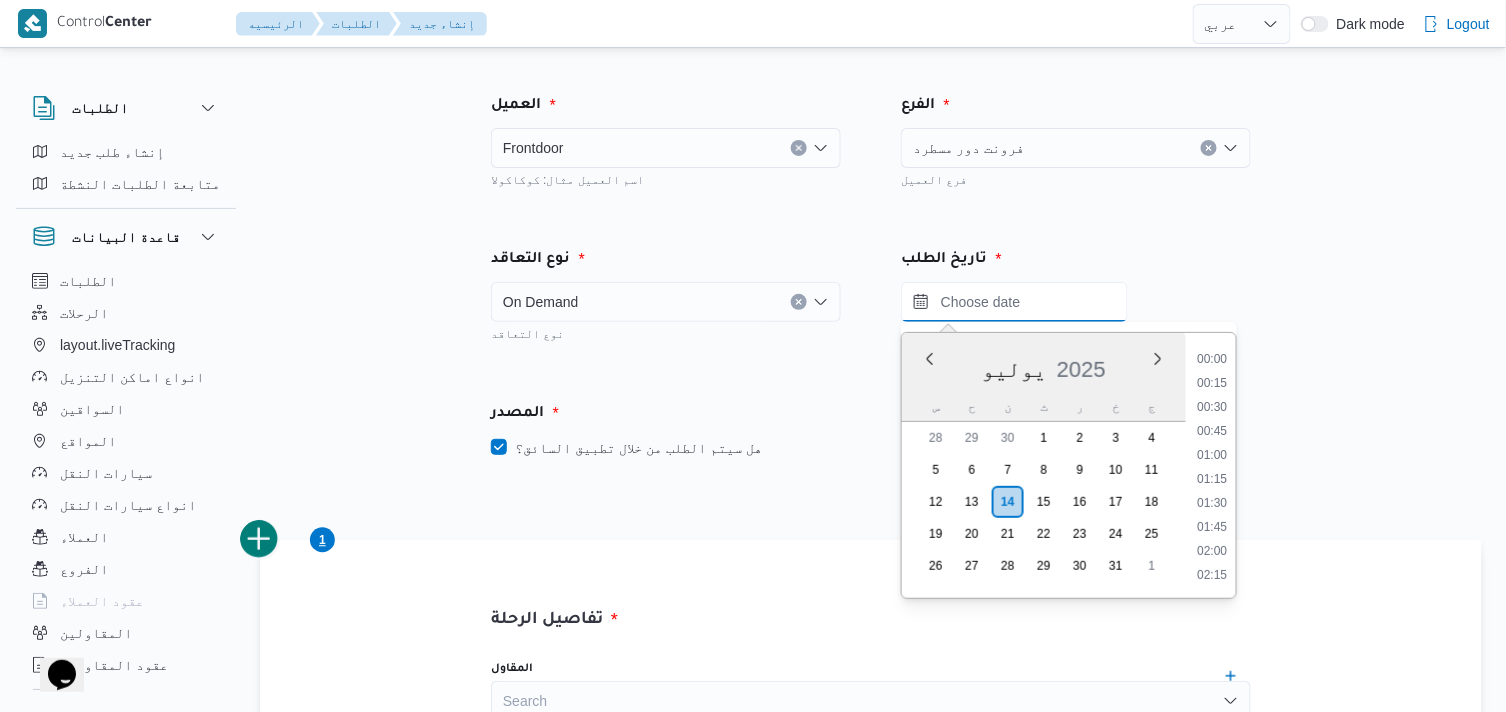 scroll, scrollTop: 1367, scrollLeft: 0, axis: vertical 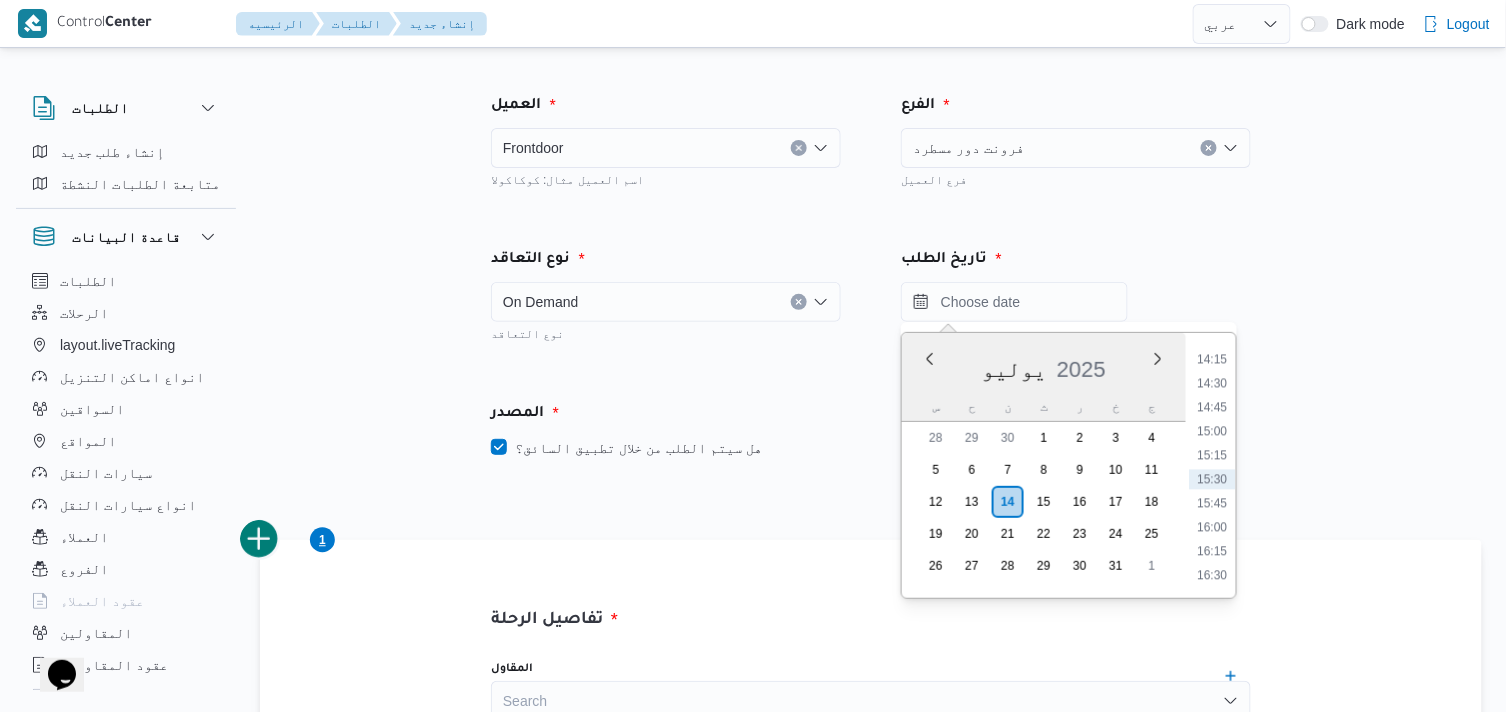 click on "00:00 00:15 00:30 00:45 01:00 01:15 01:30 01:45 02:00 02:15 02:30 02:45 03:00 03:15 03:30 03:45 04:00 04:15 04:30 04:45 05:00 05:15 05:30 05:45 06:00 06:15 06:30 06:45 07:00 07:15 07:30 07:45 08:00 08:15 08:30 08:45 09:00 09:15 09:30 09:45 10:00 10:15 10:30 10:45 11:00 11:15 11:30 11:45 12:00 12:15 12:30 12:45 13:00 13:15 13:30 13:45 14:00 14:15 14:30 14:45 15:00 15:15 15:30 15:45 16:00 16:15 16:30 16:45 17:00 17:15 17:30 17:45 18:00 18:15 18:30 18:45 19:00 19:15 19:30 19:45 20:00 20:15 20:30 20:45 21:00 21:15 21:30 21:45 22:00 22:15 22:30 22:45 23:00 23:15 23:30 23:45" at bounding box center (1213, 465) 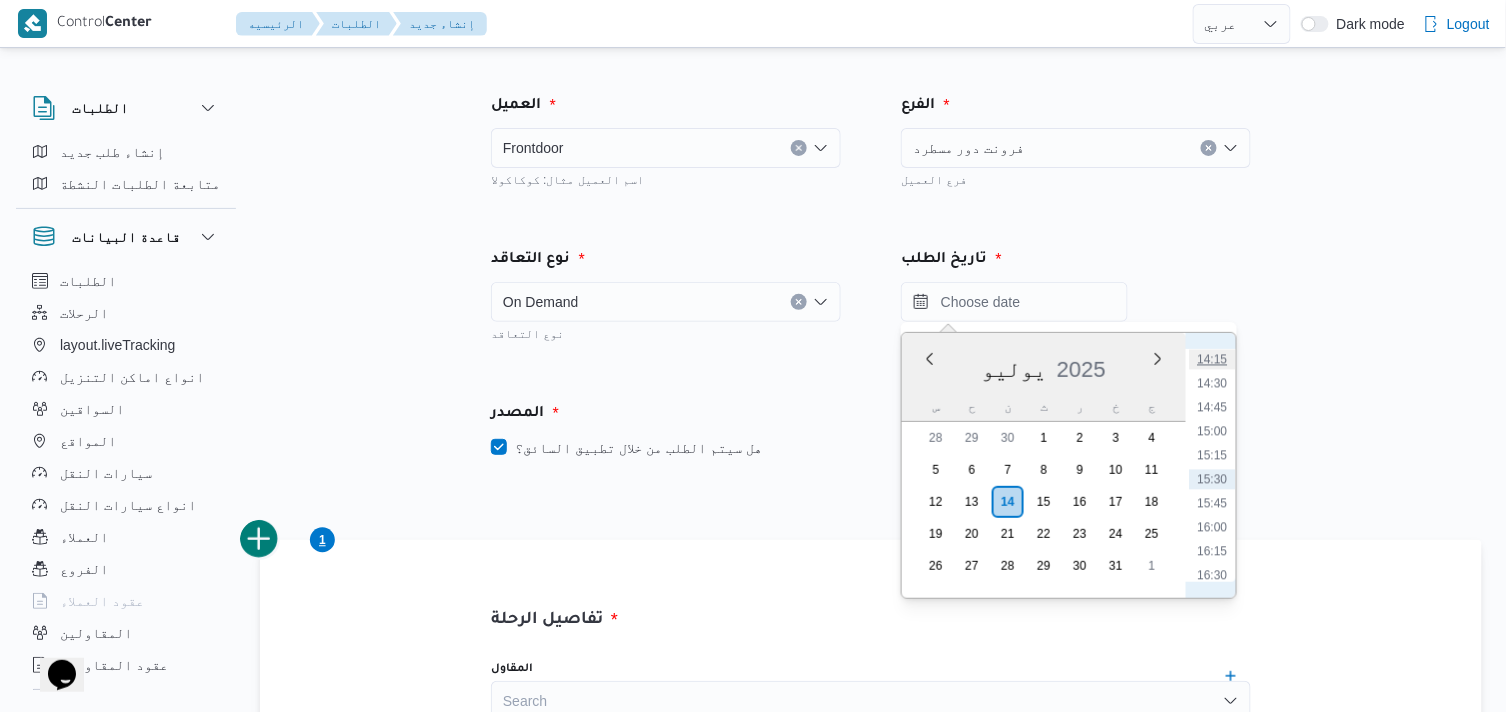 click on "14:15" at bounding box center (1213, 360) 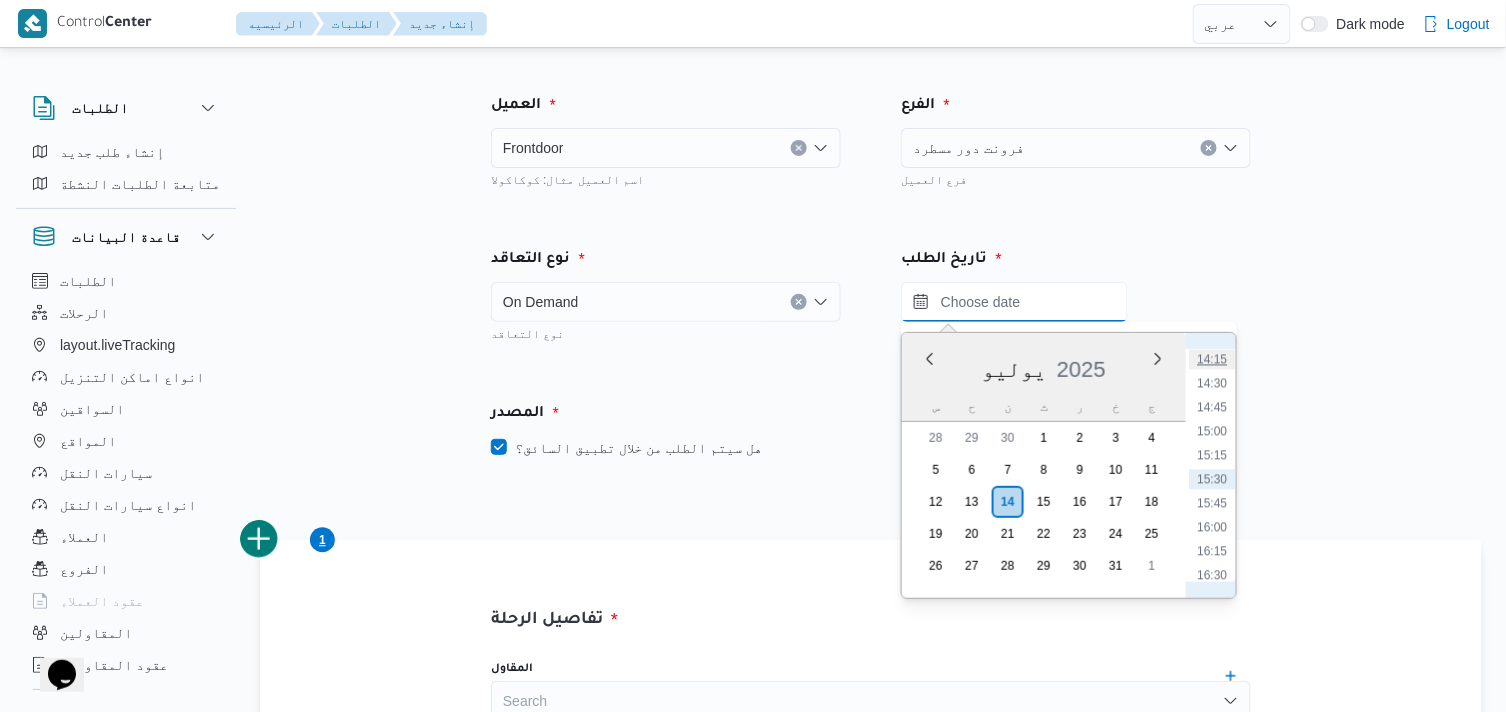 type on "[DATE] ١٤:١٥" 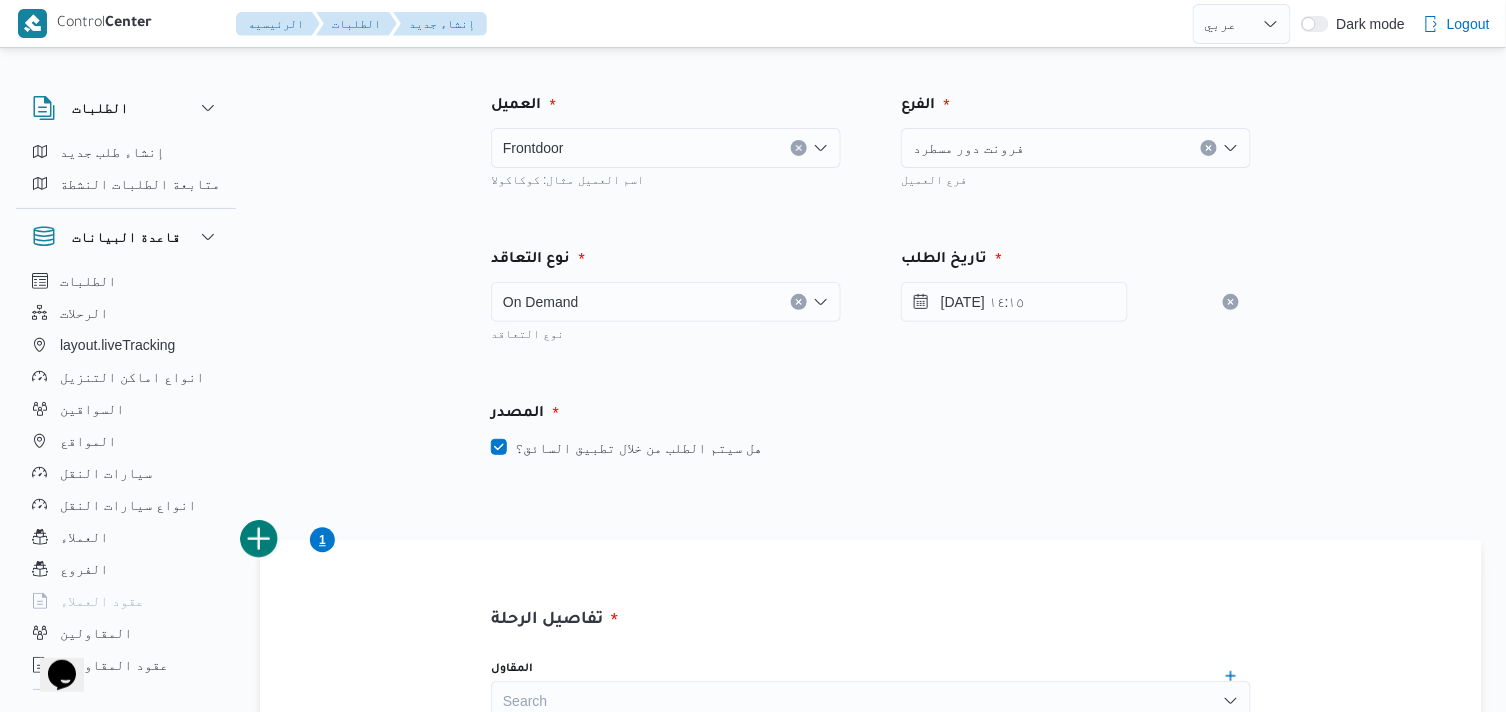 click on "المصدر" at bounding box center (871, 414) 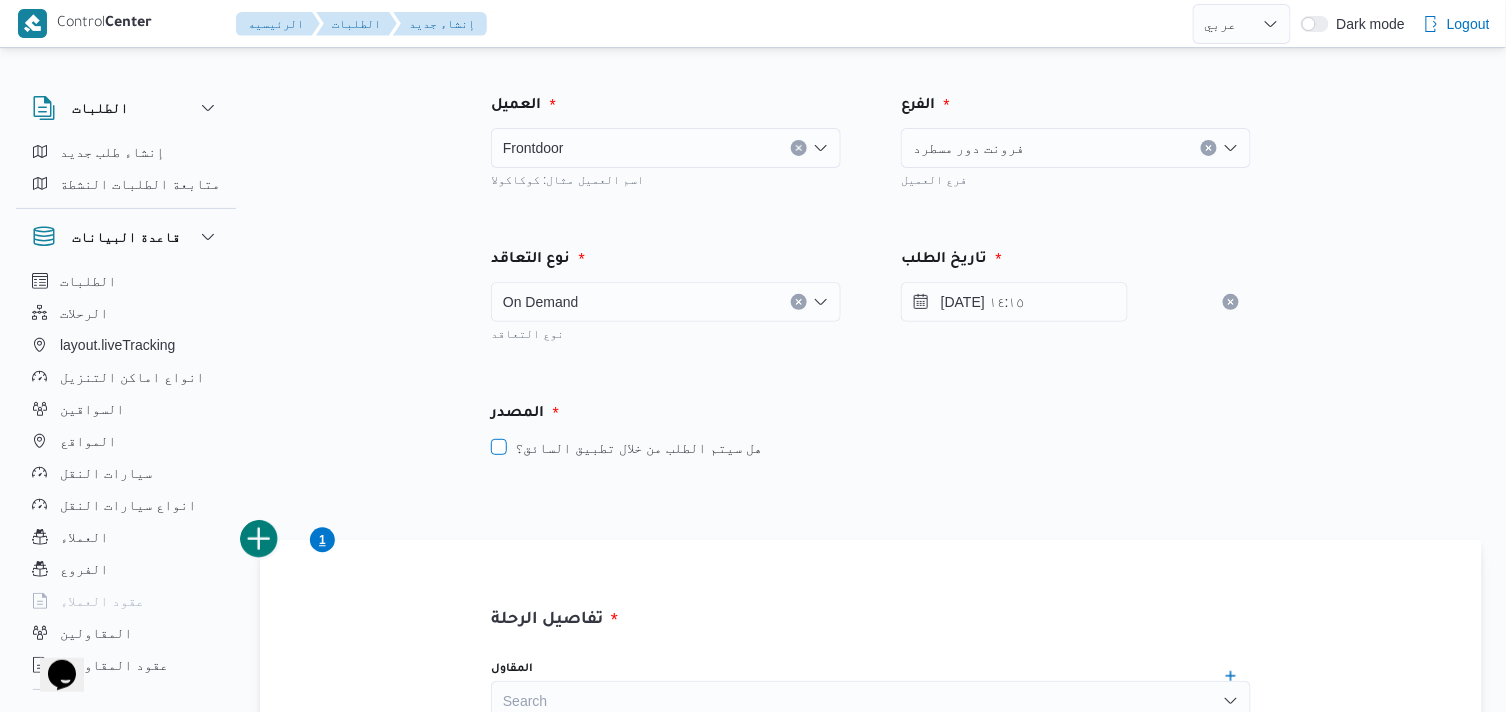 checkbox on "false" 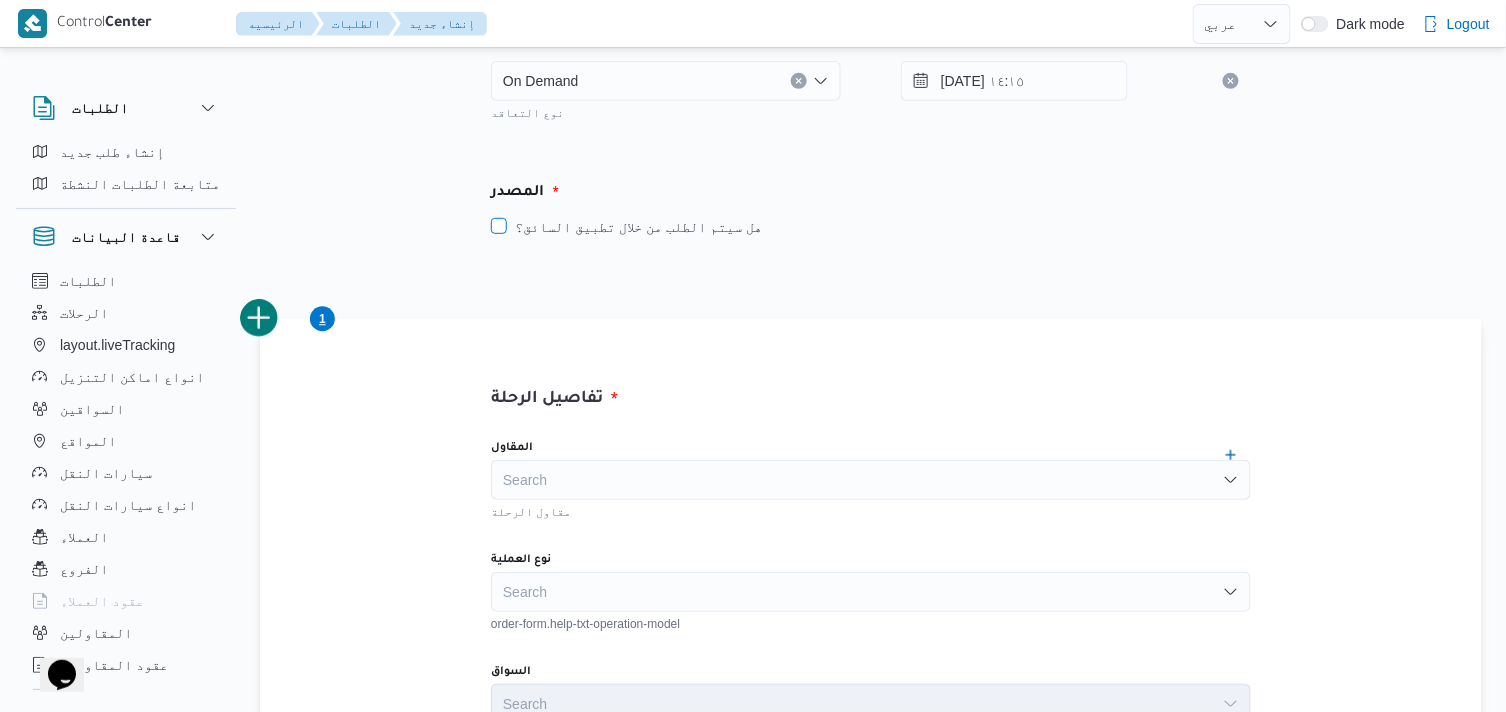 scroll, scrollTop: 222, scrollLeft: 0, axis: vertical 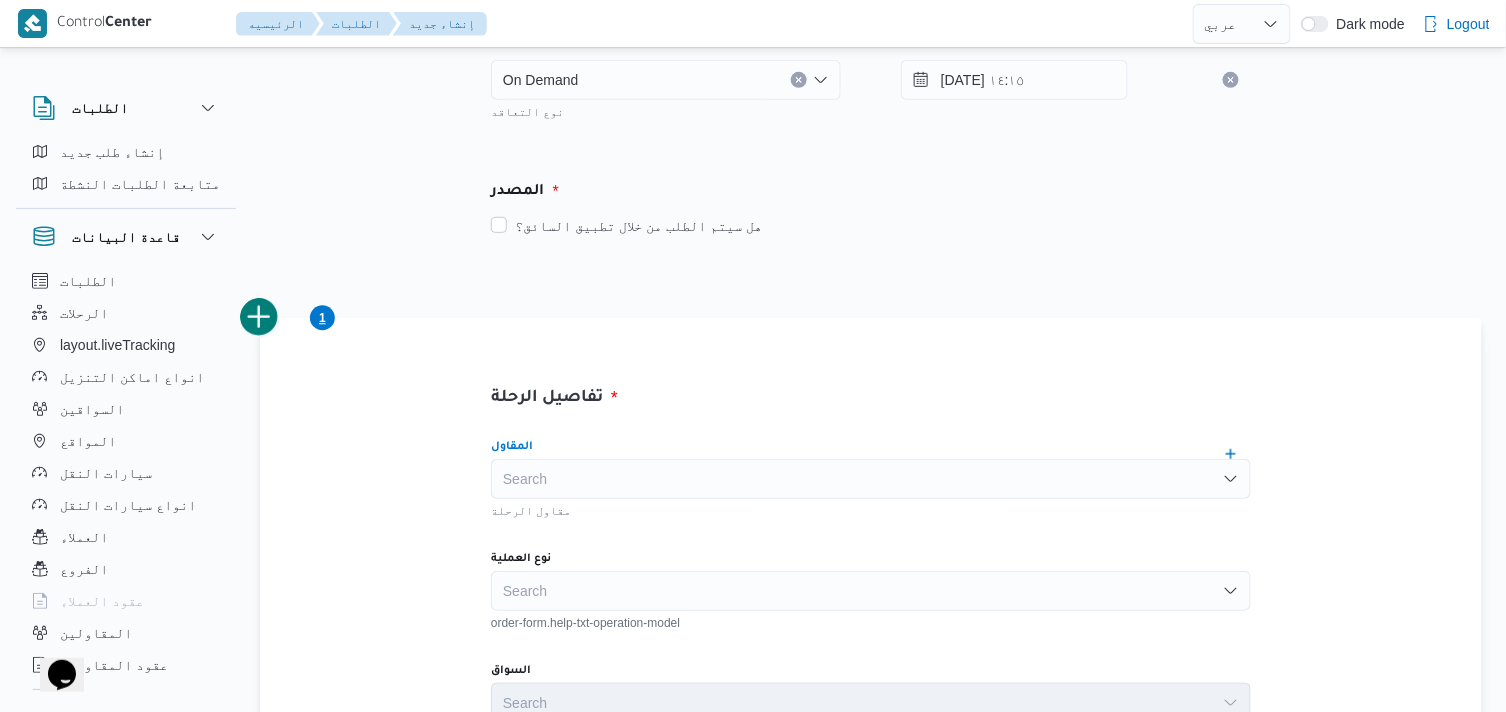 click on "Search" at bounding box center (871, 479) 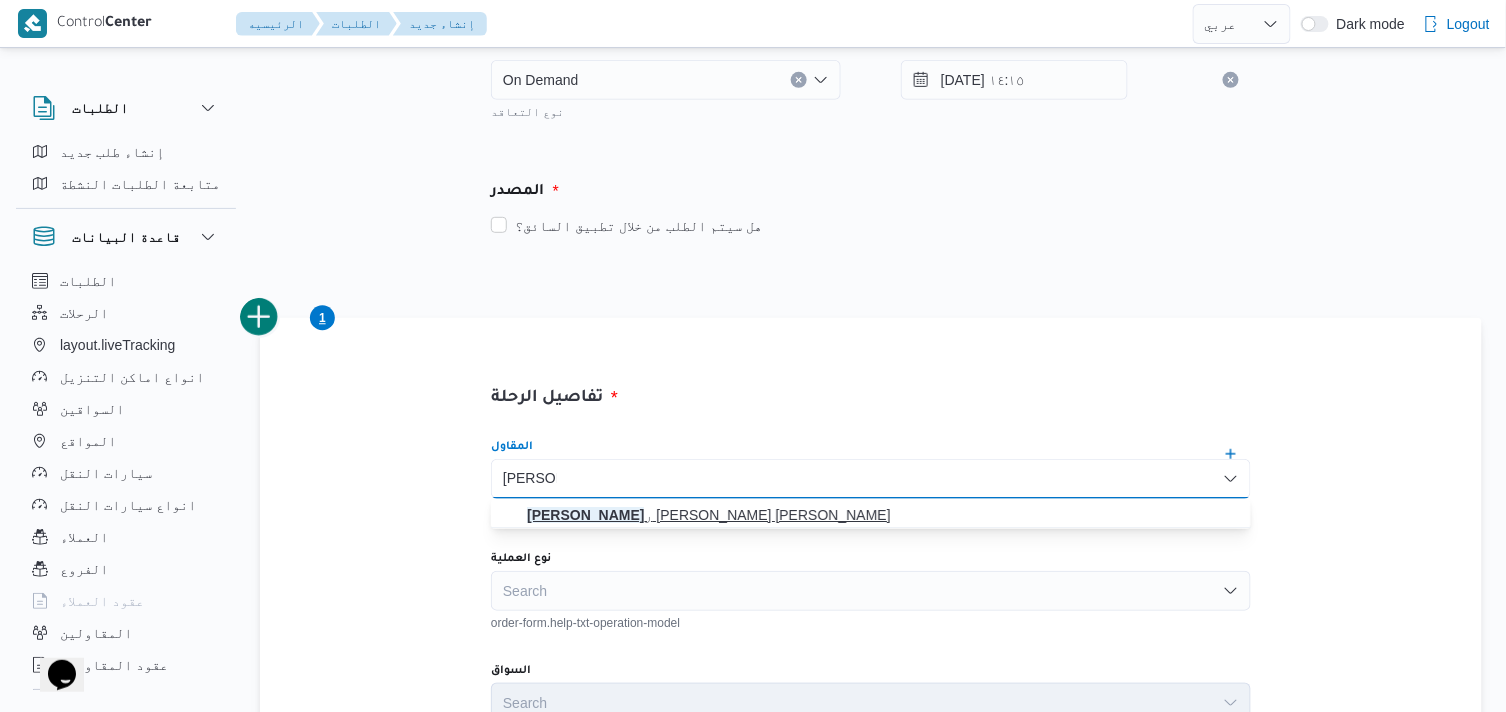 type on "[PERSON_NAME]" 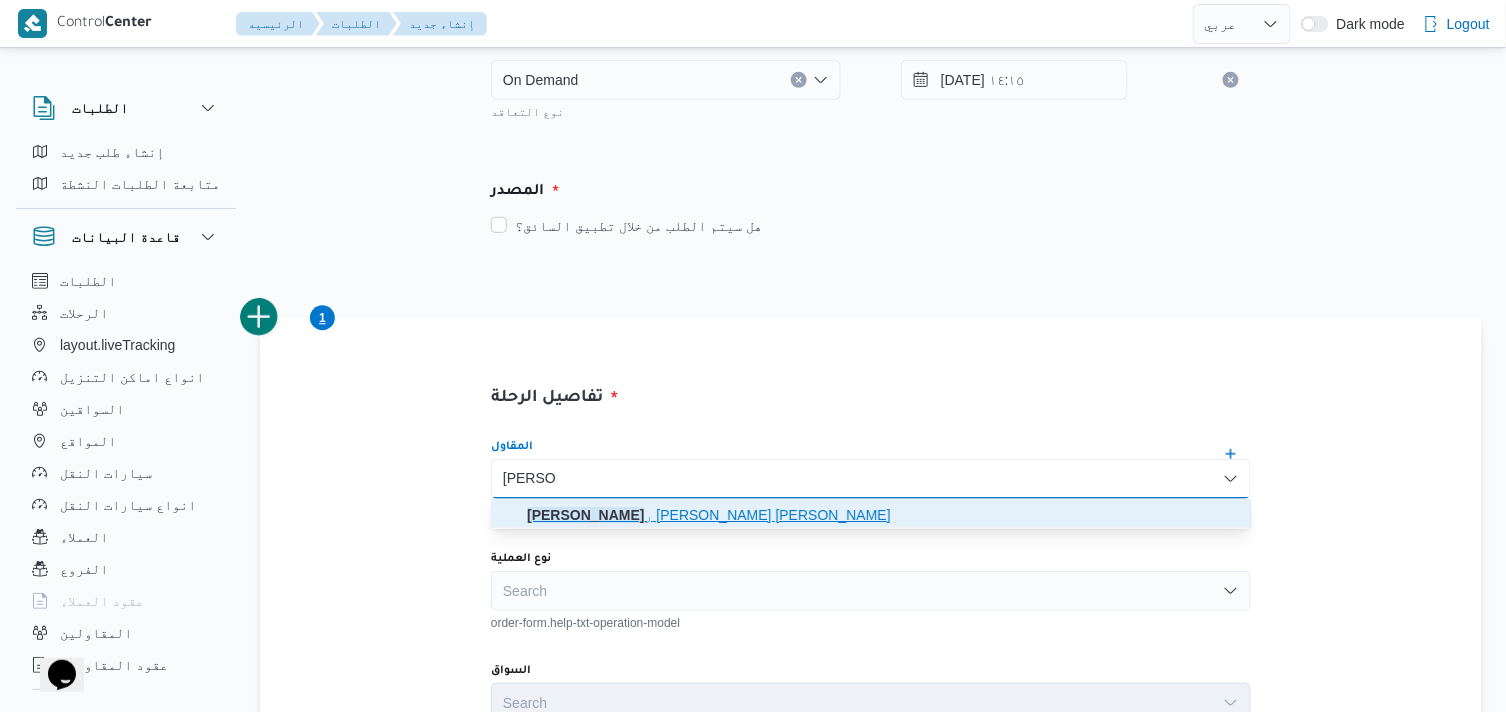 click on "[PERSON_NAME] ر [PERSON_NAME] [PERSON_NAME]" at bounding box center (883, 515) 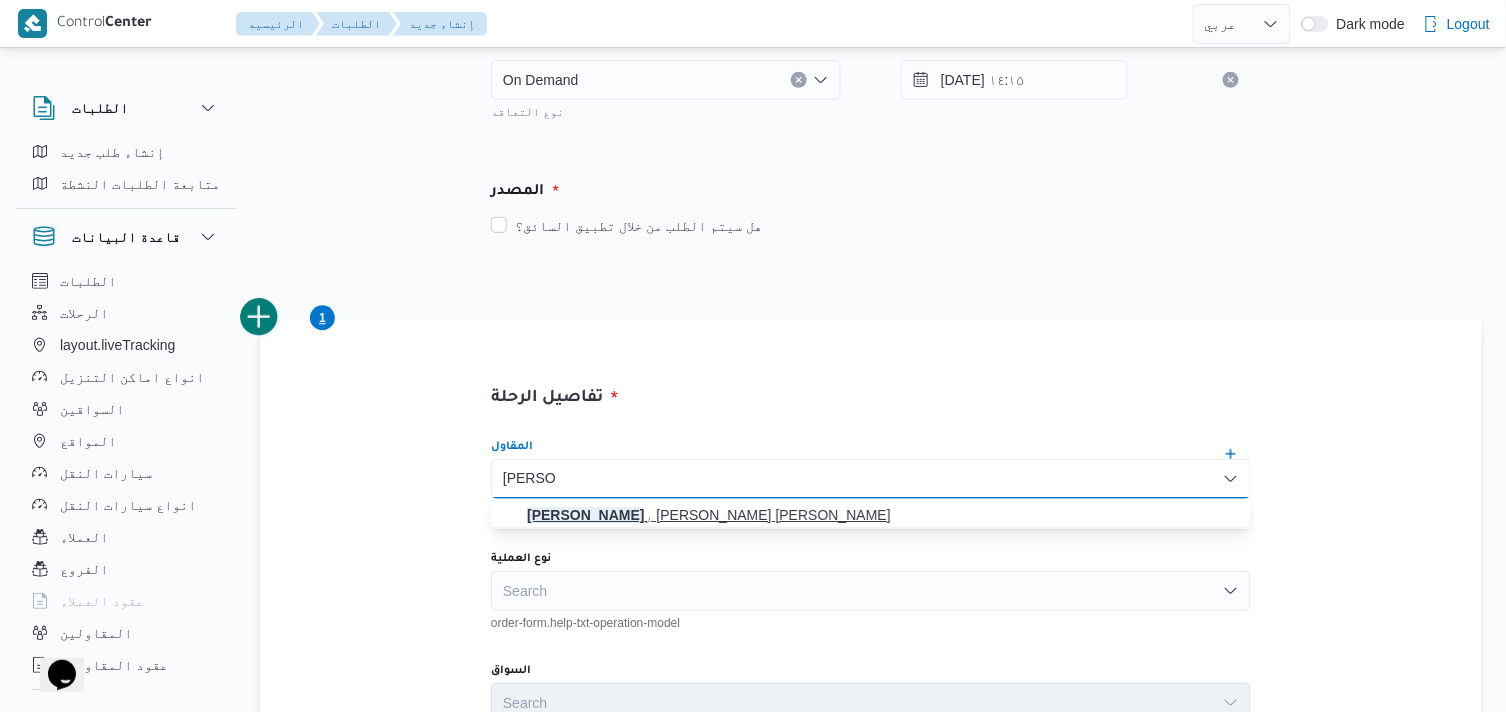 type 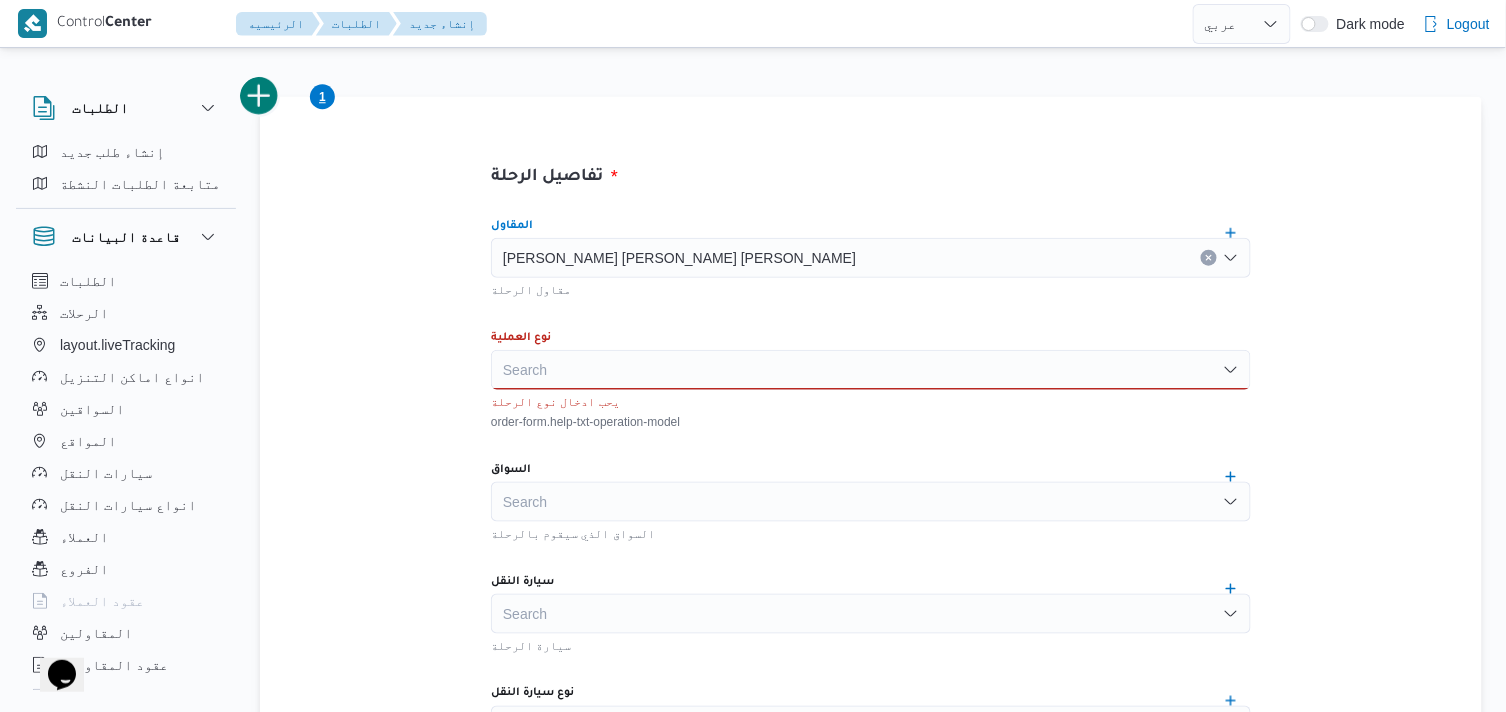 scroll, scrollTop: 444, scrollLeft: 0, axis: vertical 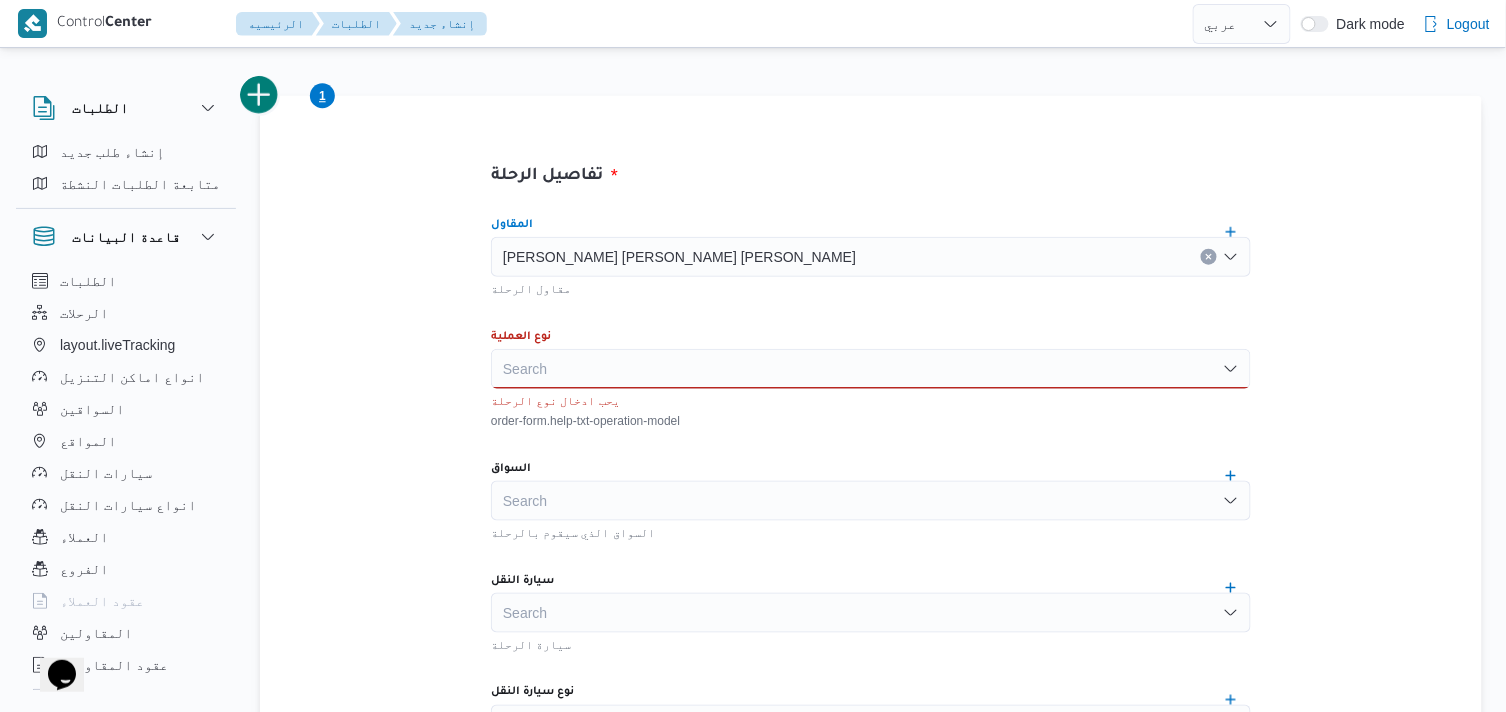 click on "Search" at bounding box center (871, 369) 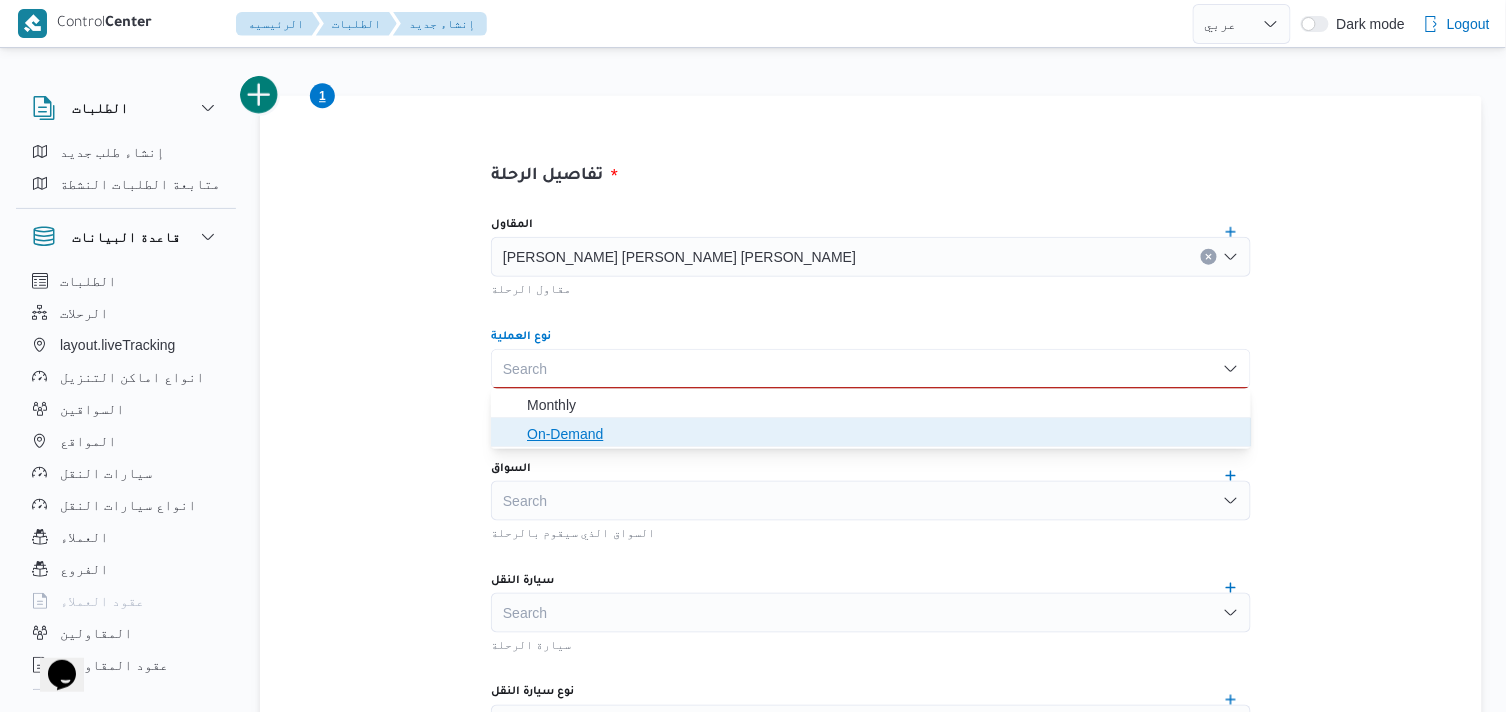 click on "On-Demand" at bounding box center (883, 434) 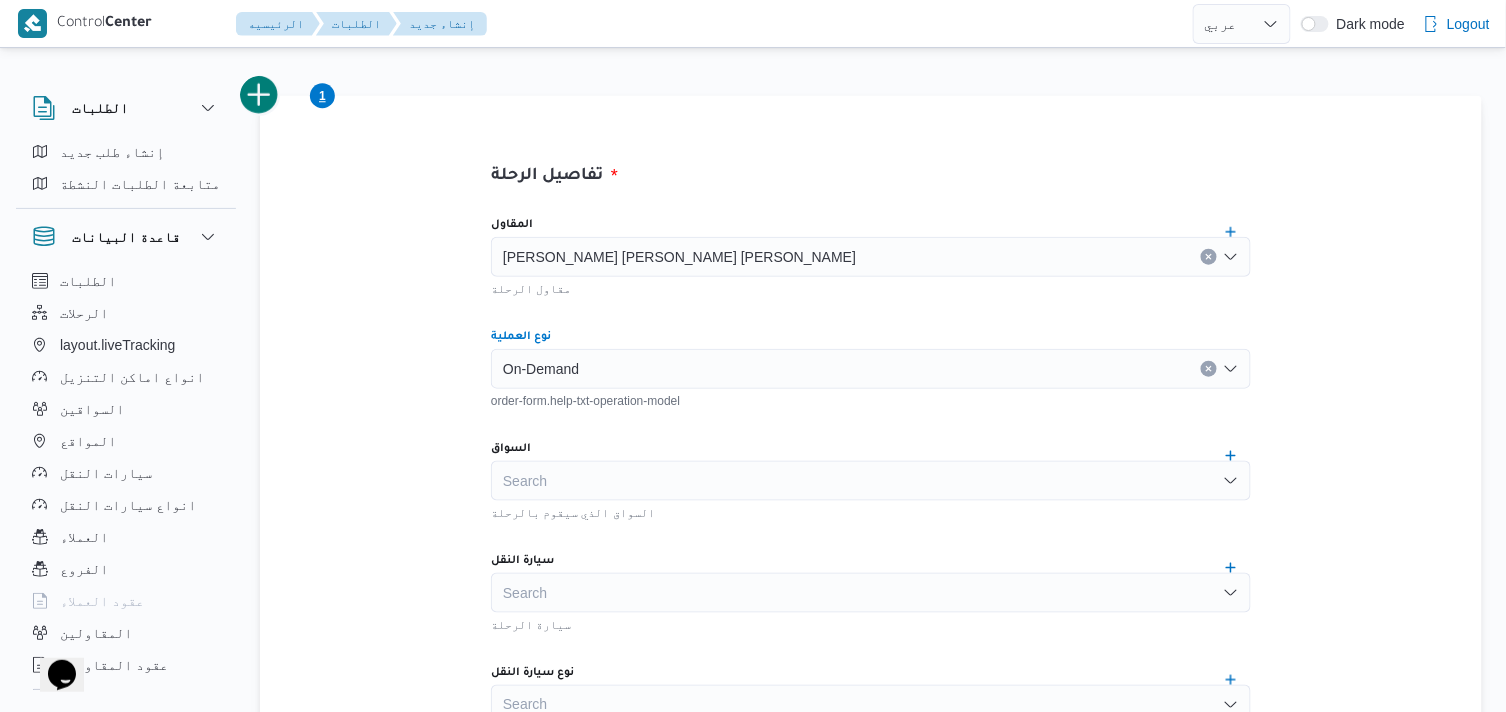 click on "Search" at bounding box center (871, 481) 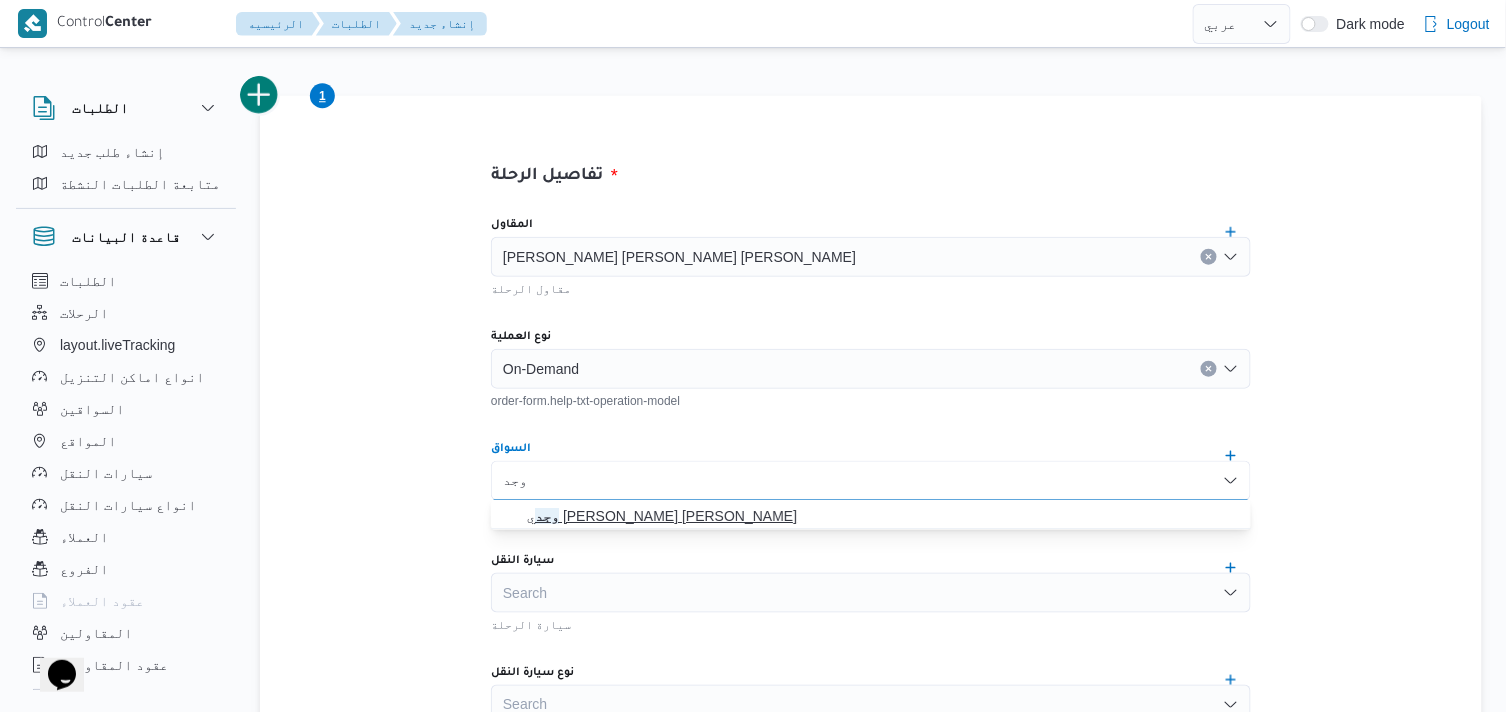 type on "وجد" 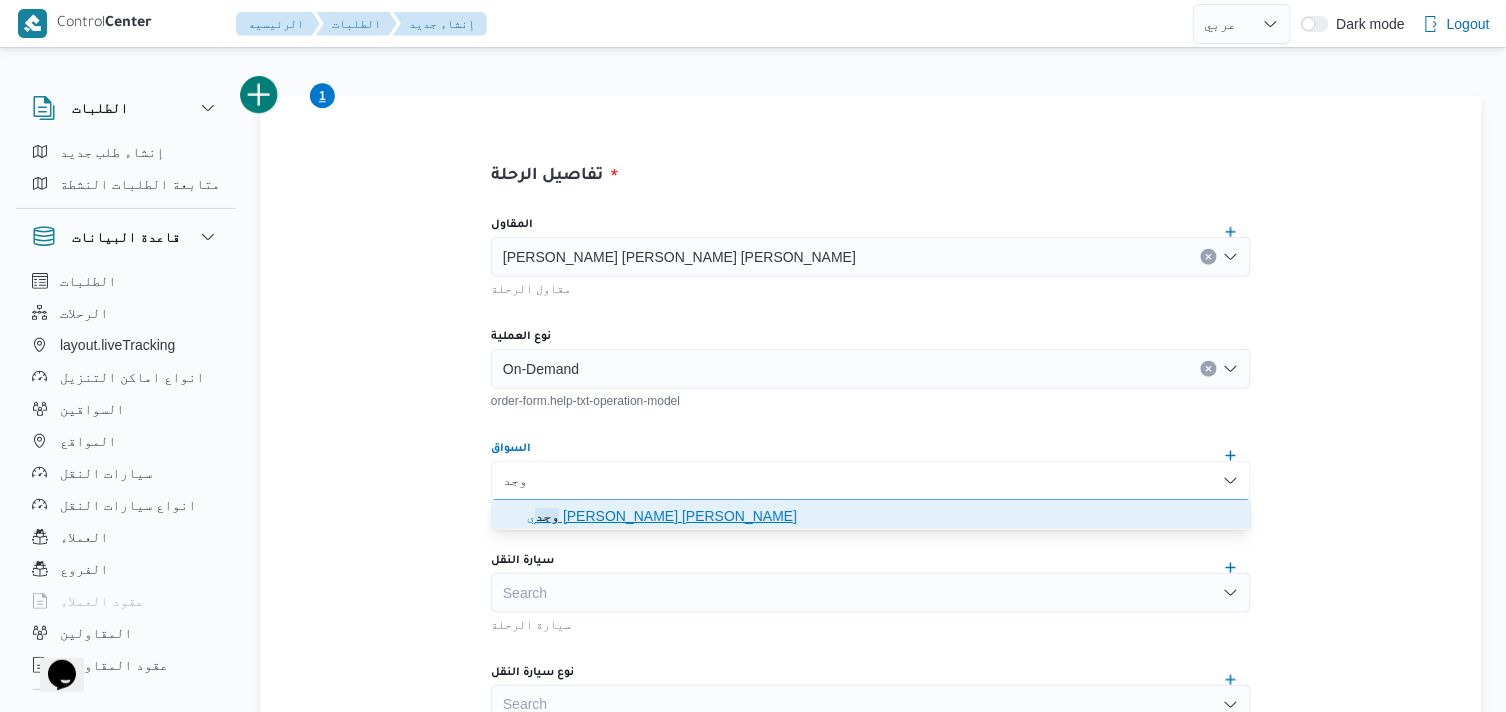 click on "وجد ي [PERSON_NAME] [PERSON_NAME]" at bounding box center [883, 516] 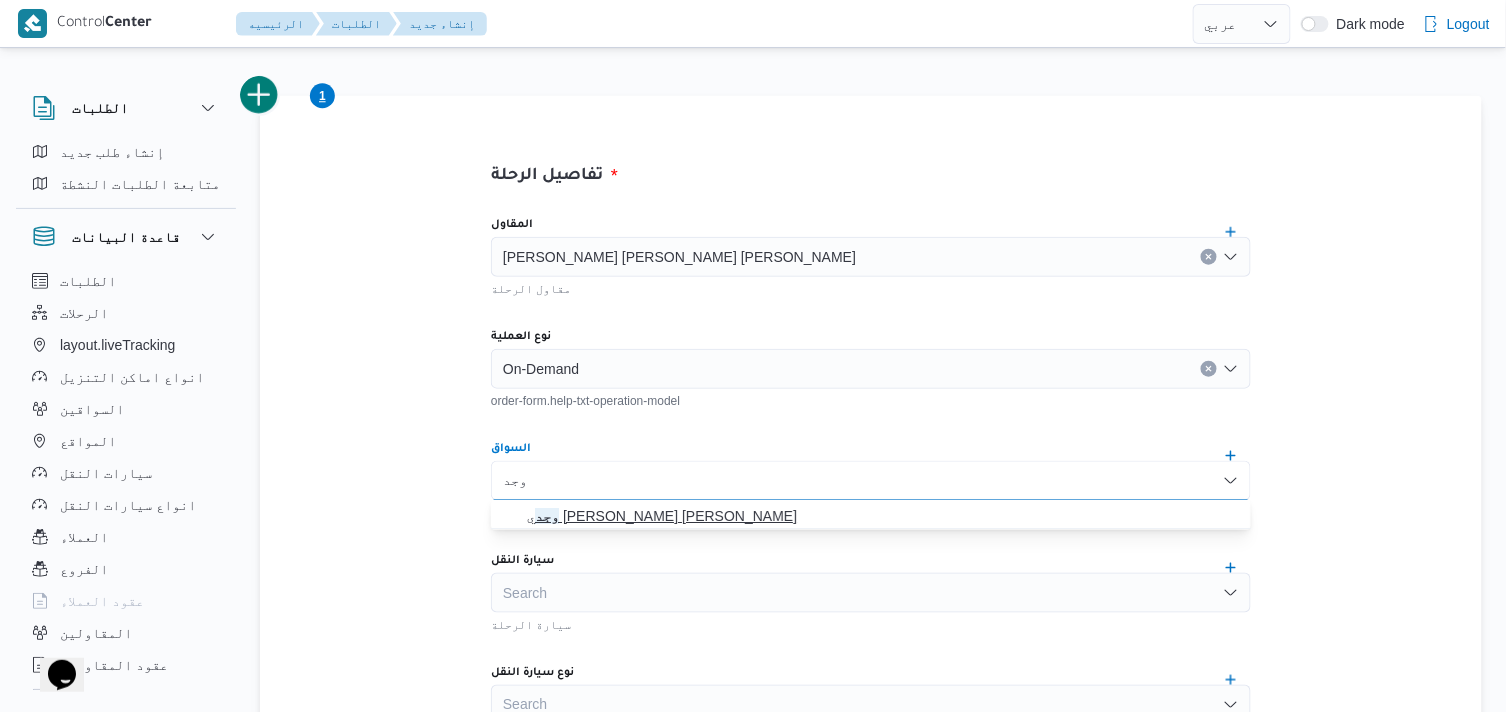 type 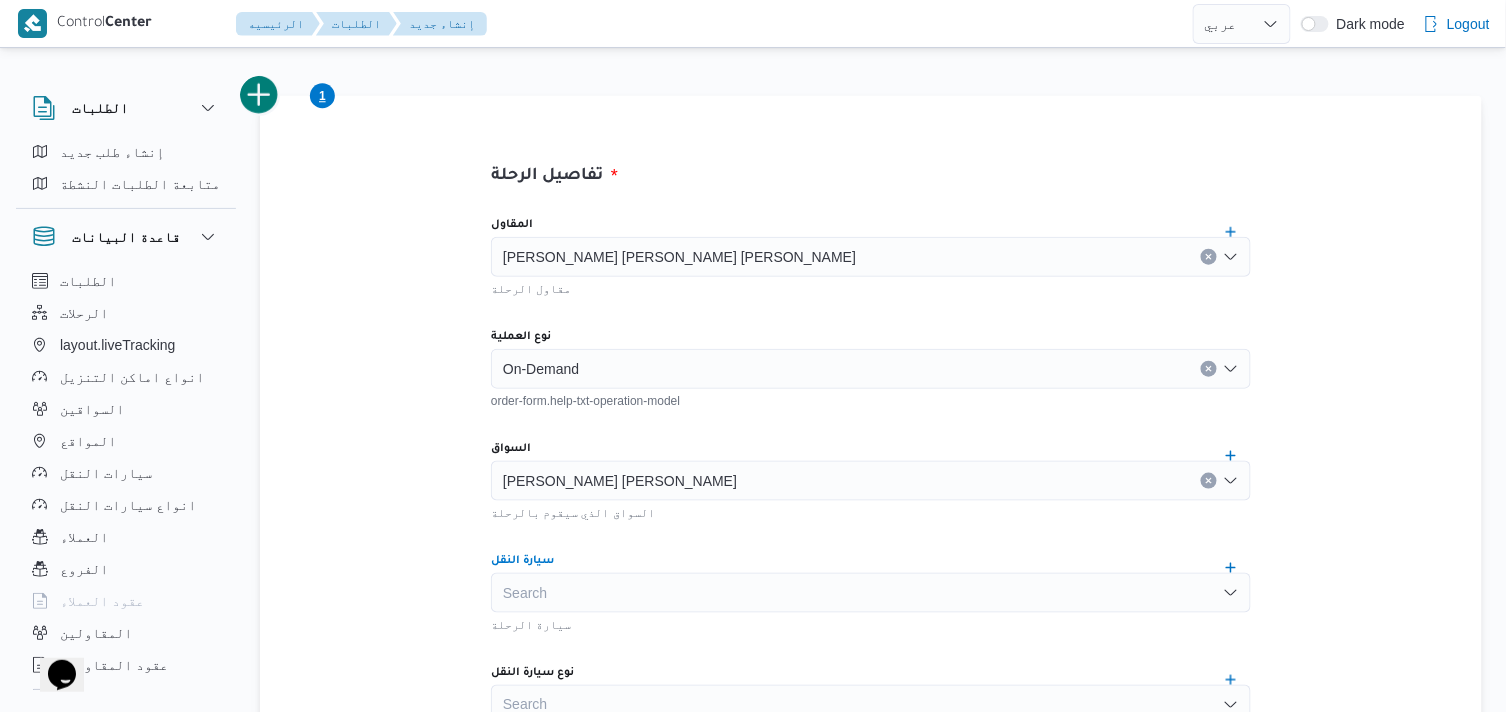 click on "Search" at bounding box center [871, 593] 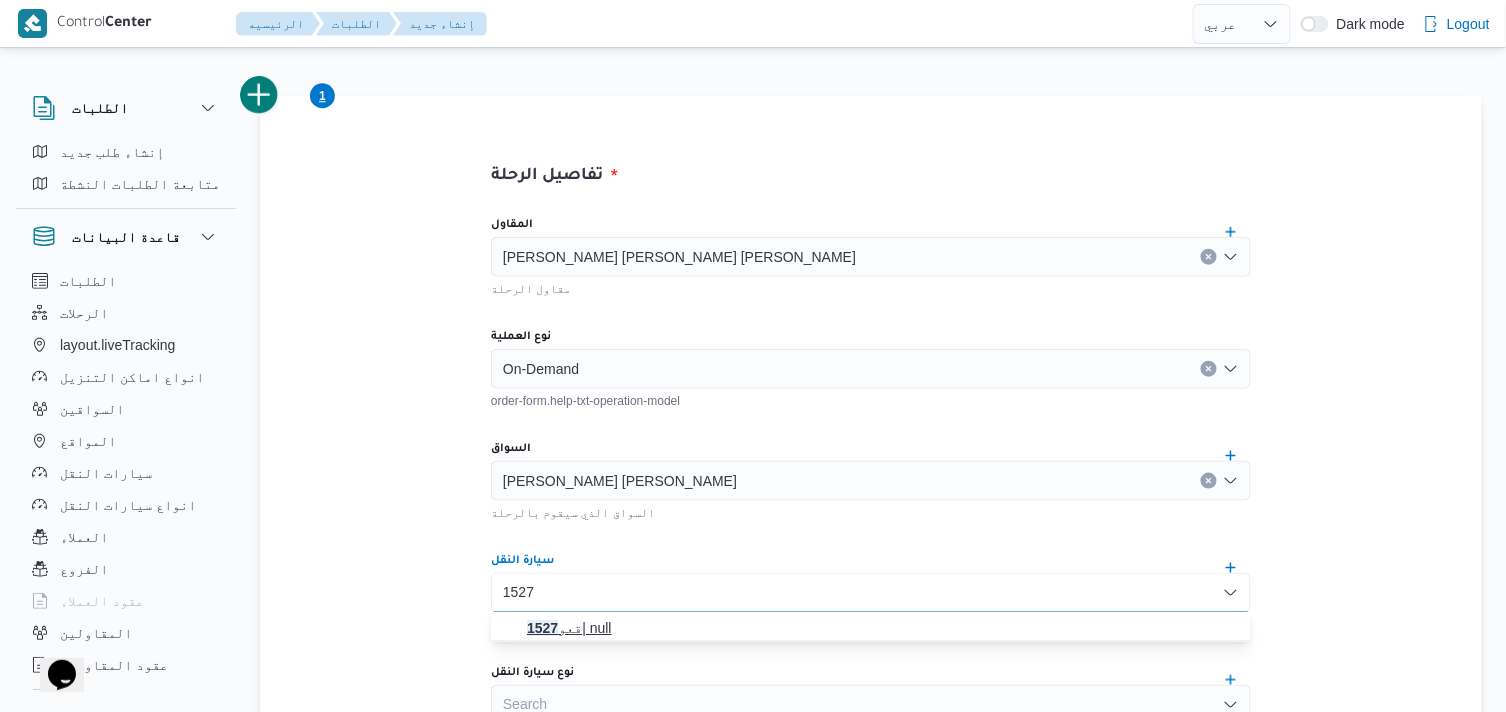 type on "1527" 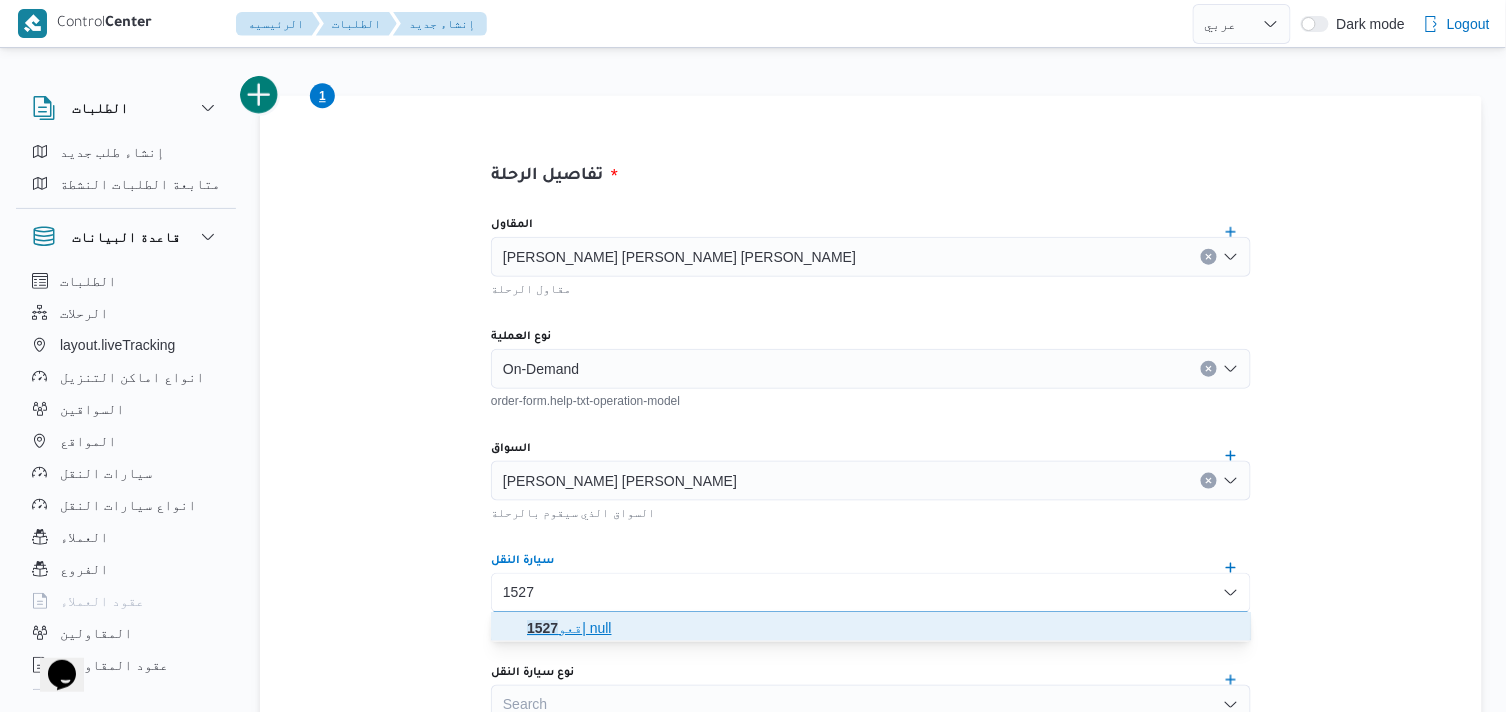 click on "قعو 1527  | null" at bounding box center [883, 628] 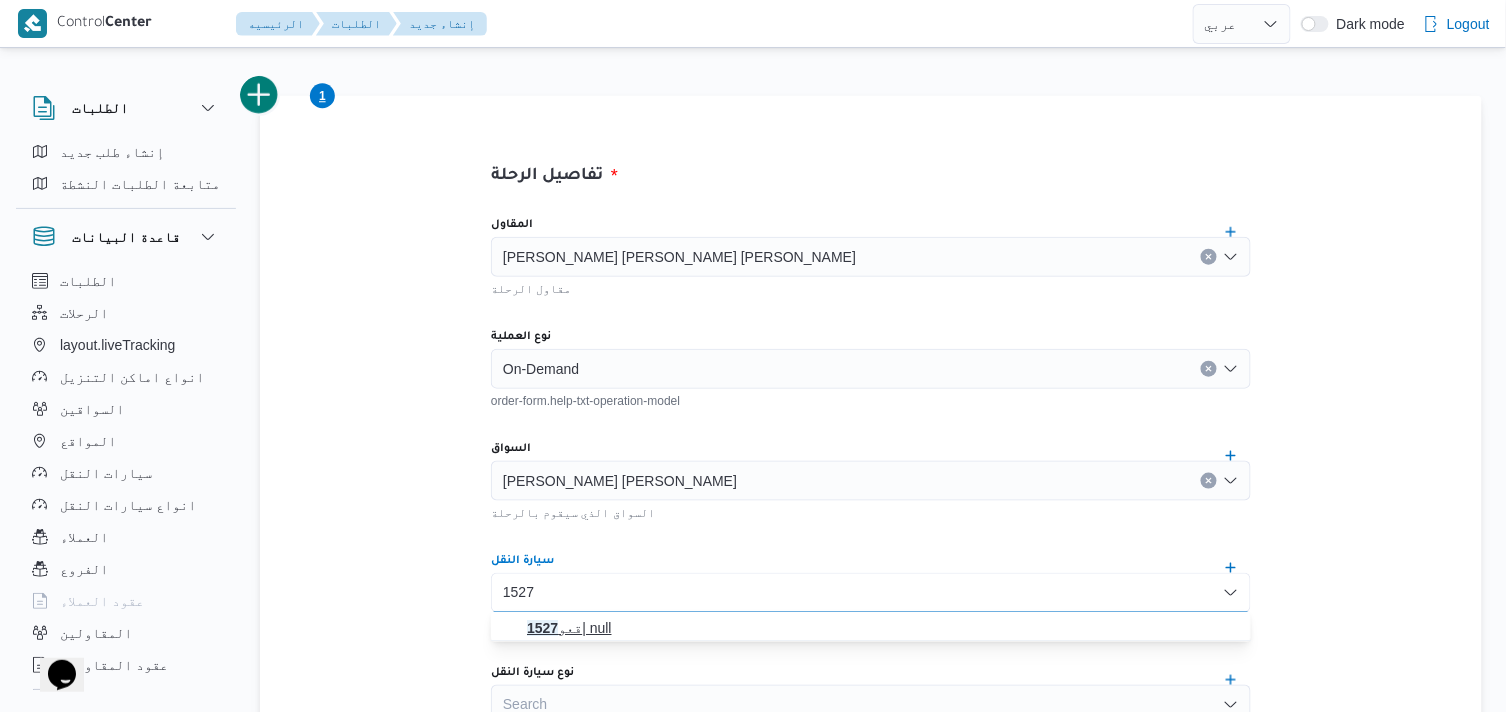 type 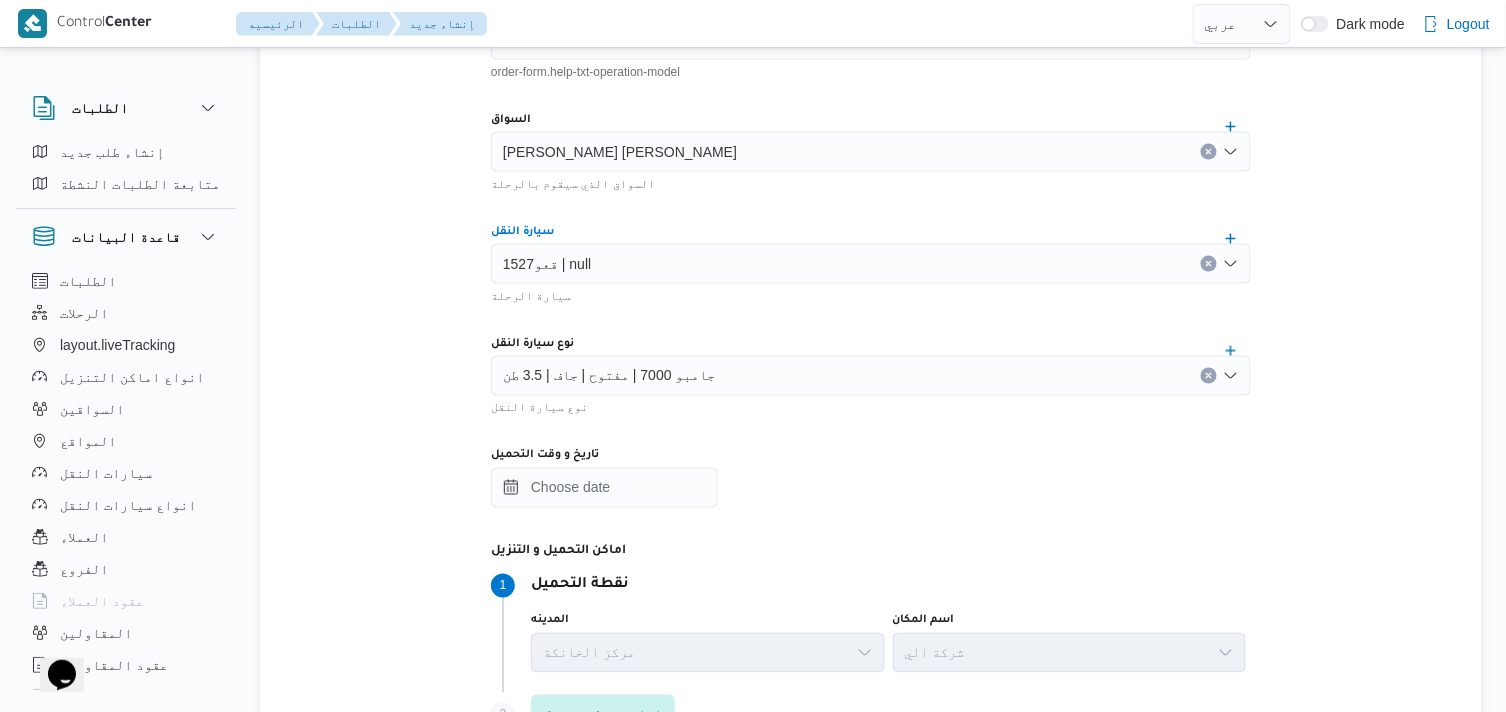 scroll, scrollTop: 777, scrollLeft: 0, axis: vertical 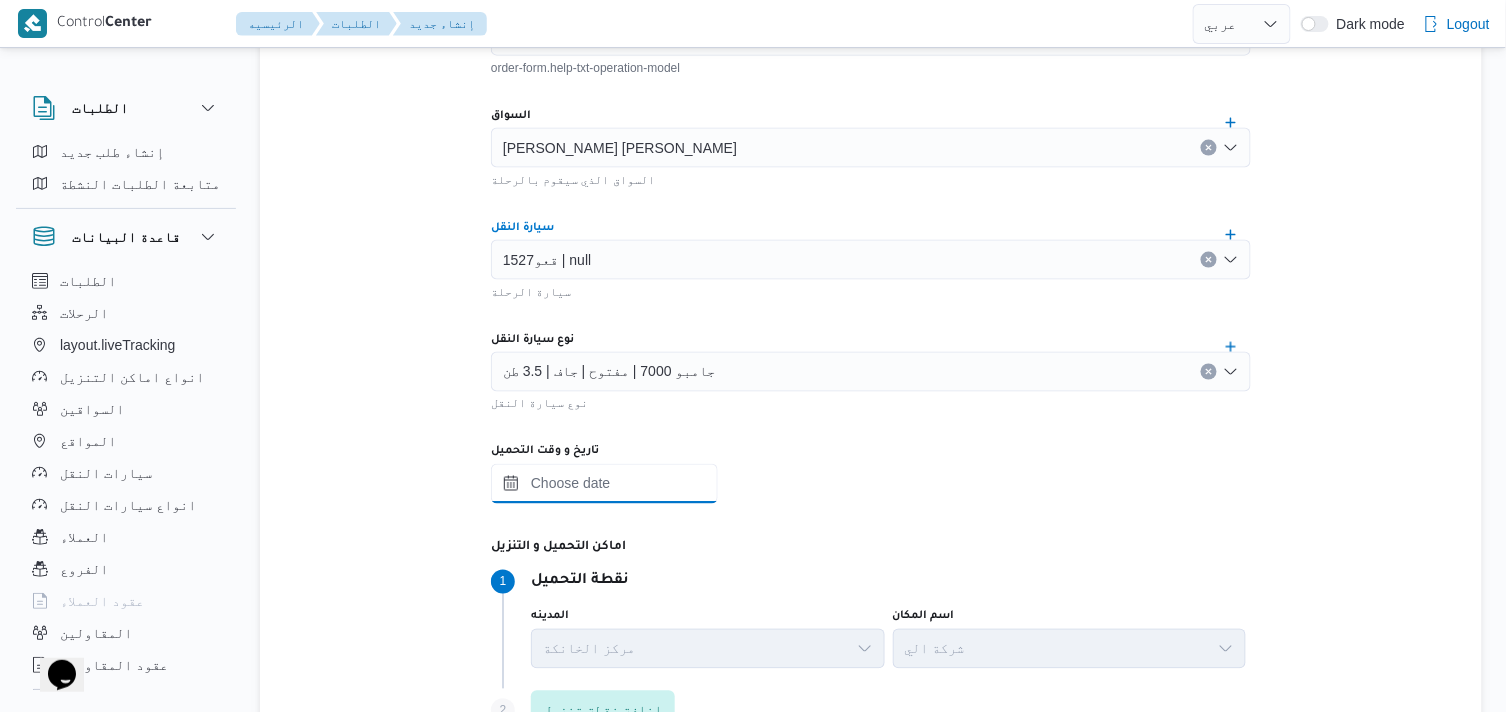 click on "تاريخ و وقت التحميل" at bounding box center (604, 484) 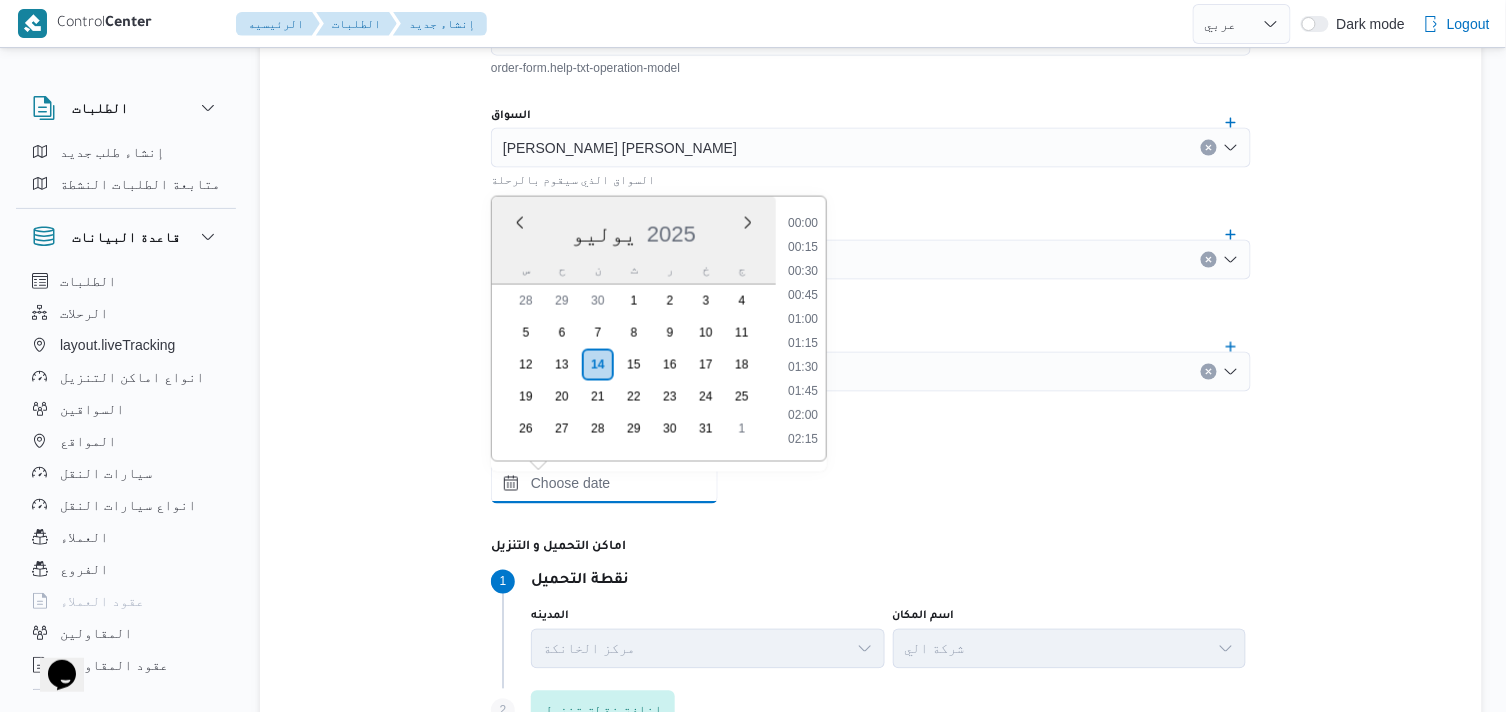 scroll, scrollTop: 1367, scrollLeft: 0, axis: vertical 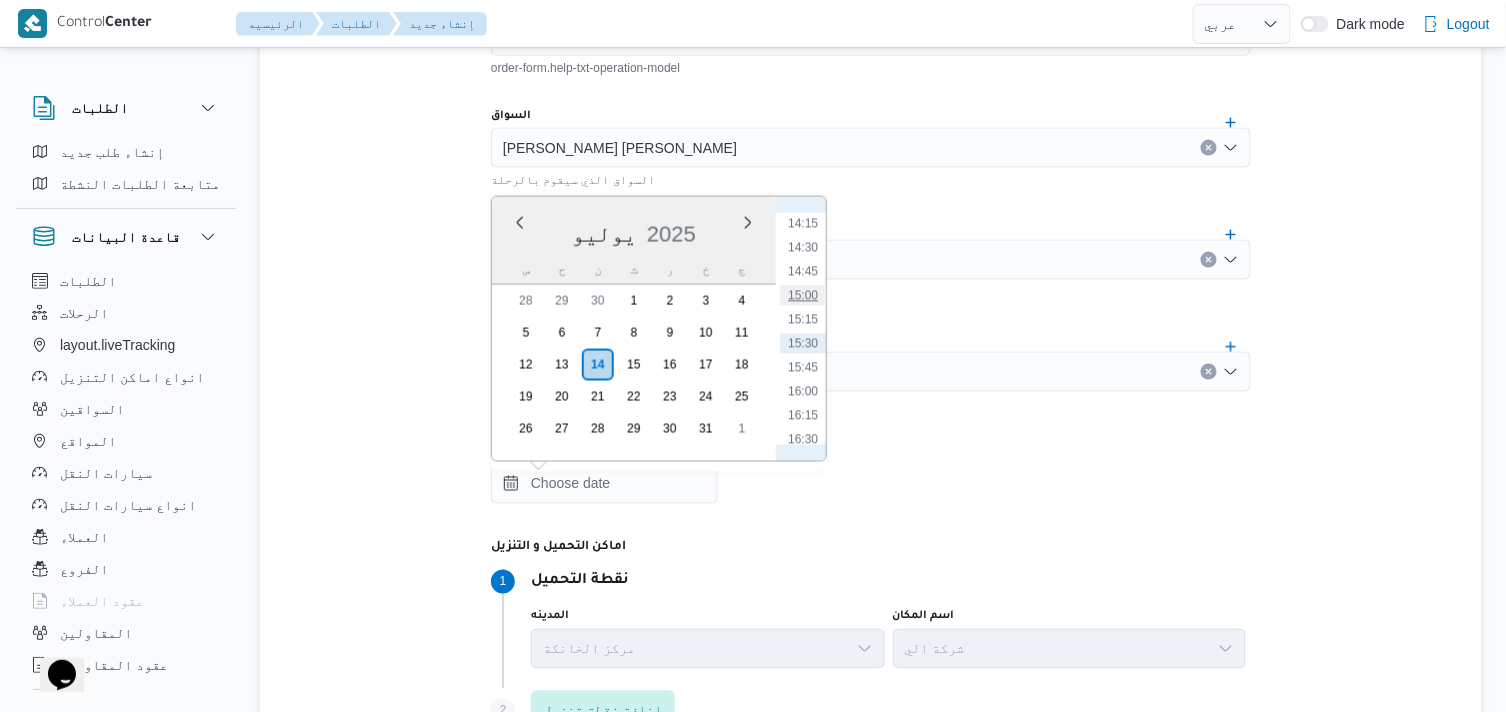 click on "15:00" at bounding box center [803, 296] 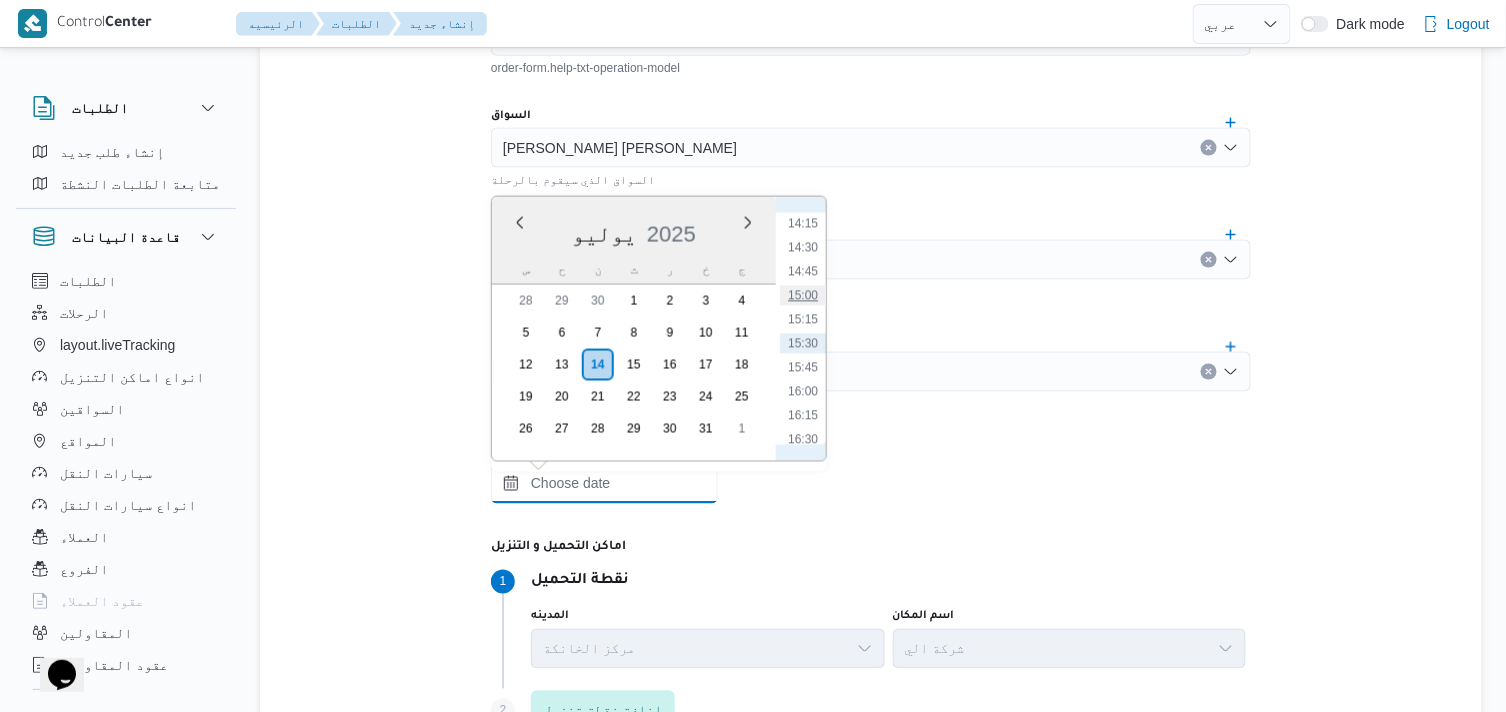 type on "[DATE] ١٥:٠٠" 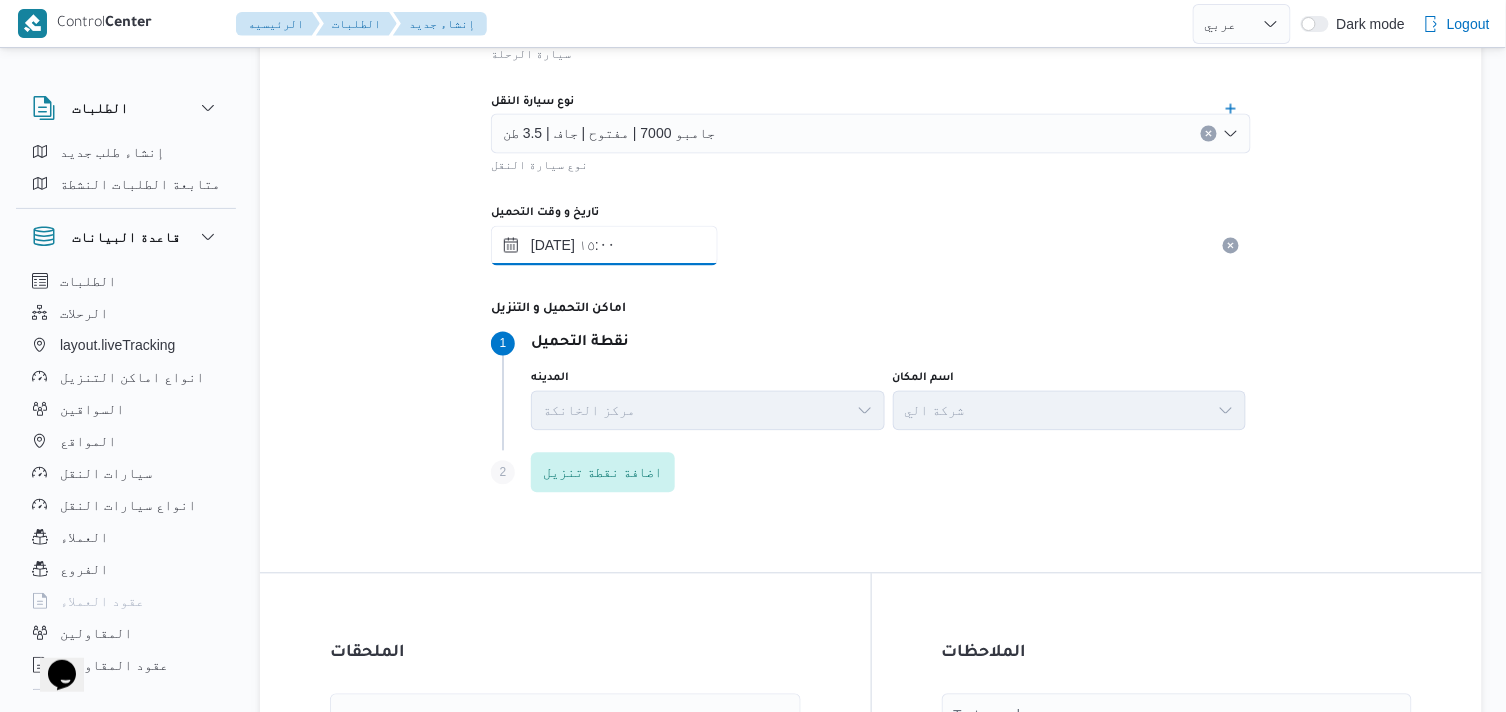 scroll, scrollTop: 1344, scrollLeft: 0, axis: vertical 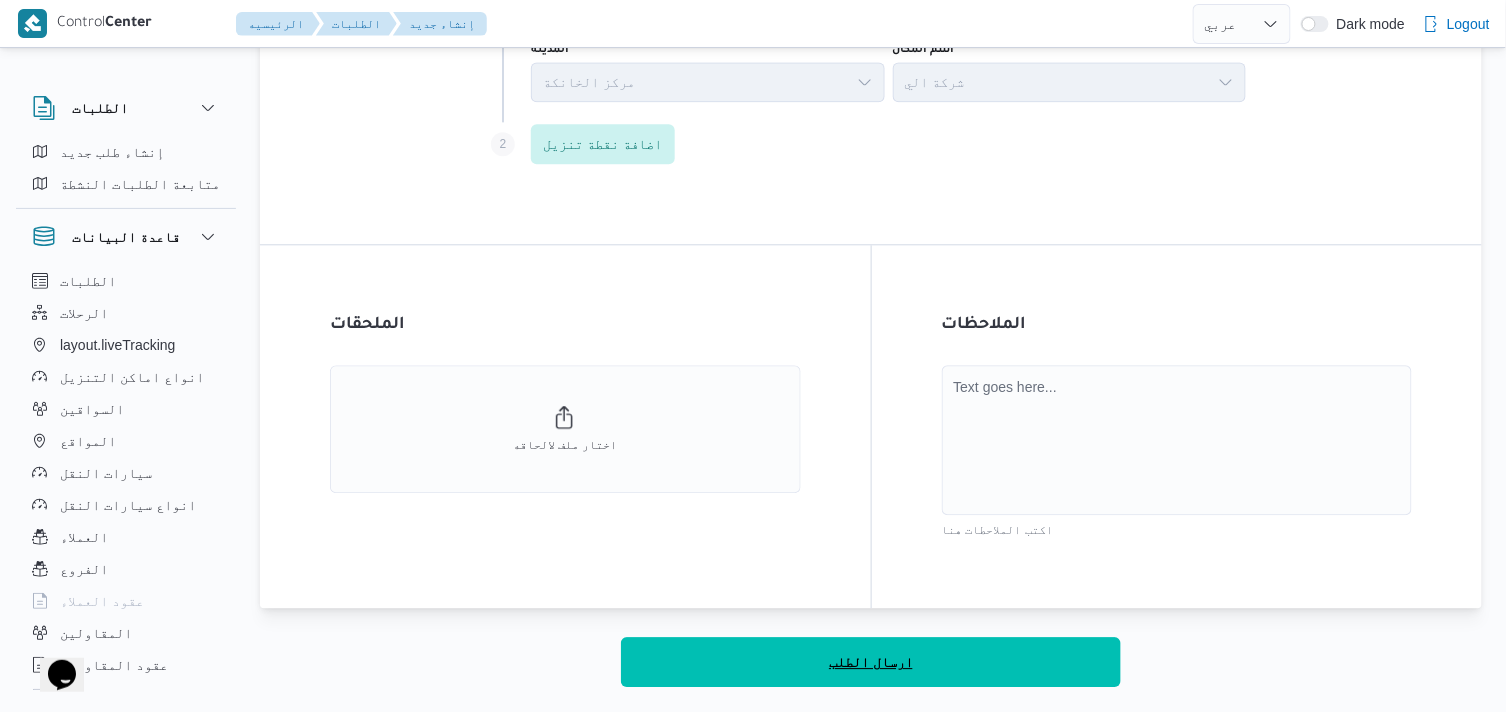 click on "ارسال الطلب" at bounding box center (871, 662) 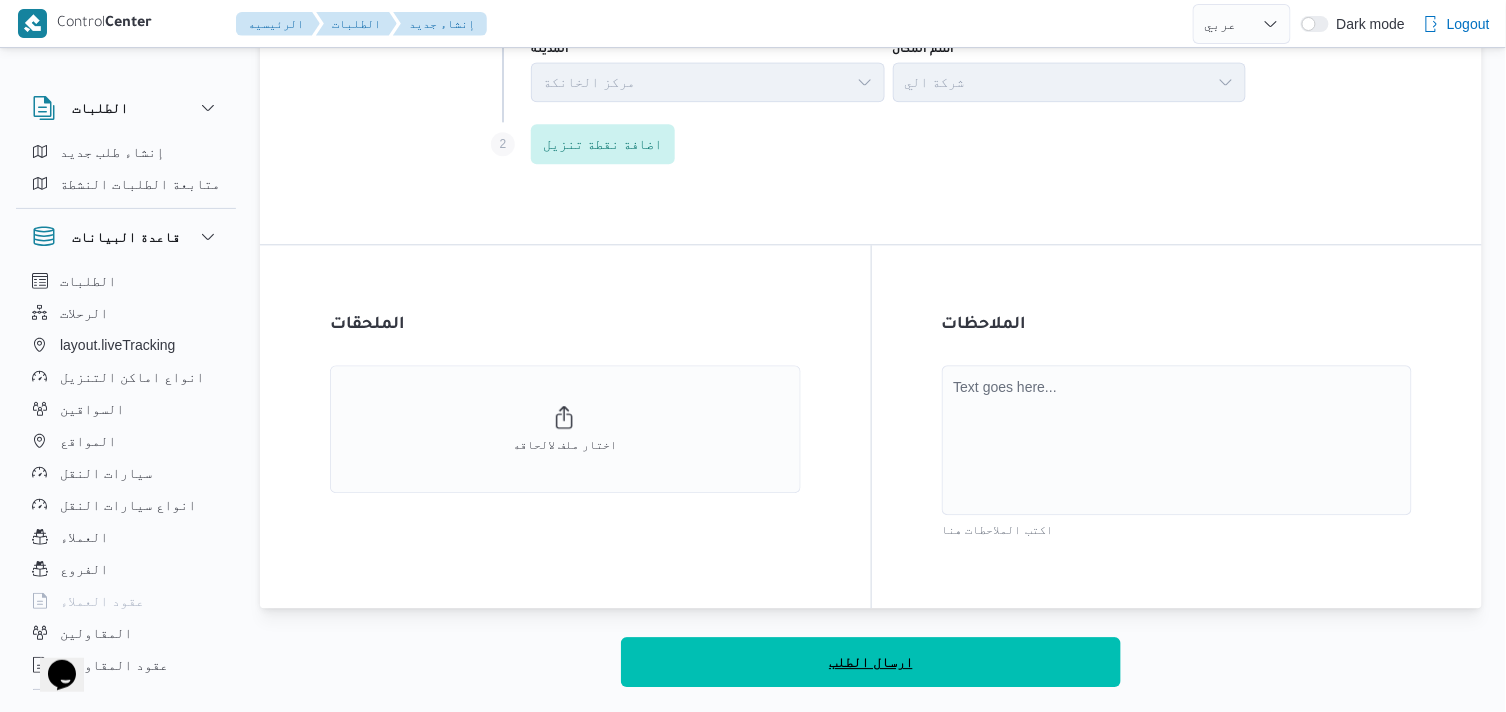 select on "ar" 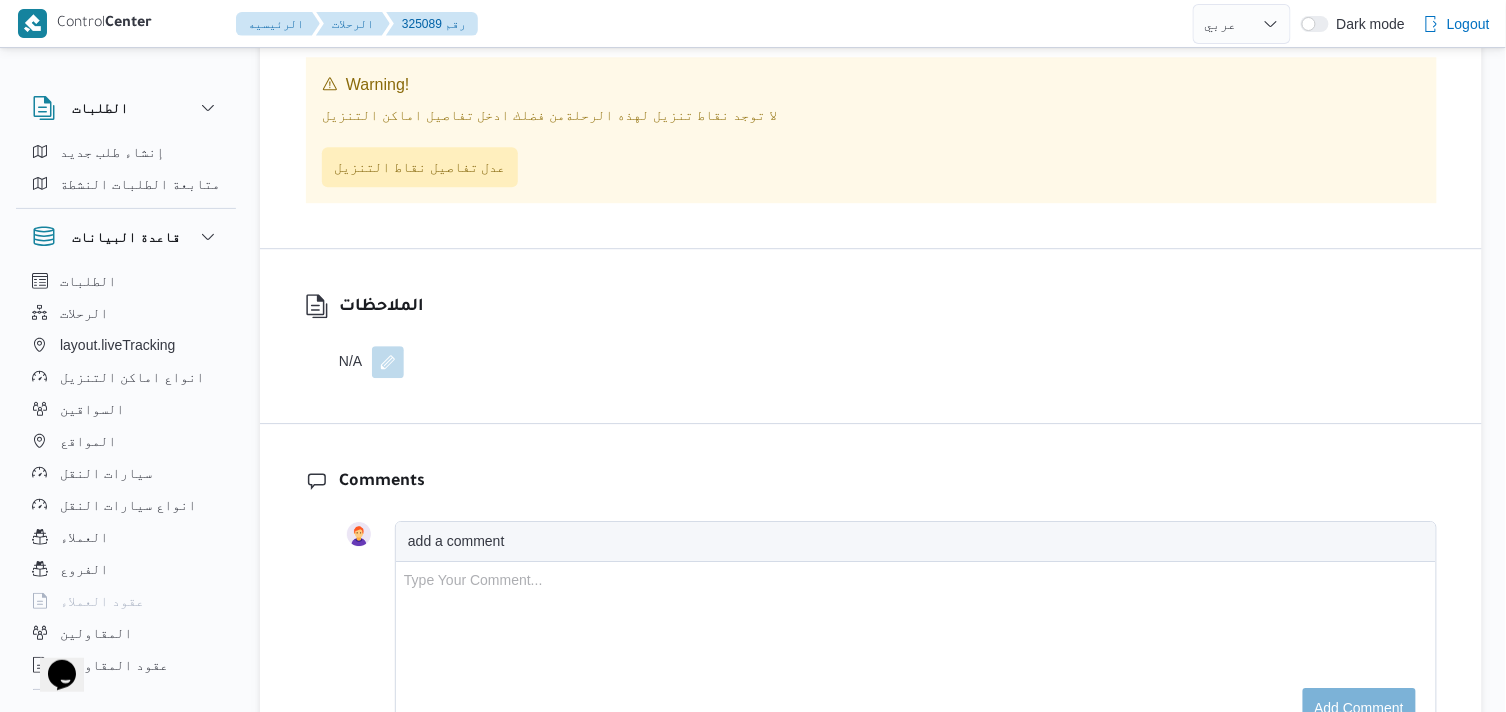 scroll, scrollTop: 1677, scrollLeft: 0, axis: vertical 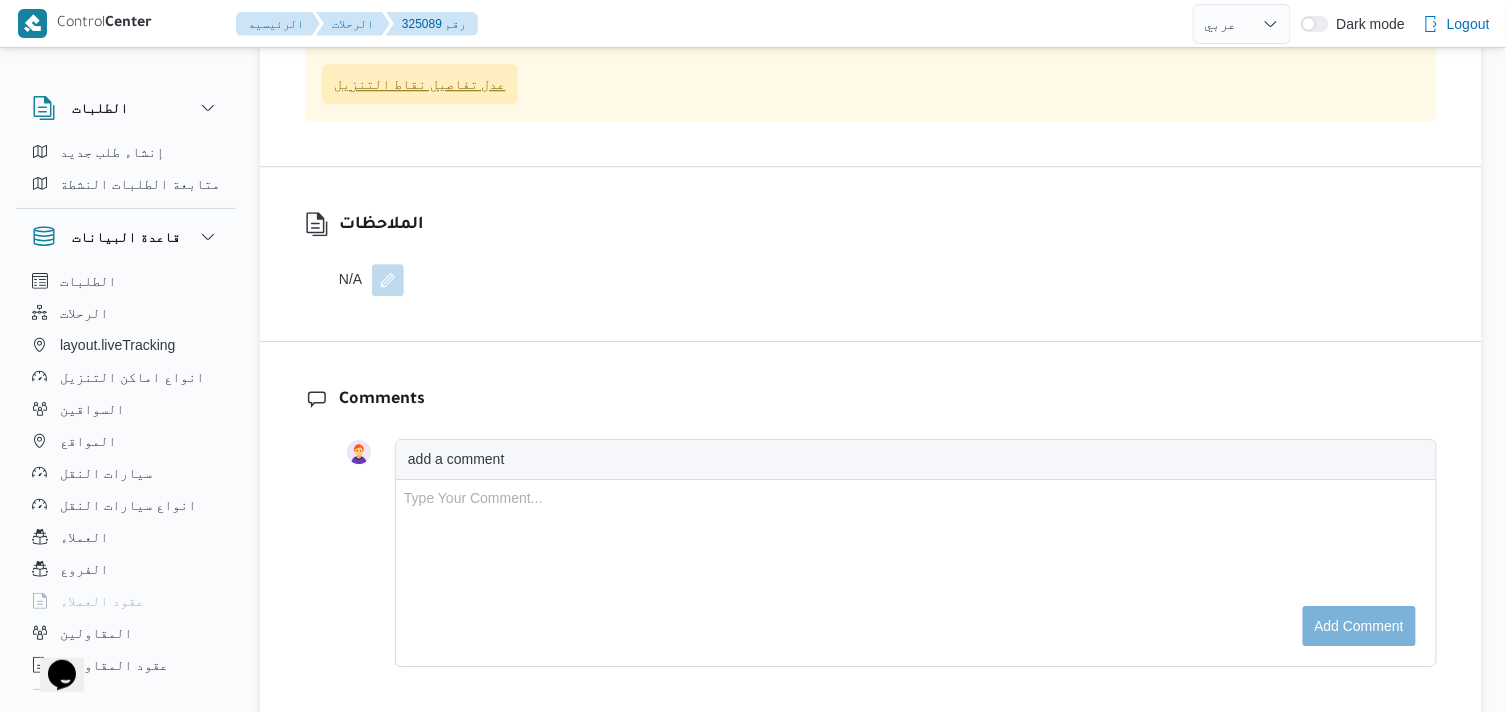 click on "عدل تفاصيل نقاط التنزيل" at bounding box center [420, 84] 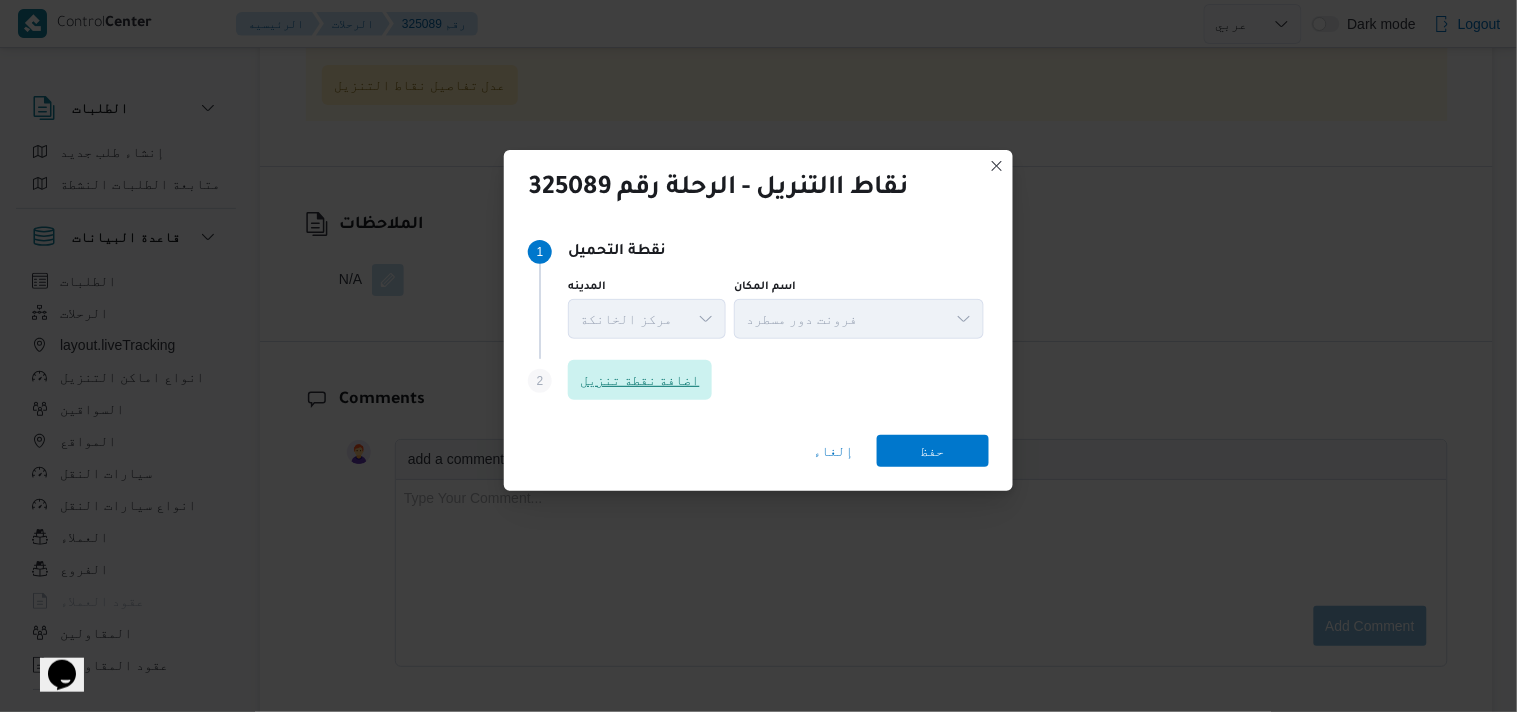 click on "اضافة نقطة تنزيل" at bounding box center [640, 380] 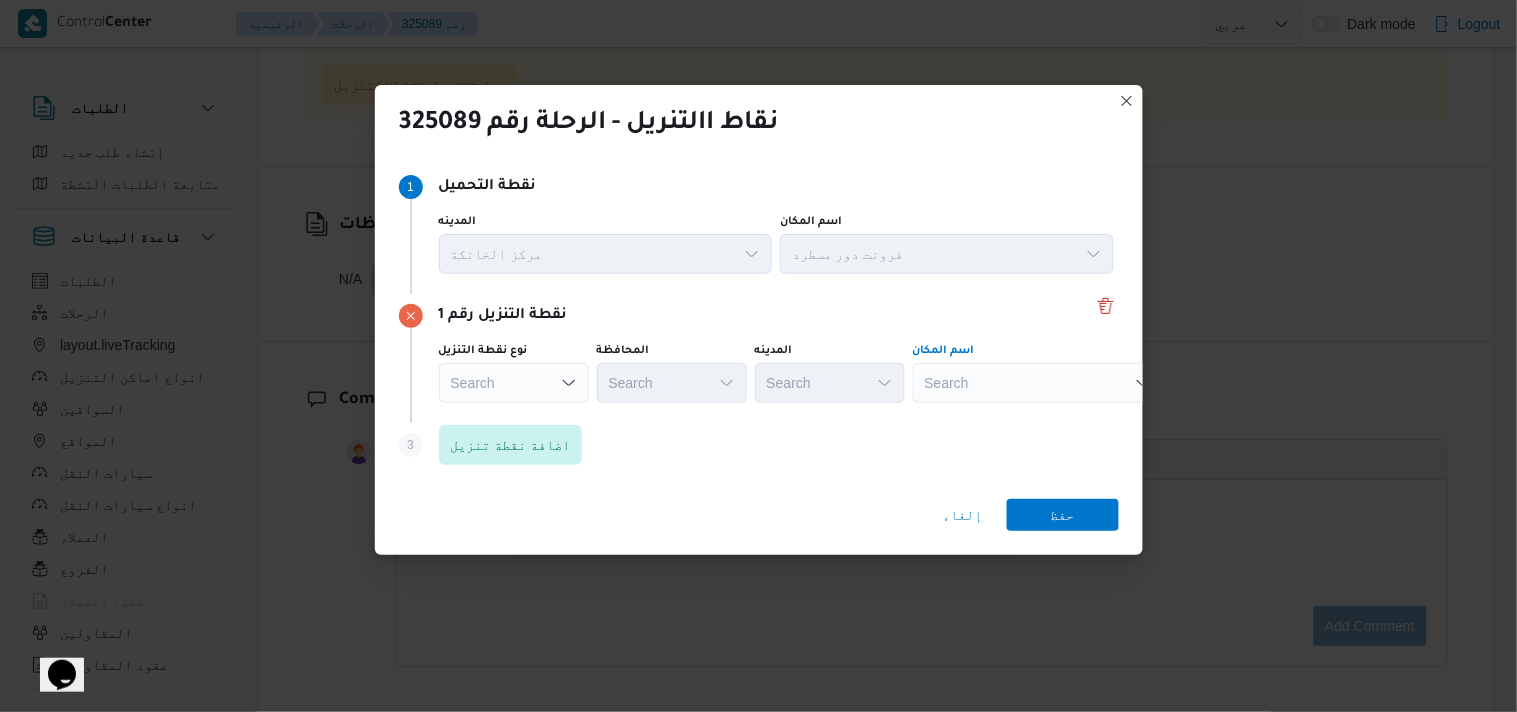 click on "Search" at bounding box center (1038, 383) 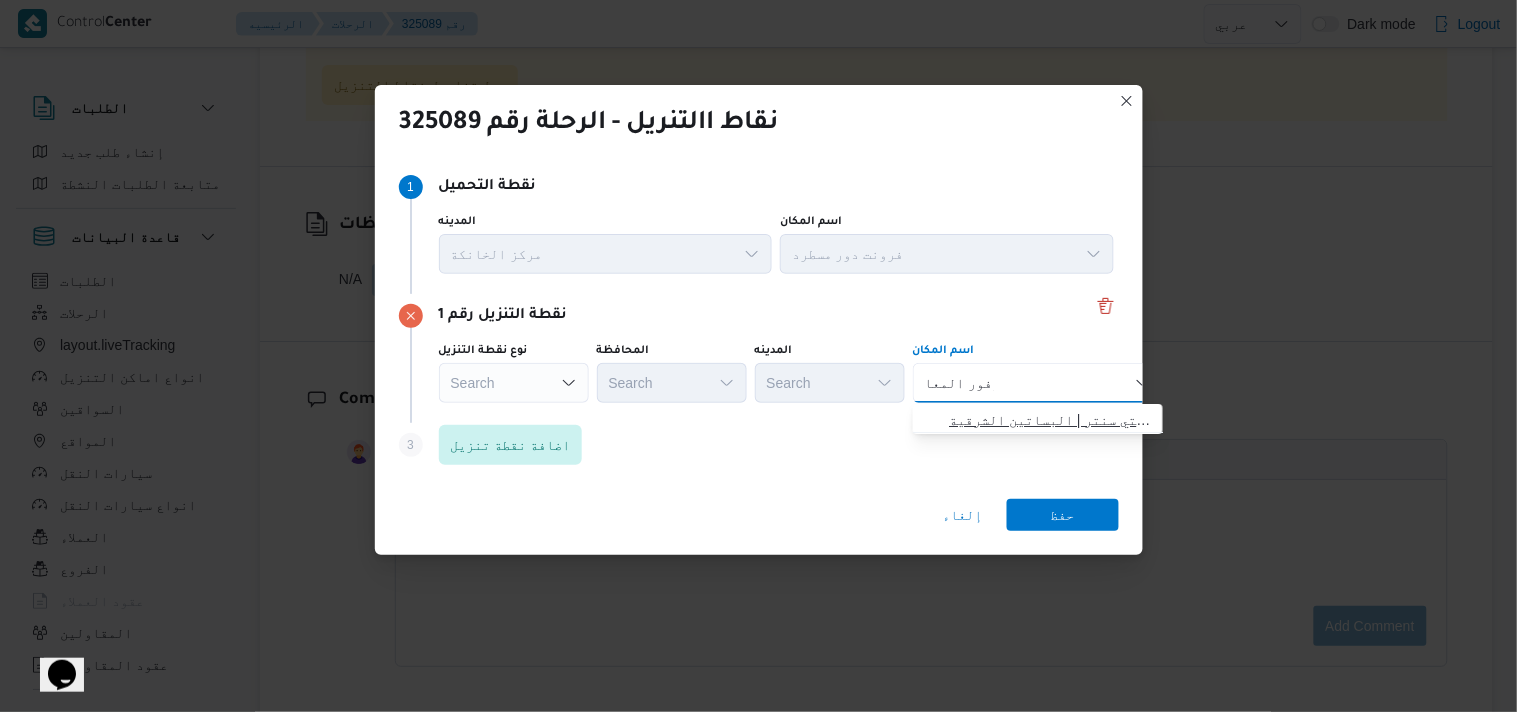 type on "كارفور المعا" 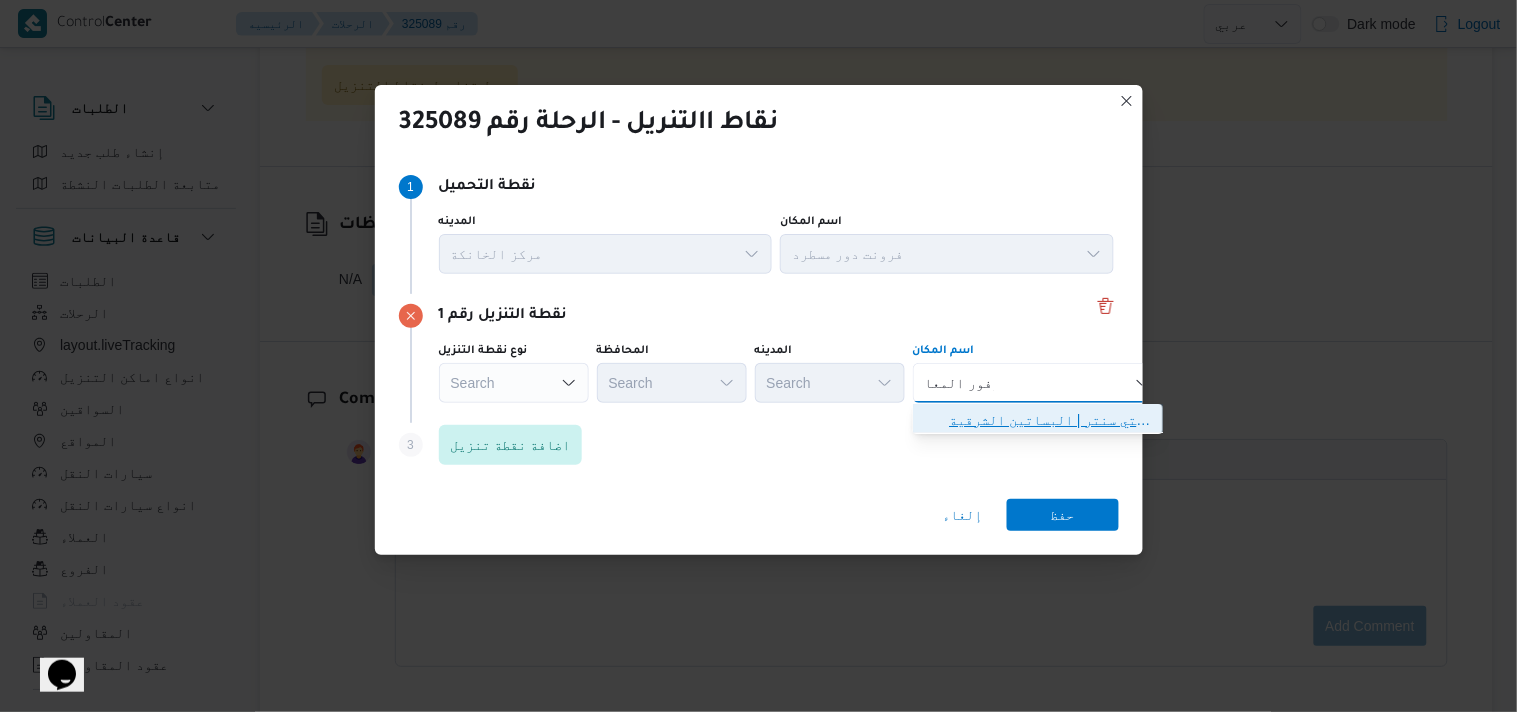 click on "كارفور المعا دي  | كارفور المعادي سيتي سنتر | البساتين الشرقية" at bounding box center [1050, 420] 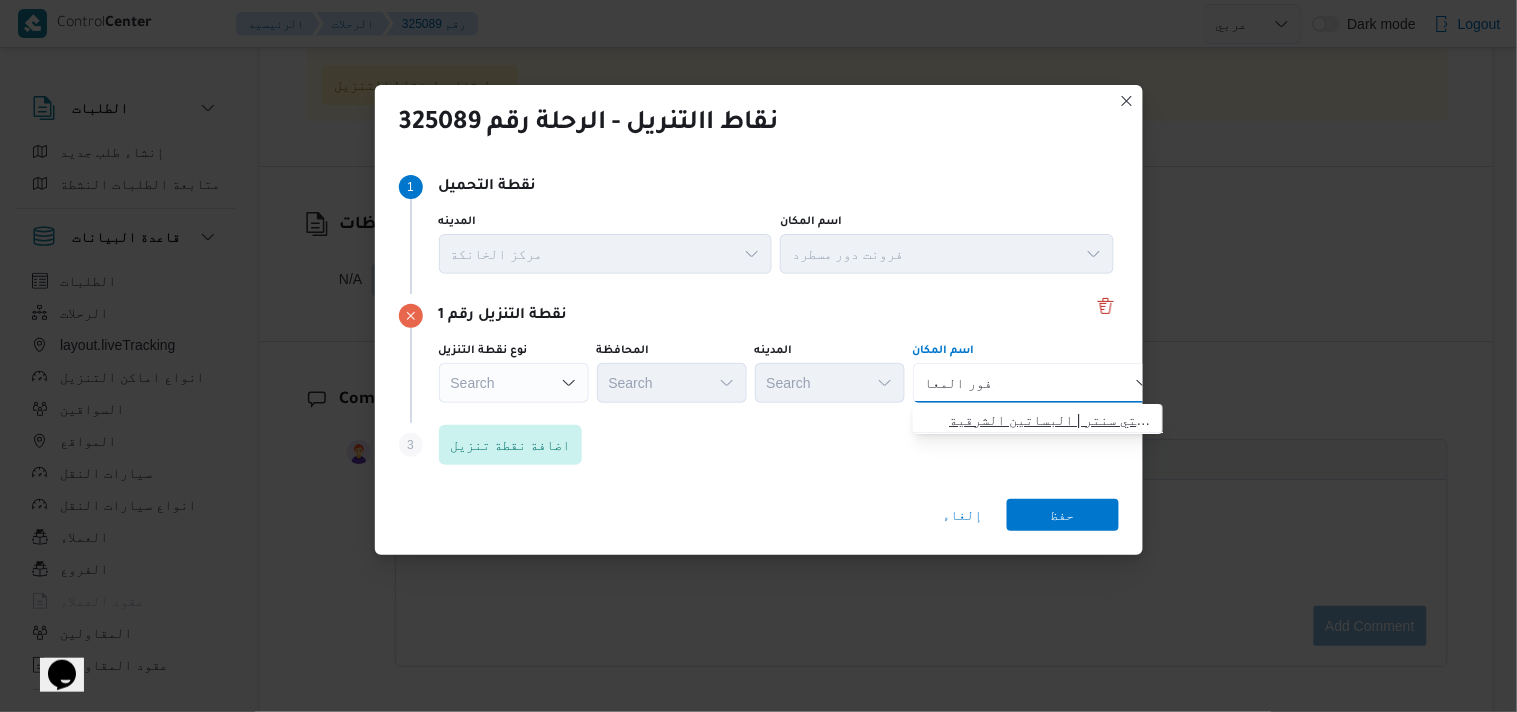 type 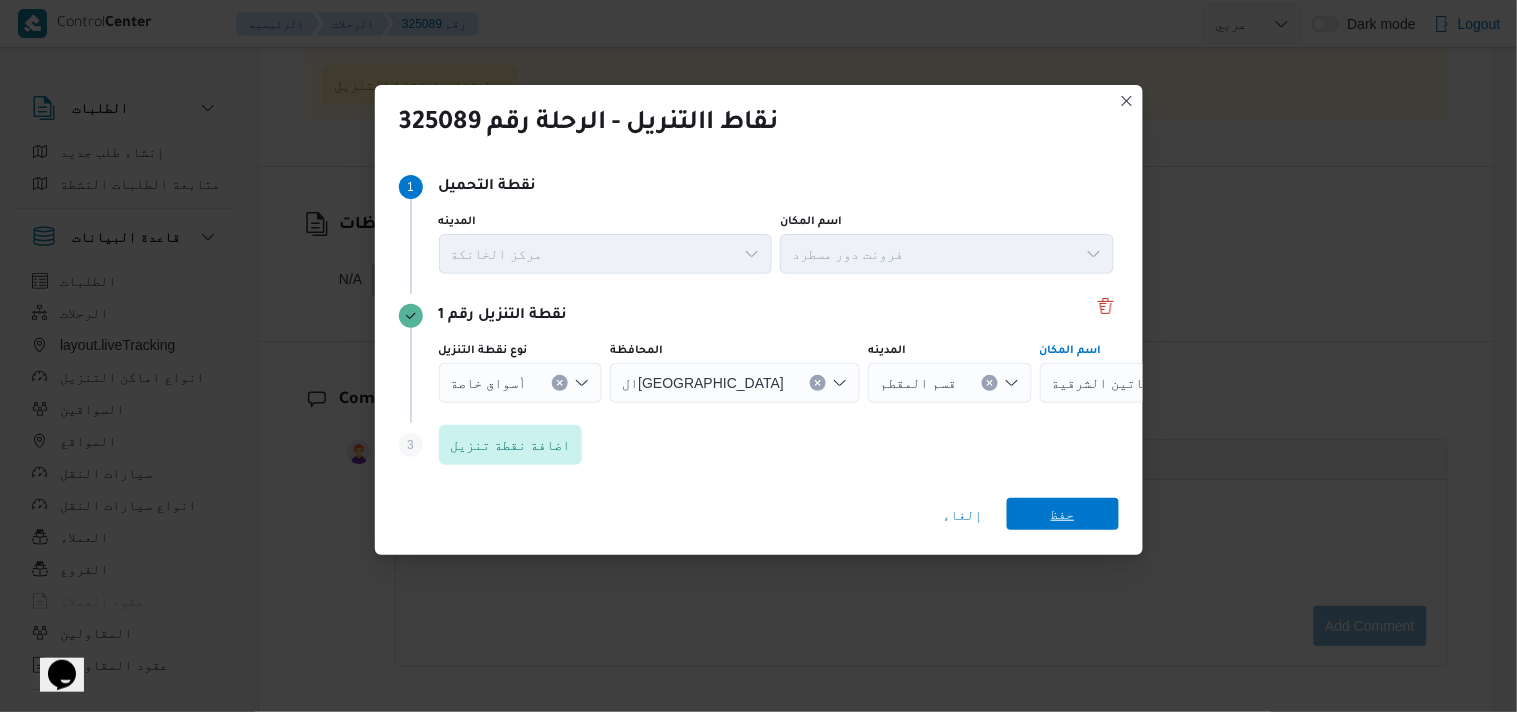 click on "حفظ" at bounding box center (1063, 514) 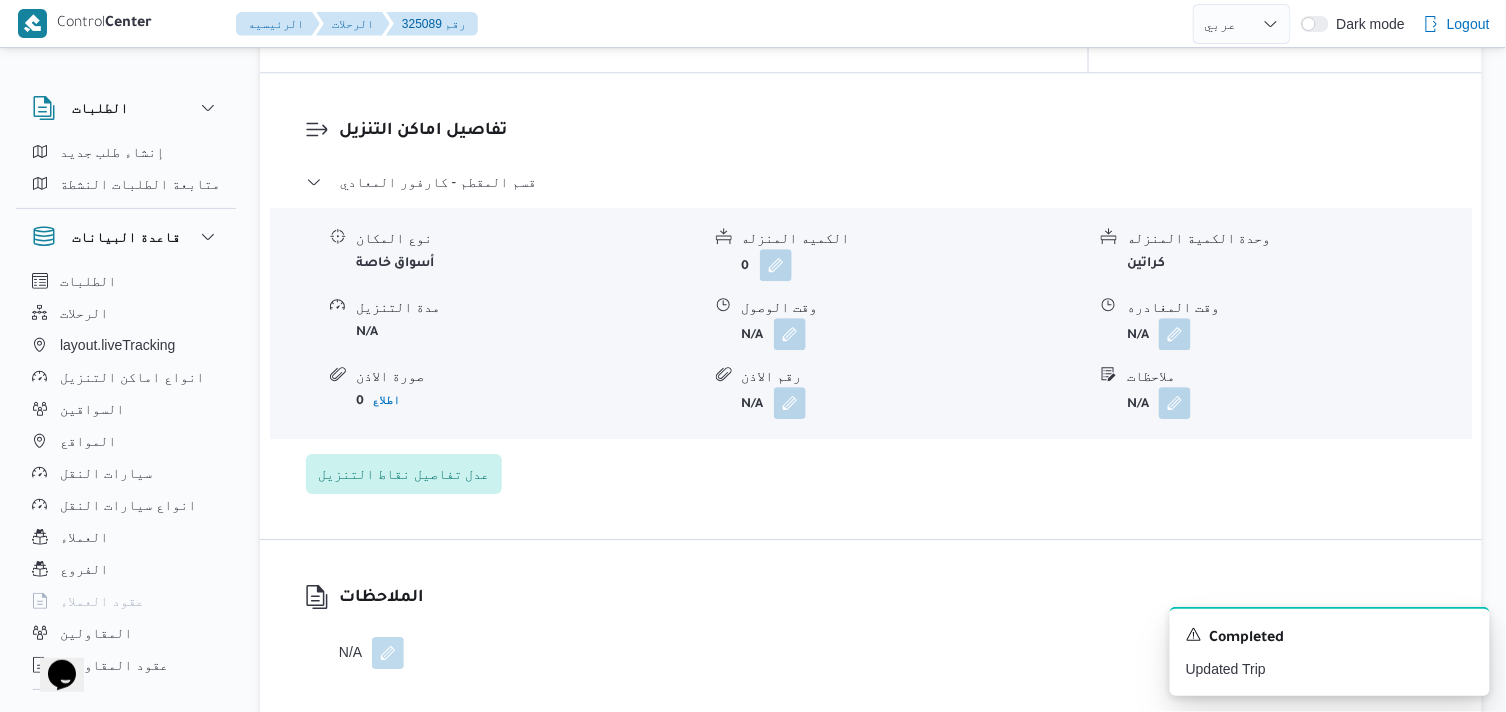 scroll, scrollTop: 1225, scrollLeft: 0, axis: vertical 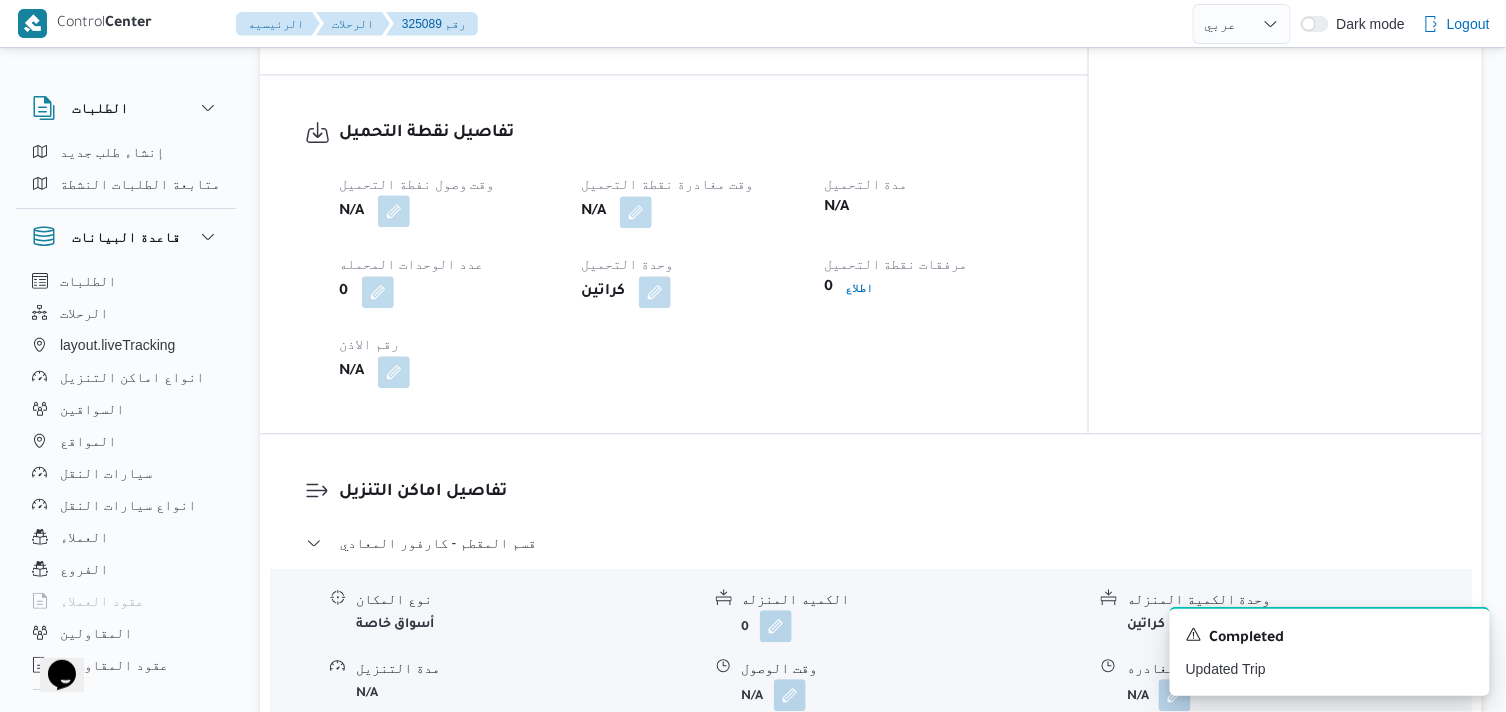 drag, startPoint x: 397, startPoint y: 205, endPoint x: 392, endPoint y: 215, distance: 11.18034 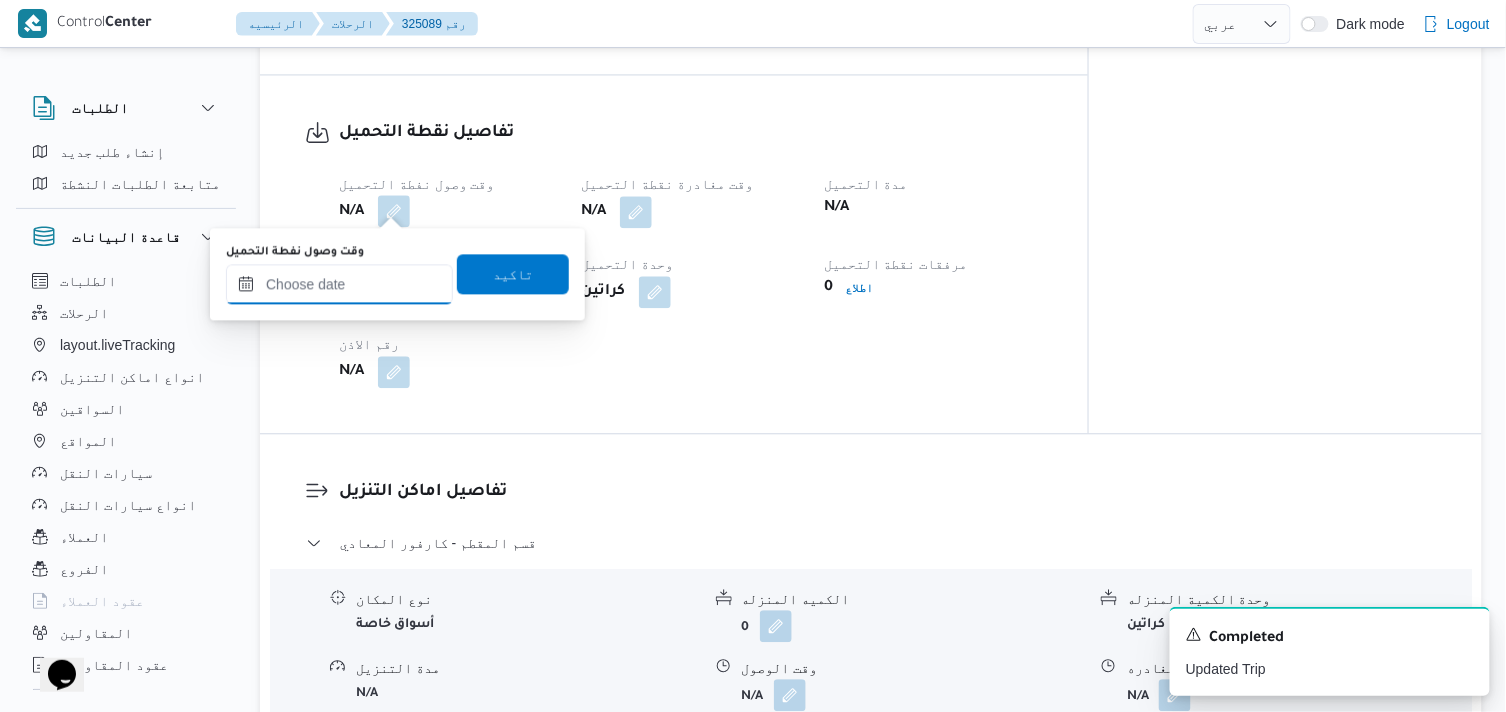 click on "وقت وصول نفطة التحميل" at bounding box center [339, 284] 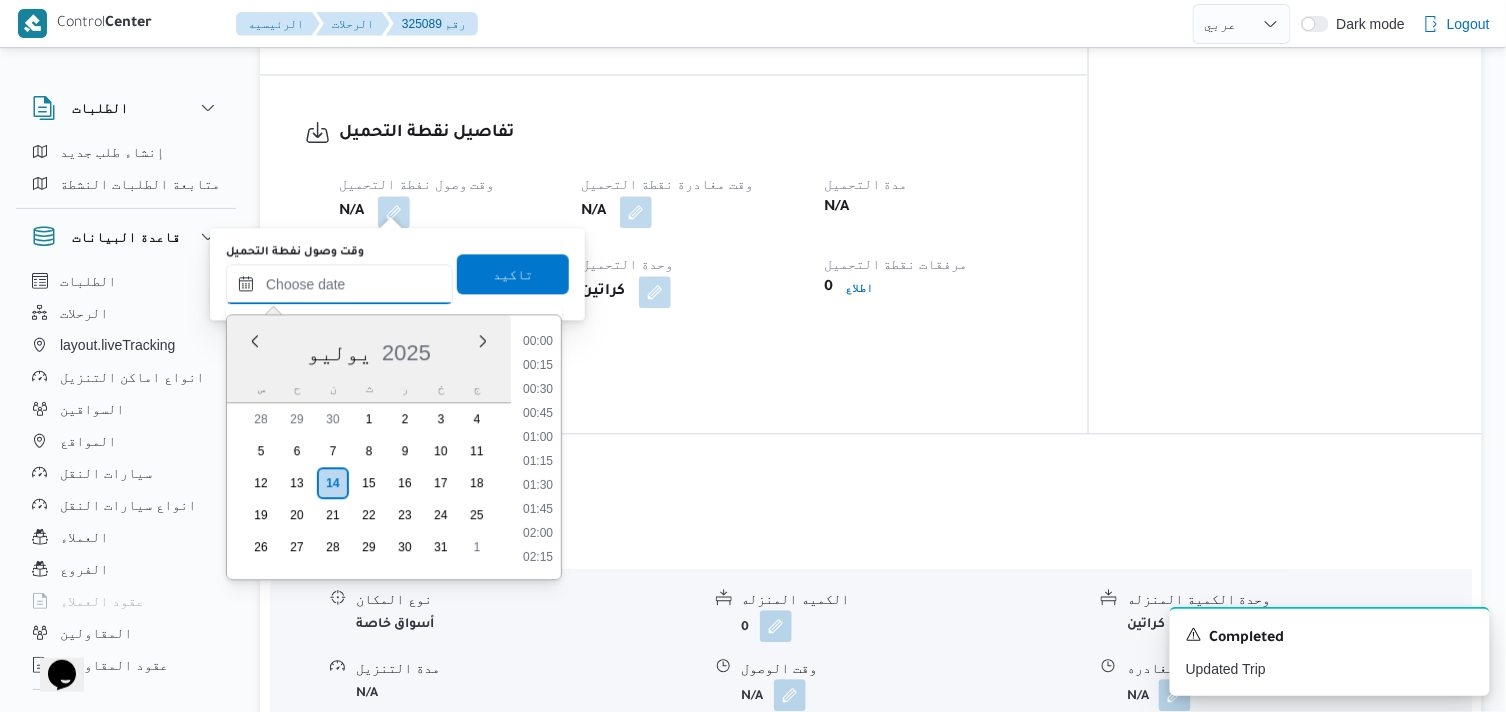 scroll, scrollTop: 1367, scrollLeft: 0, axis: vertical 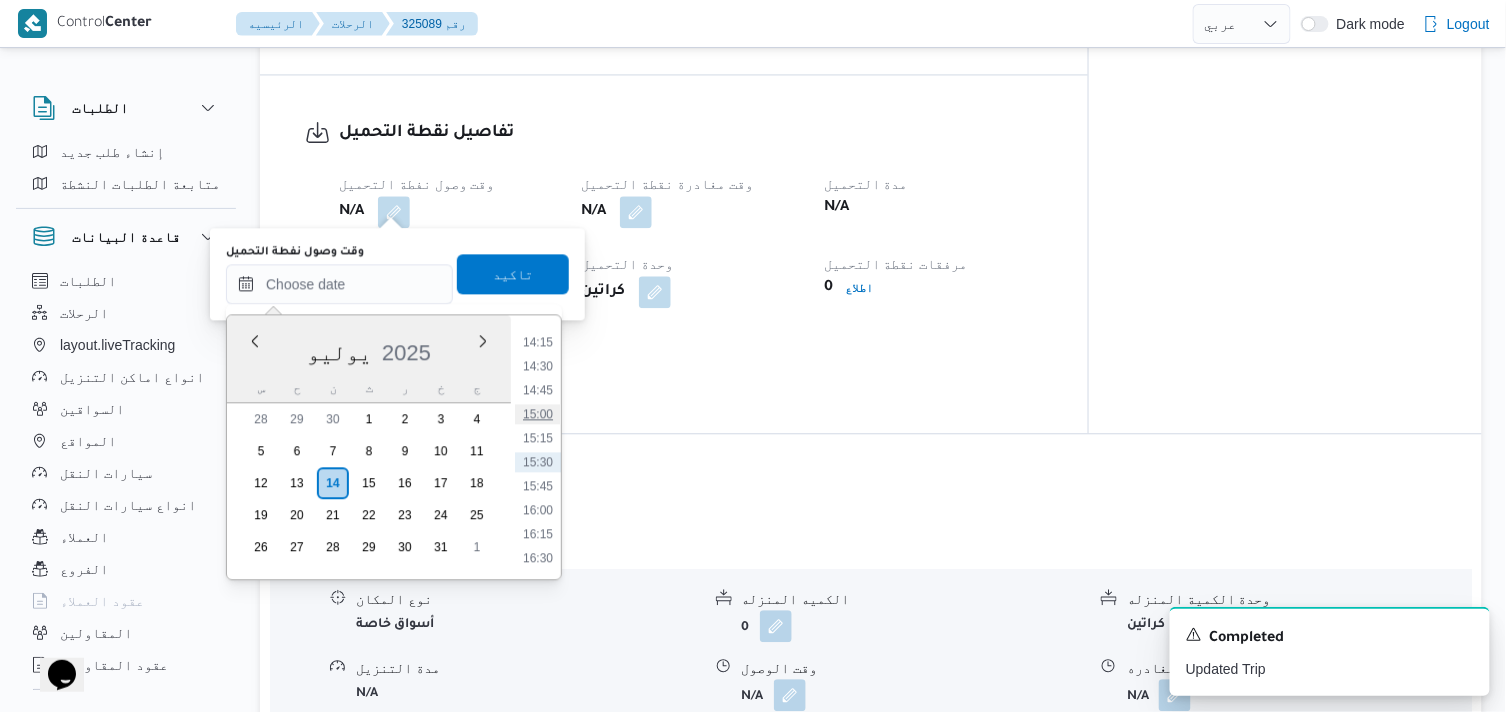 click on "15:00" at bounding box center (538, 414) 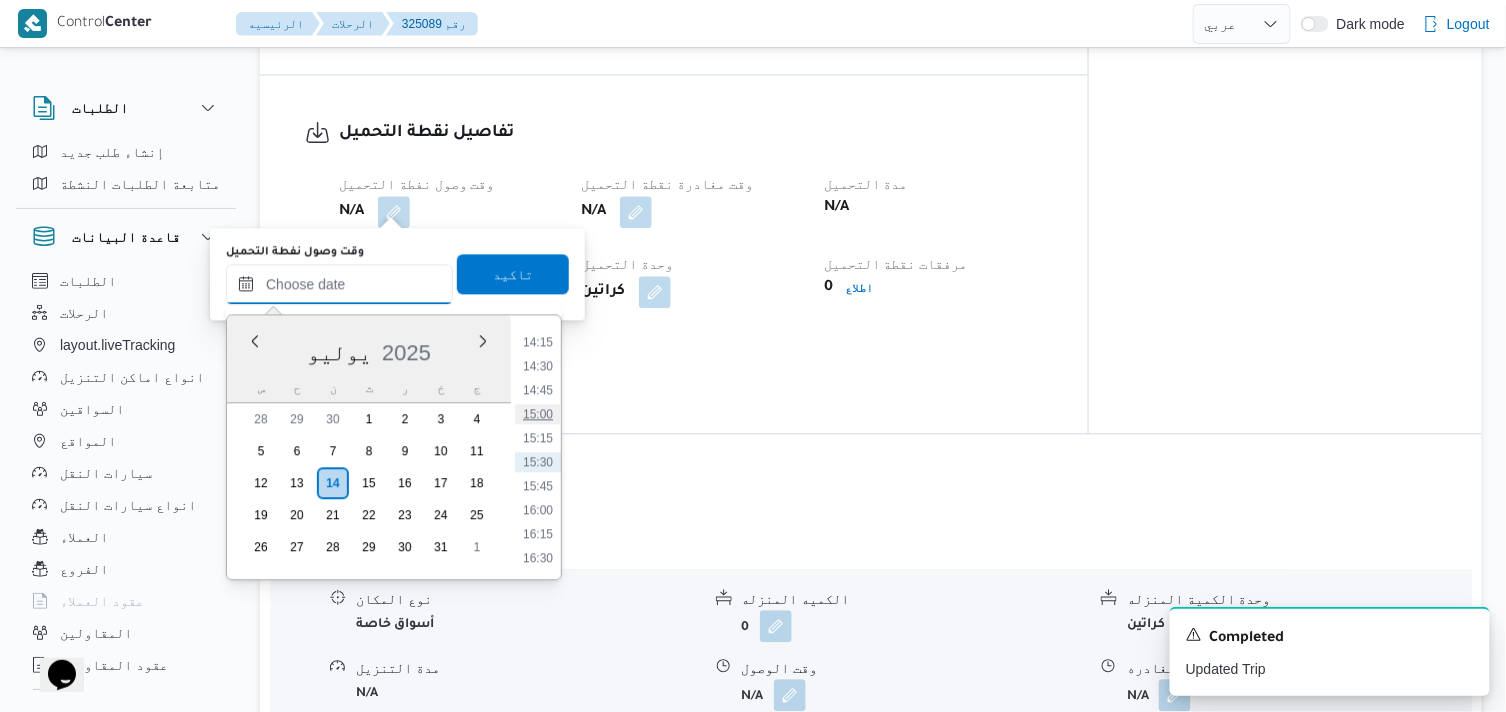 type on "[DATE] ١٥:٠٠" 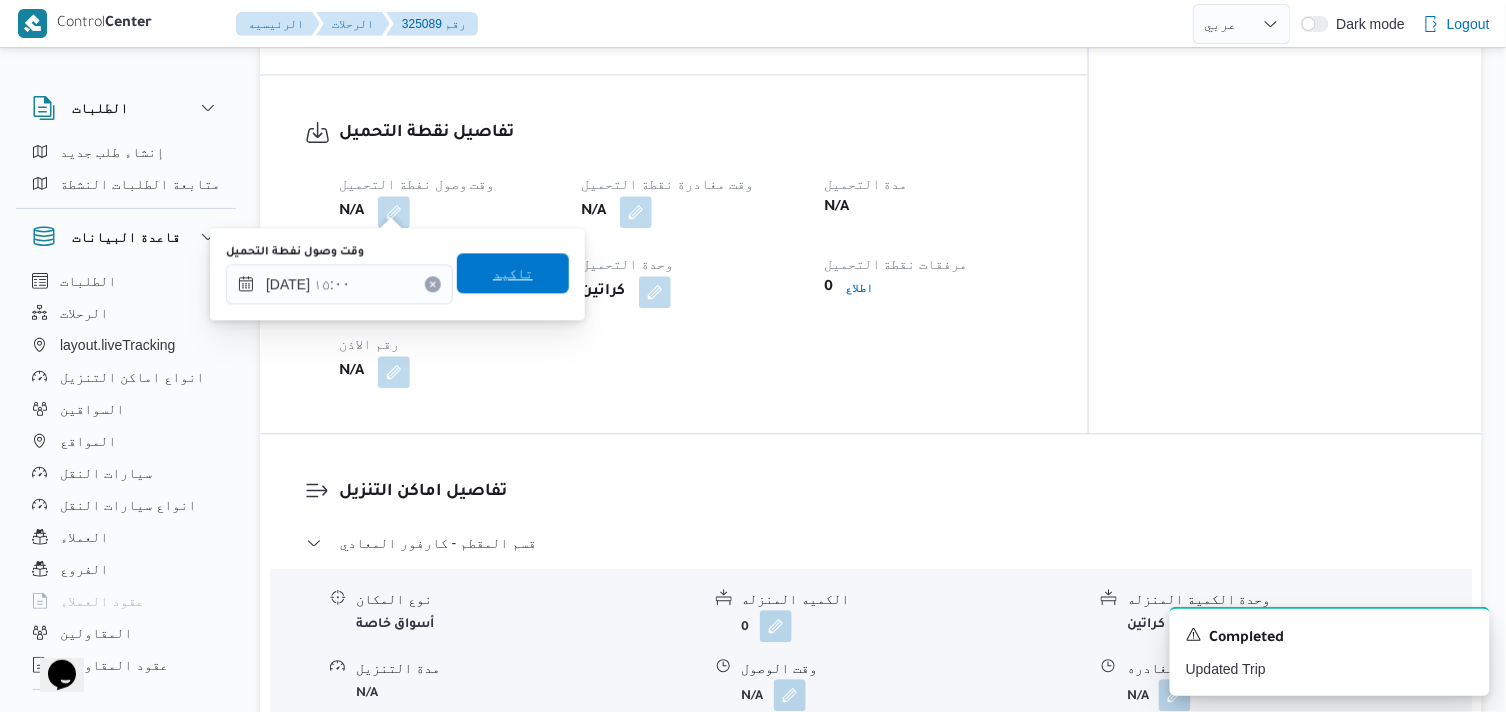 click on "تاكيد" at bounding box center (513, 273) 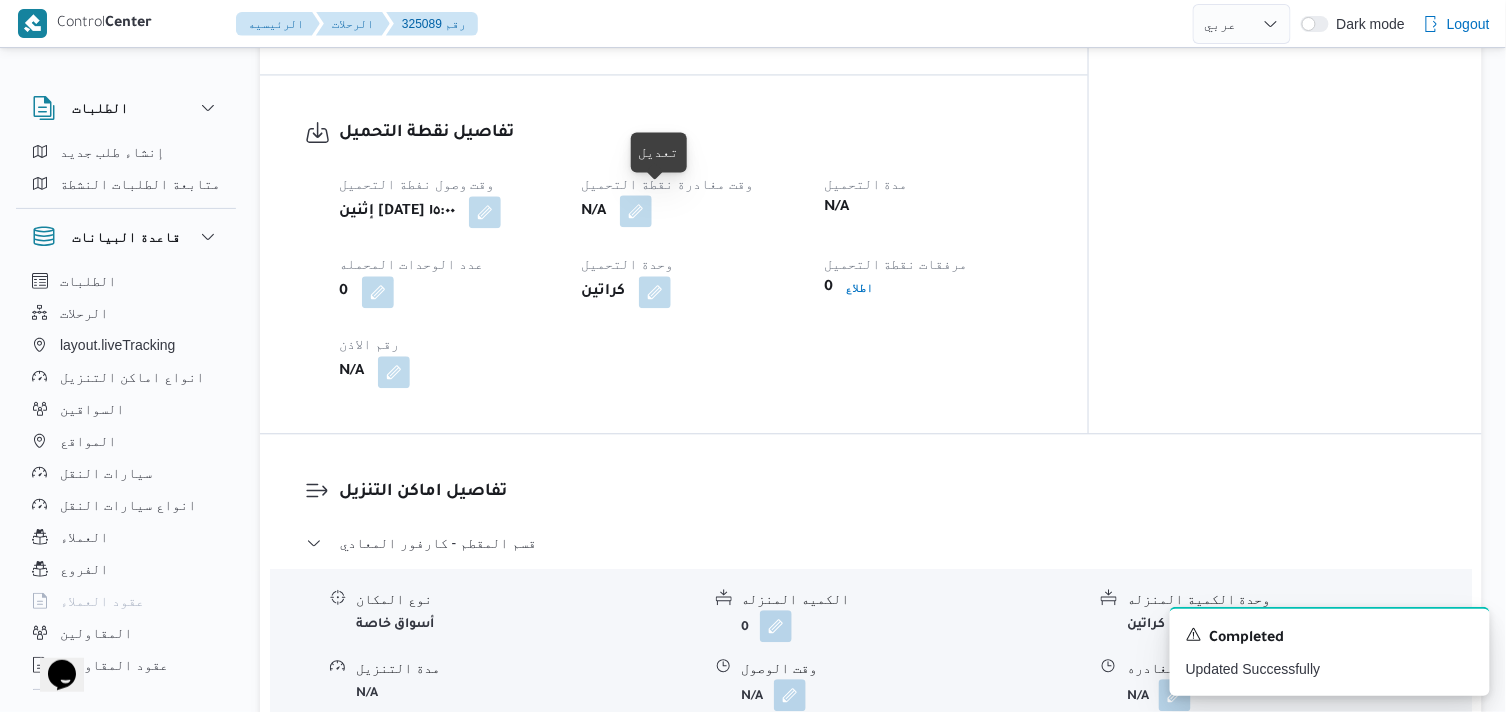 click at bounding box center (636, 211) 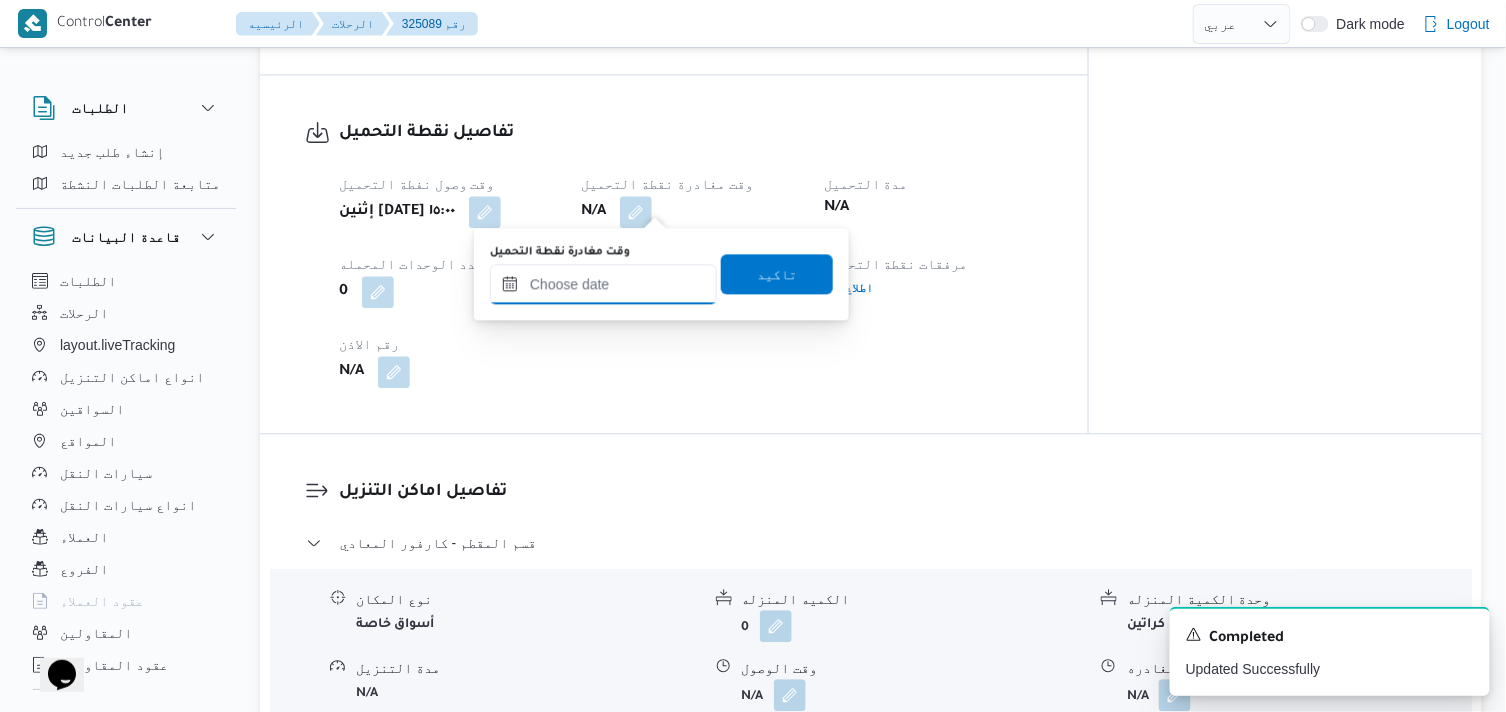 click on "وقت مغادرة نقطة التحميل" at bounding box center [603, 284] 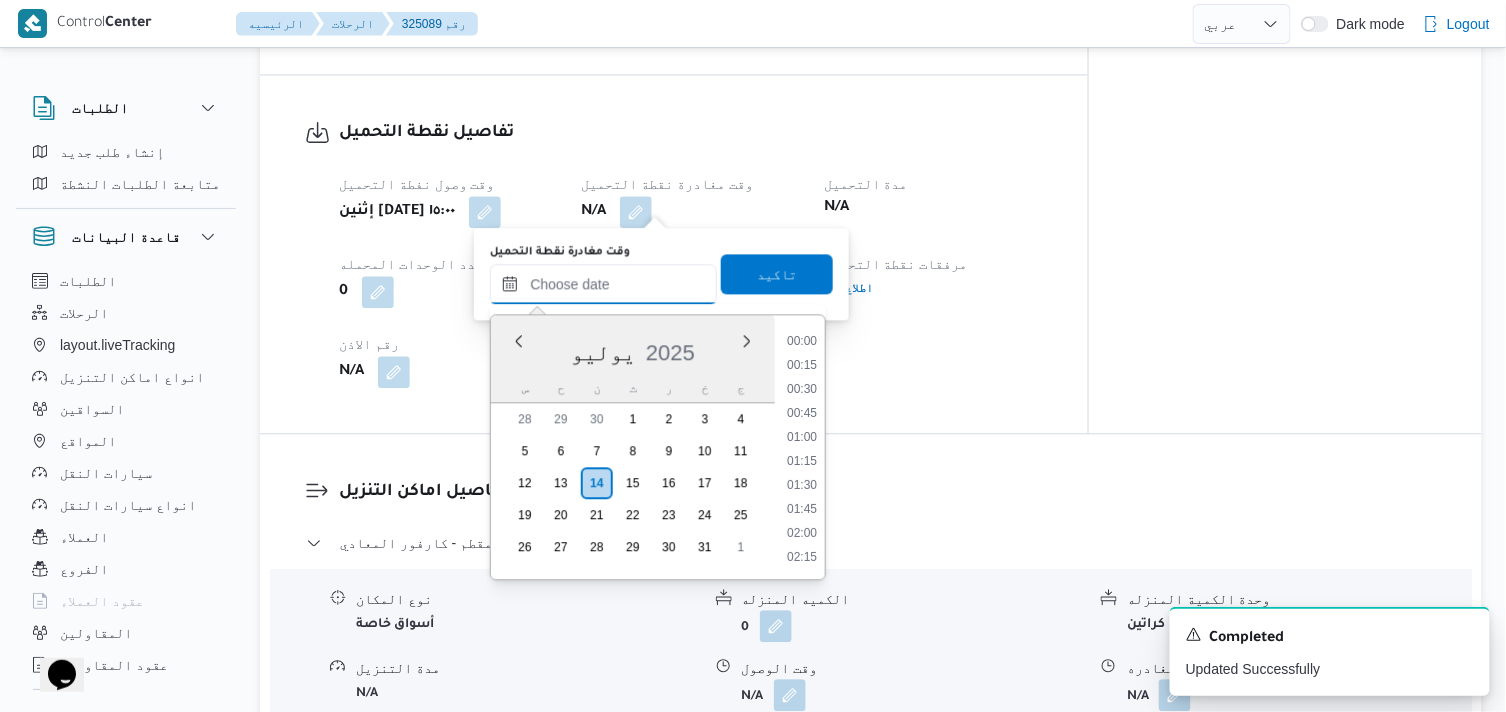 scroll, scrollTop: 1367, scrollLeft: 0, axis: vertical 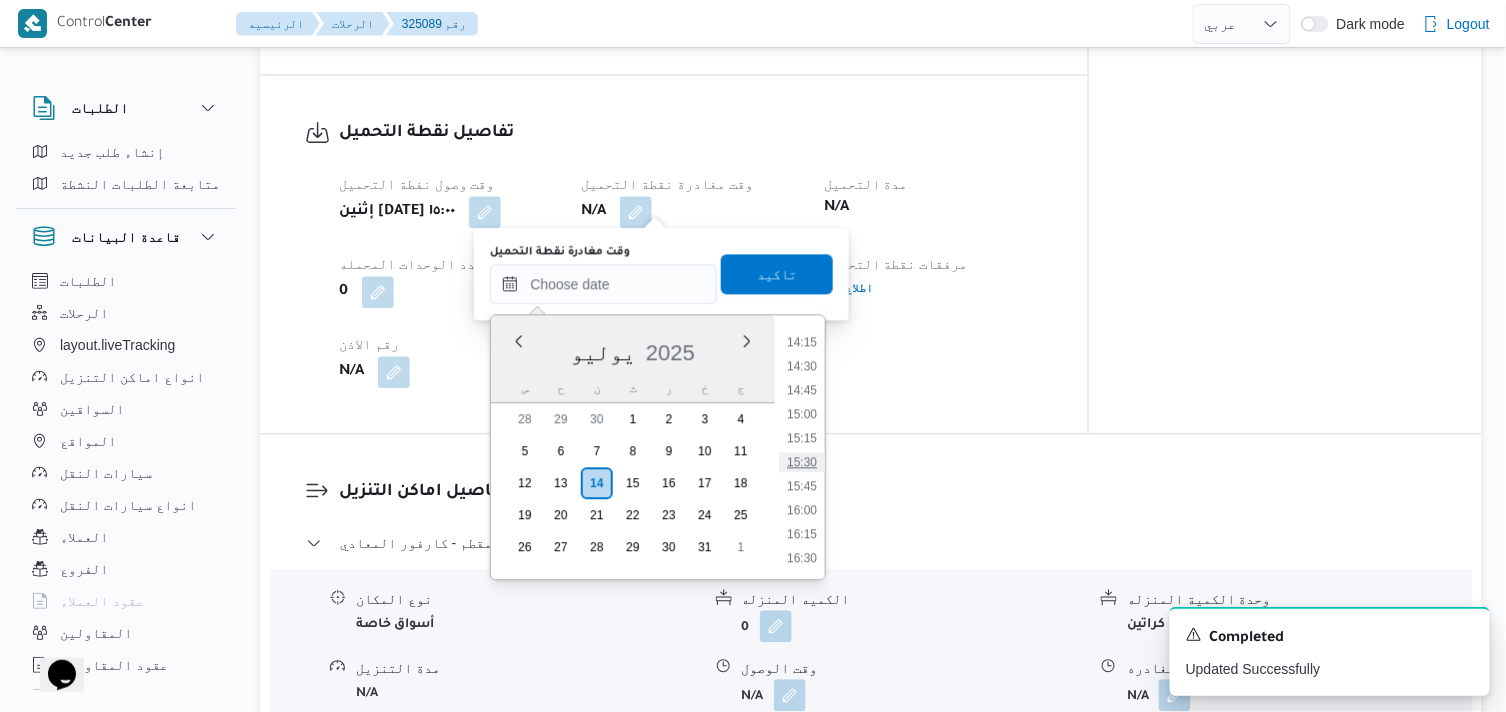 click on "15:30" at bounding box center (802, 462) 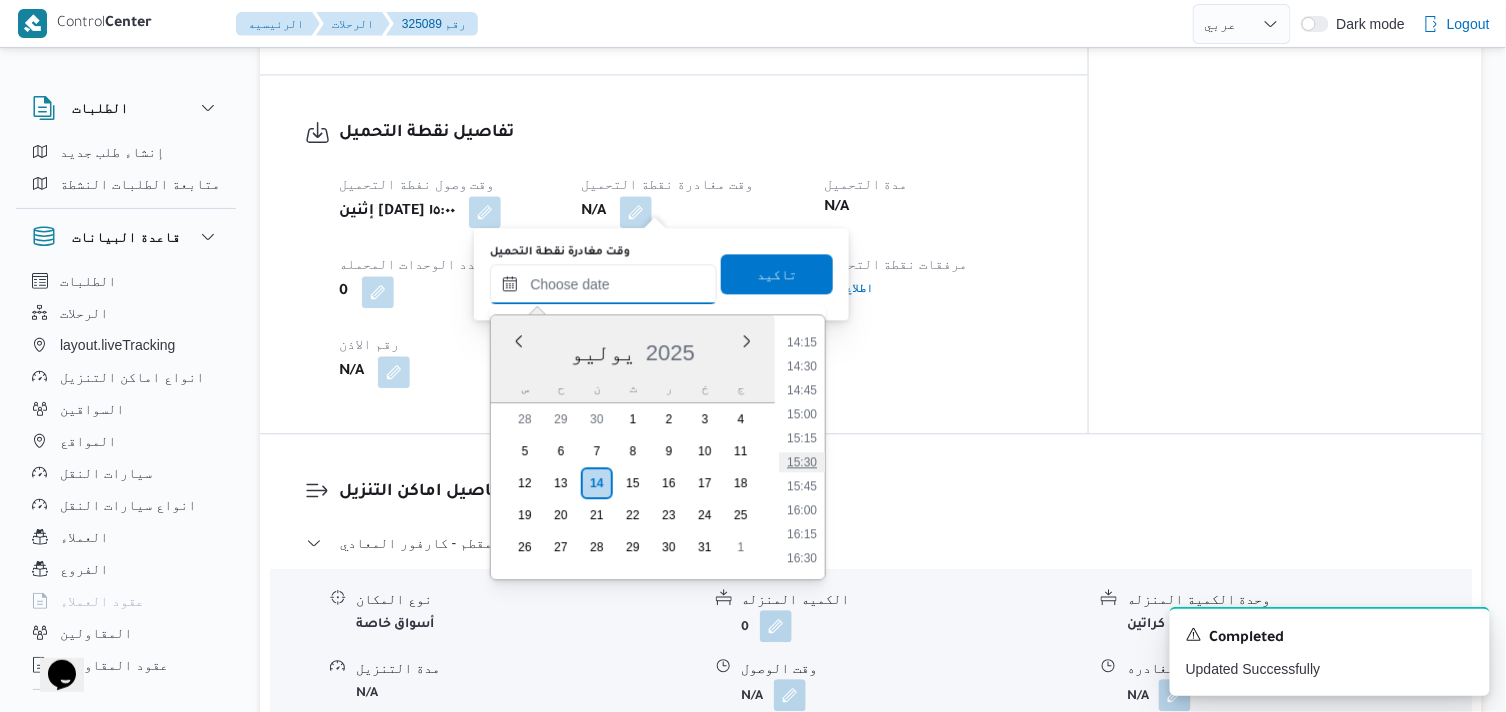 type on "[DATE] ١٥:٣٠" 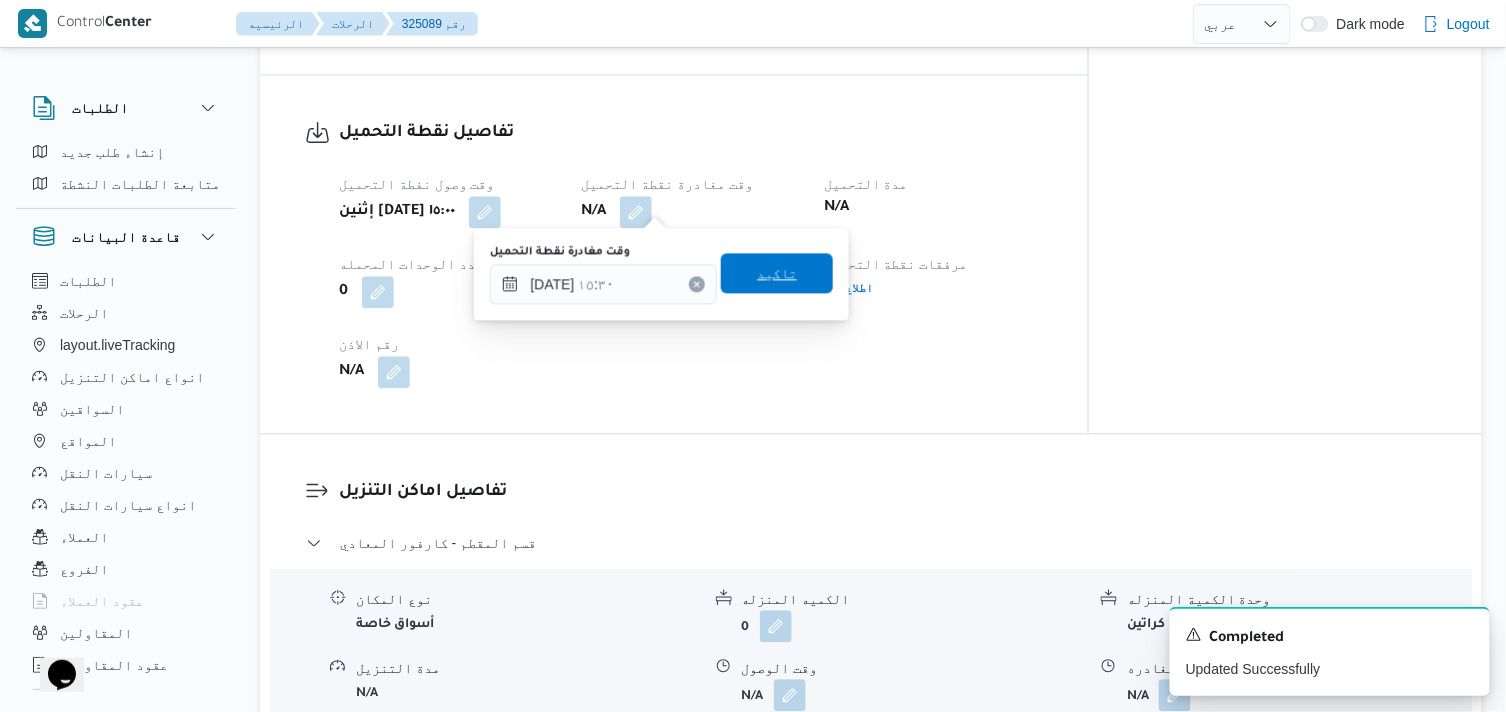 click on "تاكيد" at bounding box center (777, 273) 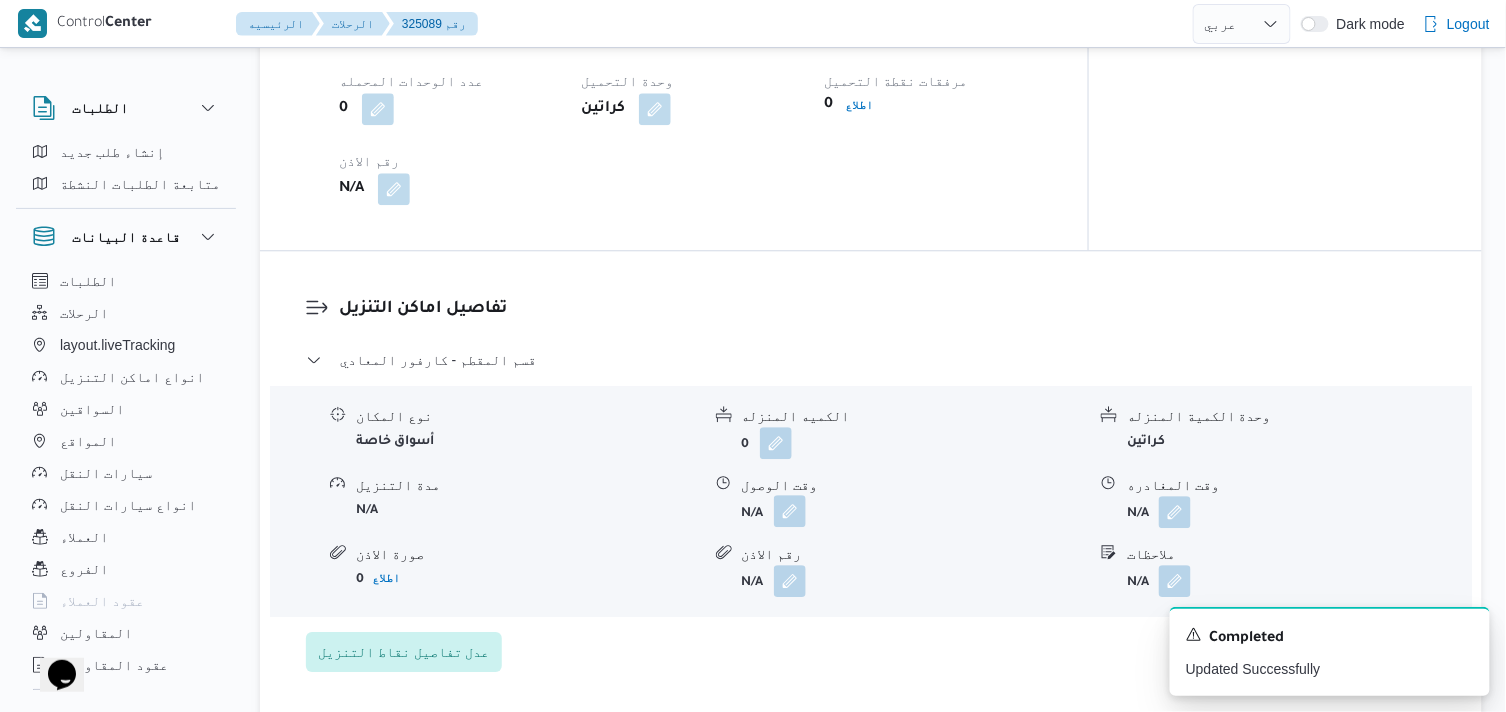 scroll, scrollTop: 1447, scrollLeft: 0, axis: vertical 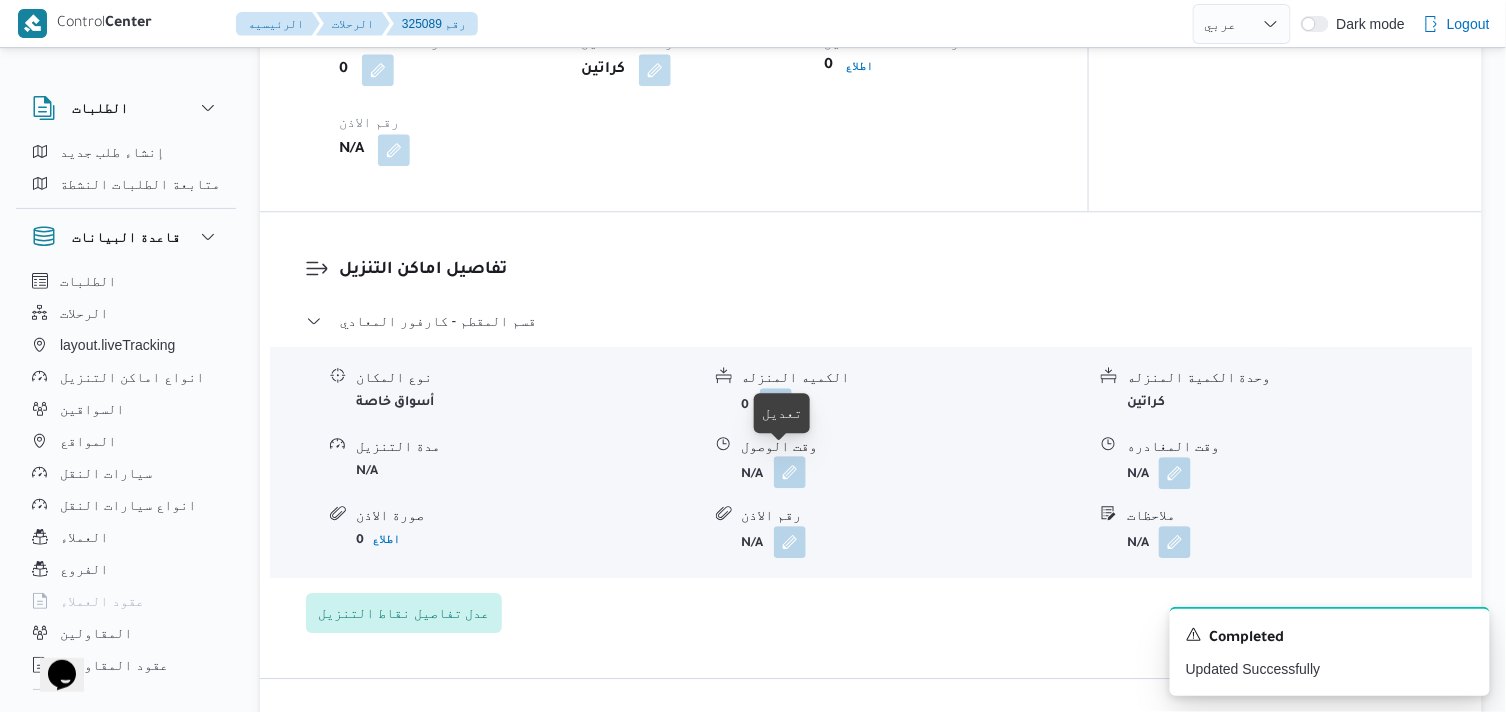 click at bounding box center [790, 472] 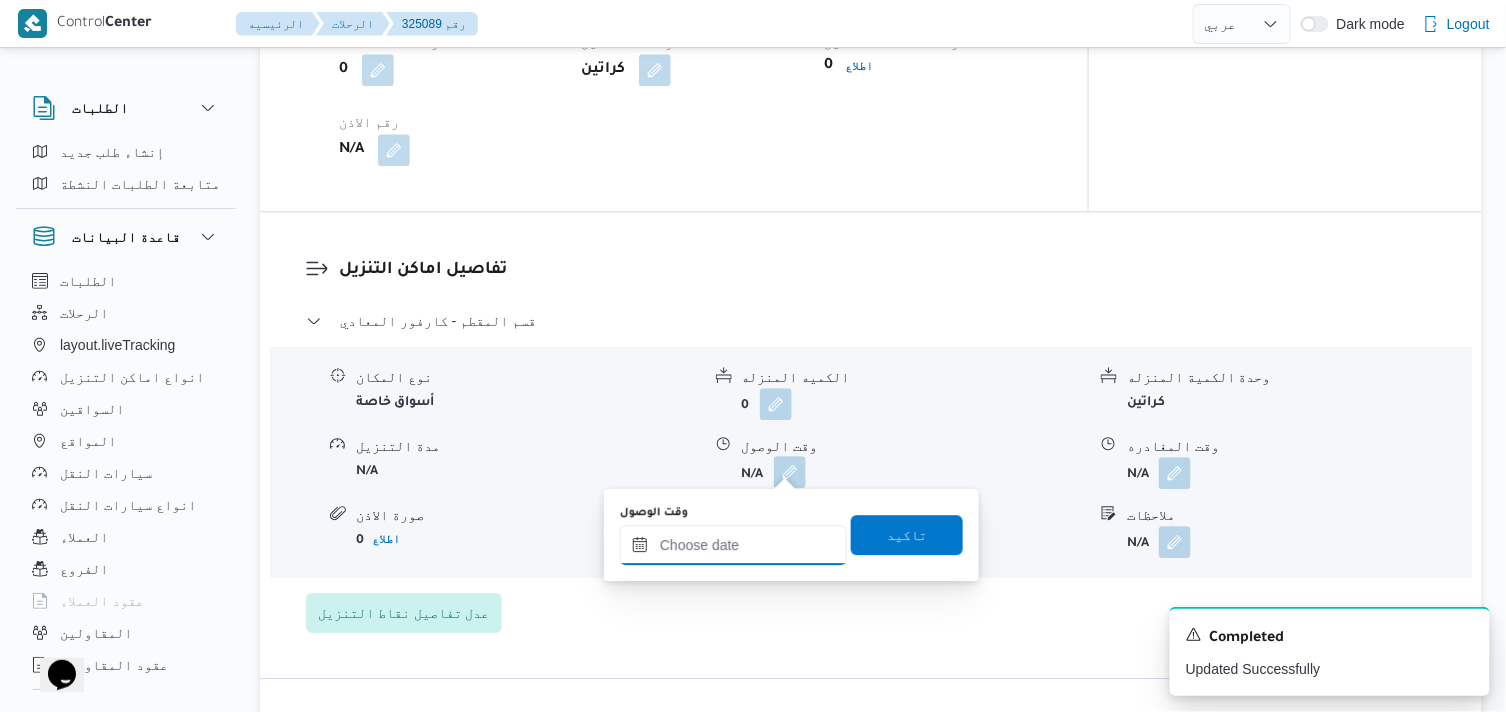 click on "وقت الوصول" at bounding box center (733, 545) 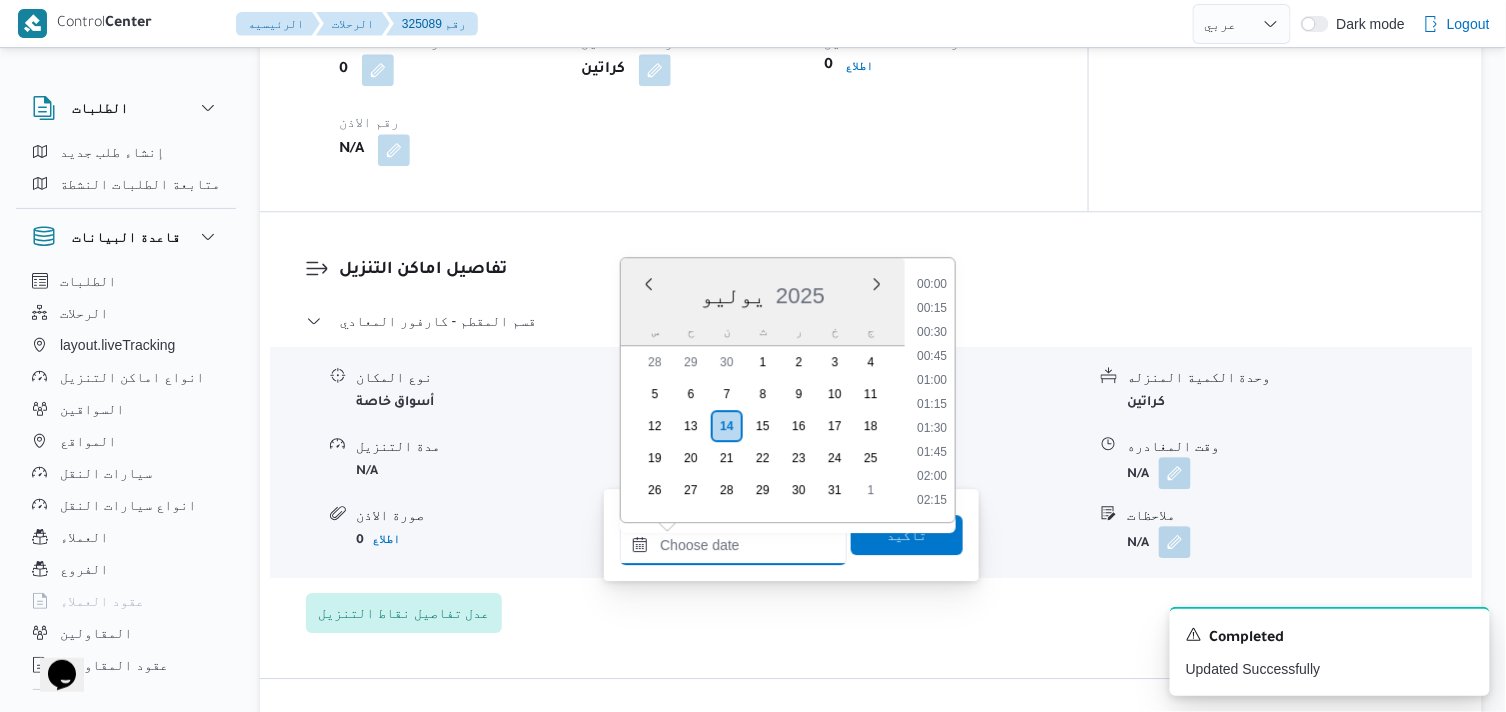 scroll, scrollTop: 1367, scrollLeft: 0, axis: vertical 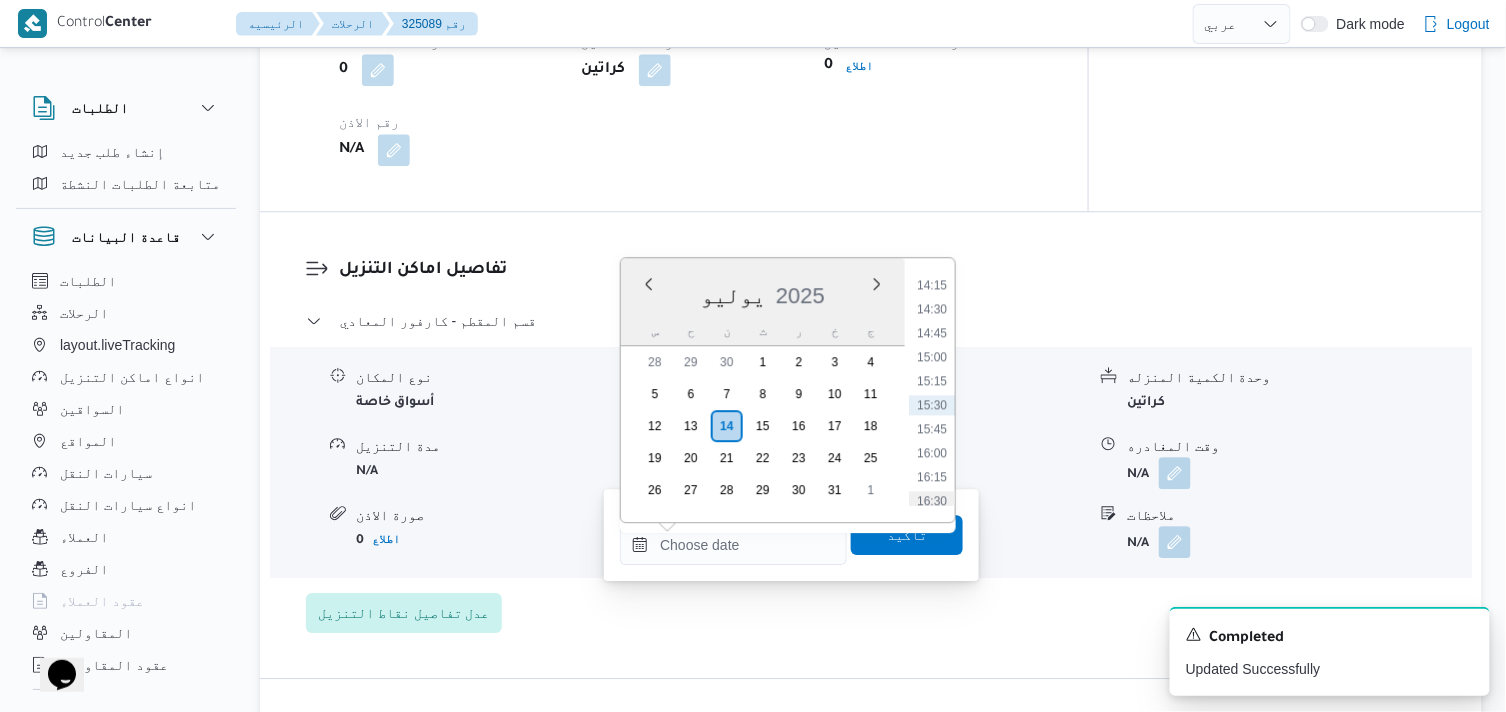 click on "16:30" at bounding box center [932, 501] 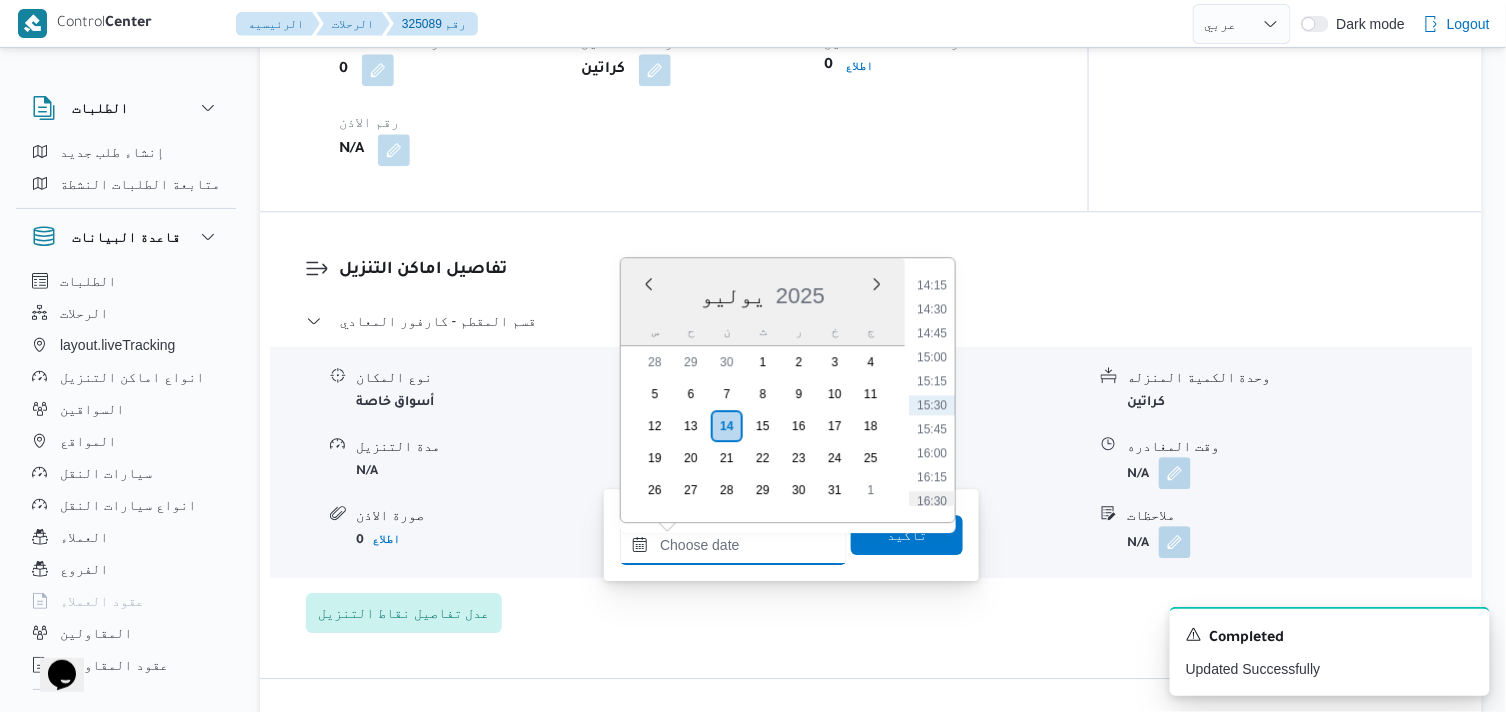 type on "[DATE] ١٦:٣٠" 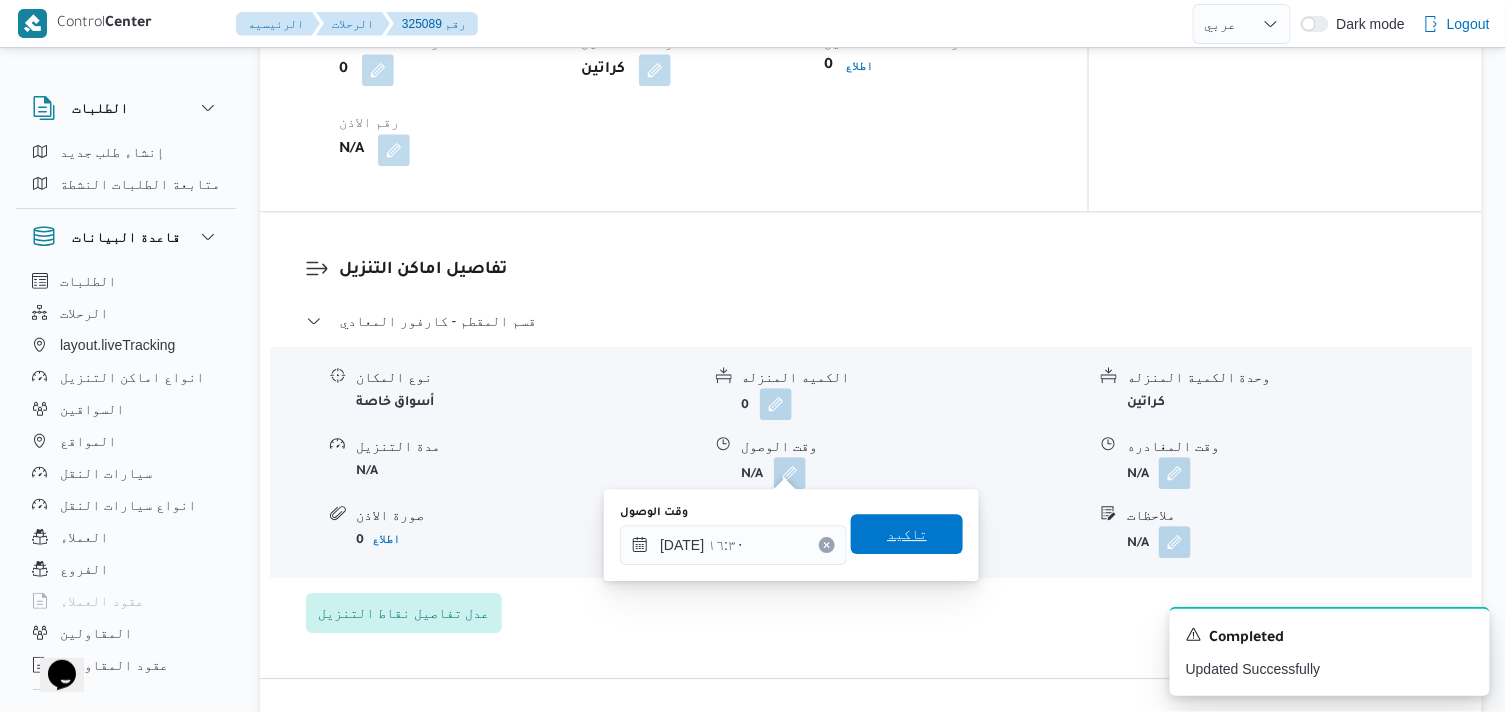 click on "تاكيد" at bounding box center [907, 534] 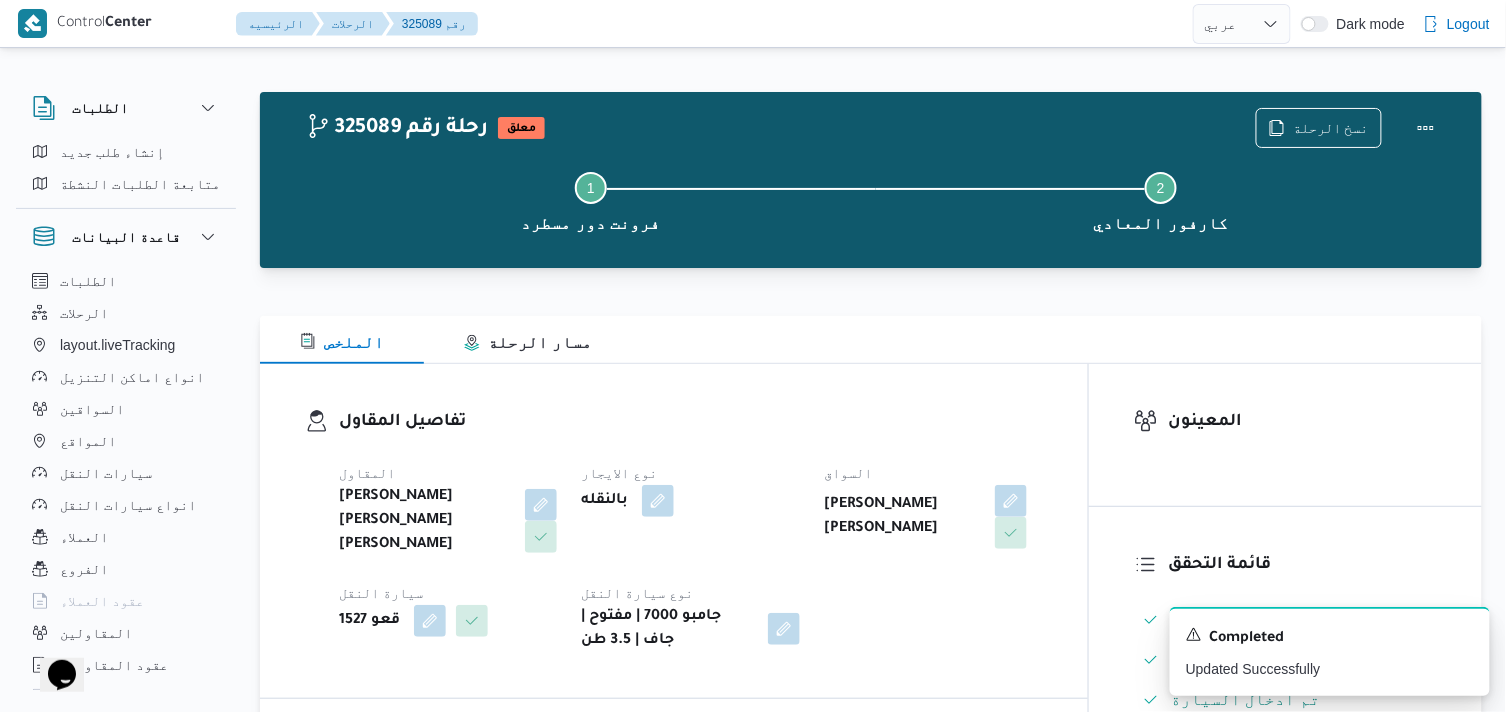 scroll, scrollTop: 0, scrollLeft: 0, axis: both 